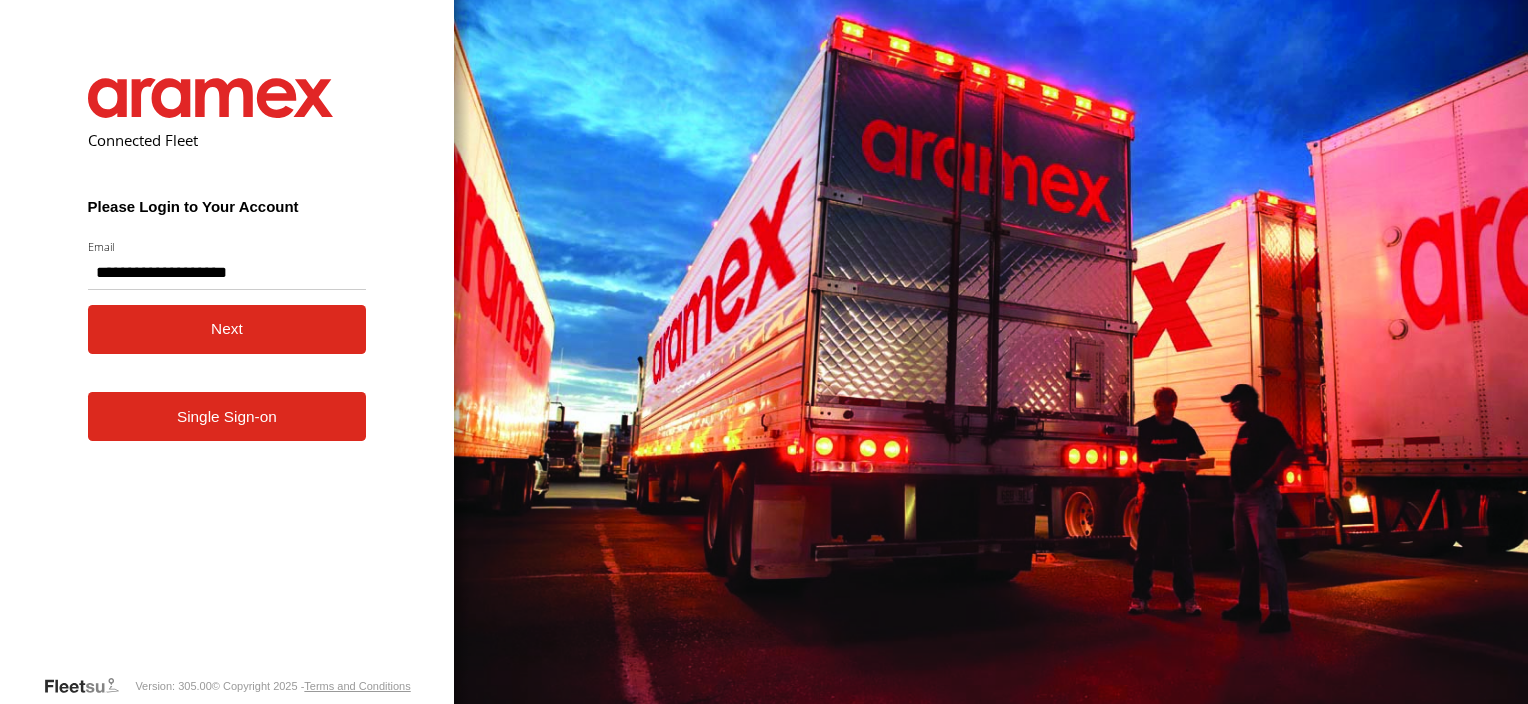 scroll, scrollTop: 0, scrollLeft: 0, axis: both 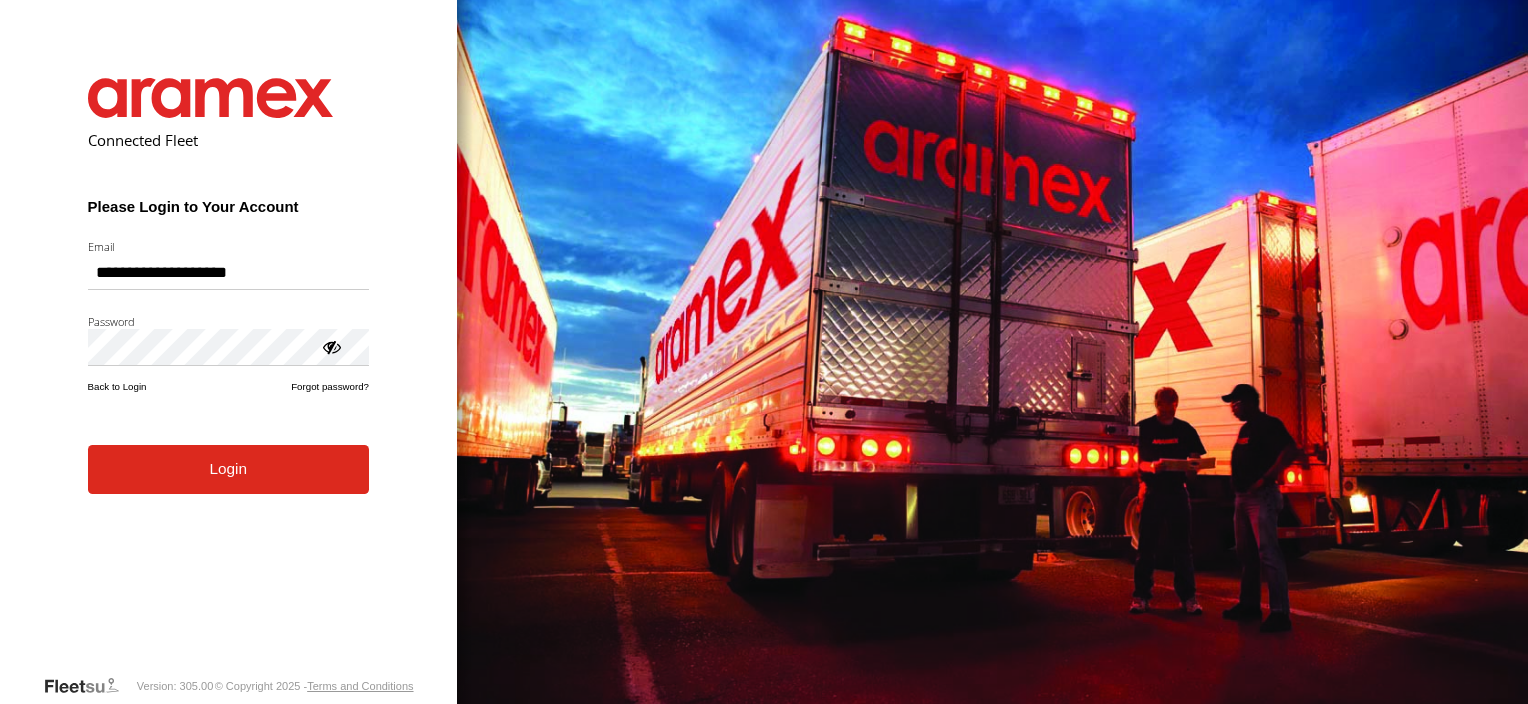 click on "Login" at bounding box center (228, 469) 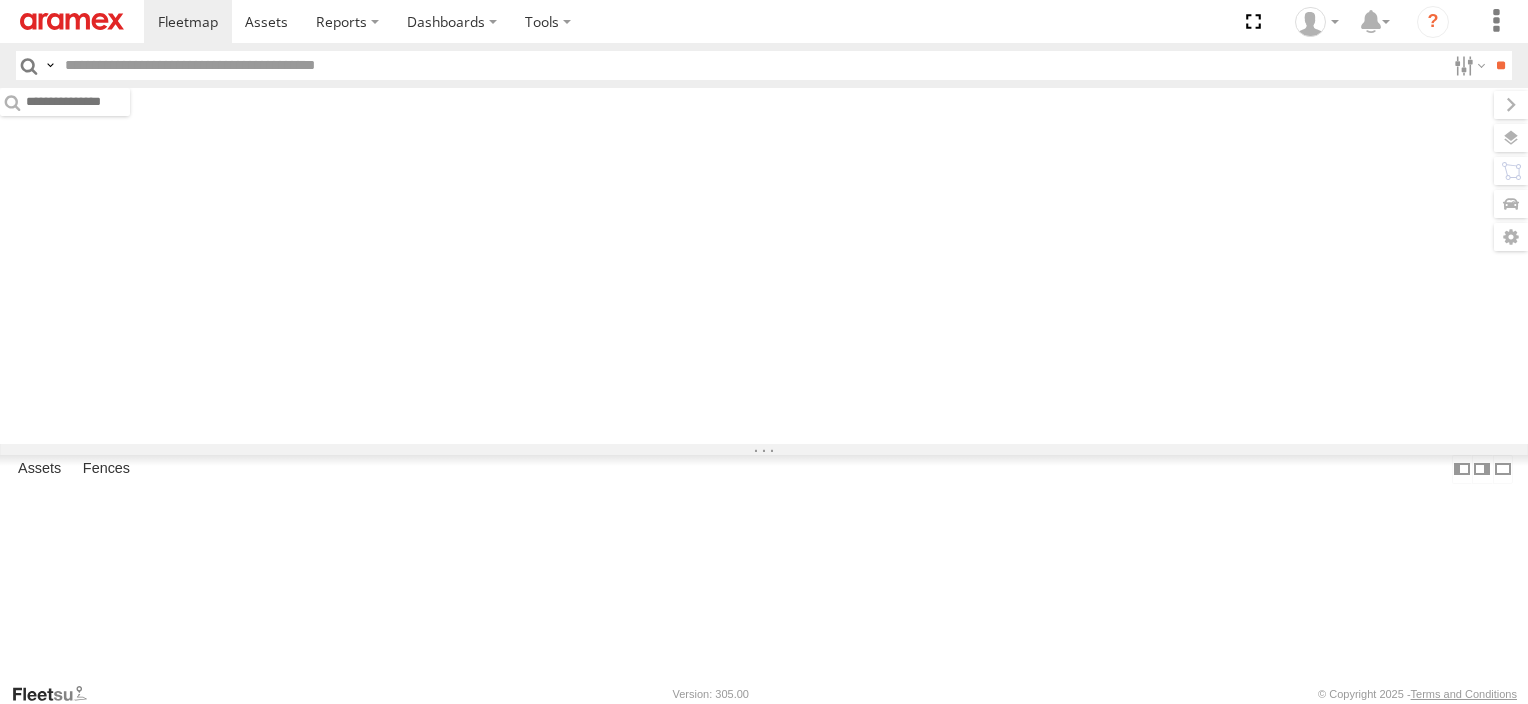 scroll, scrollTop: 0, scrollLeft: 0, axis: both 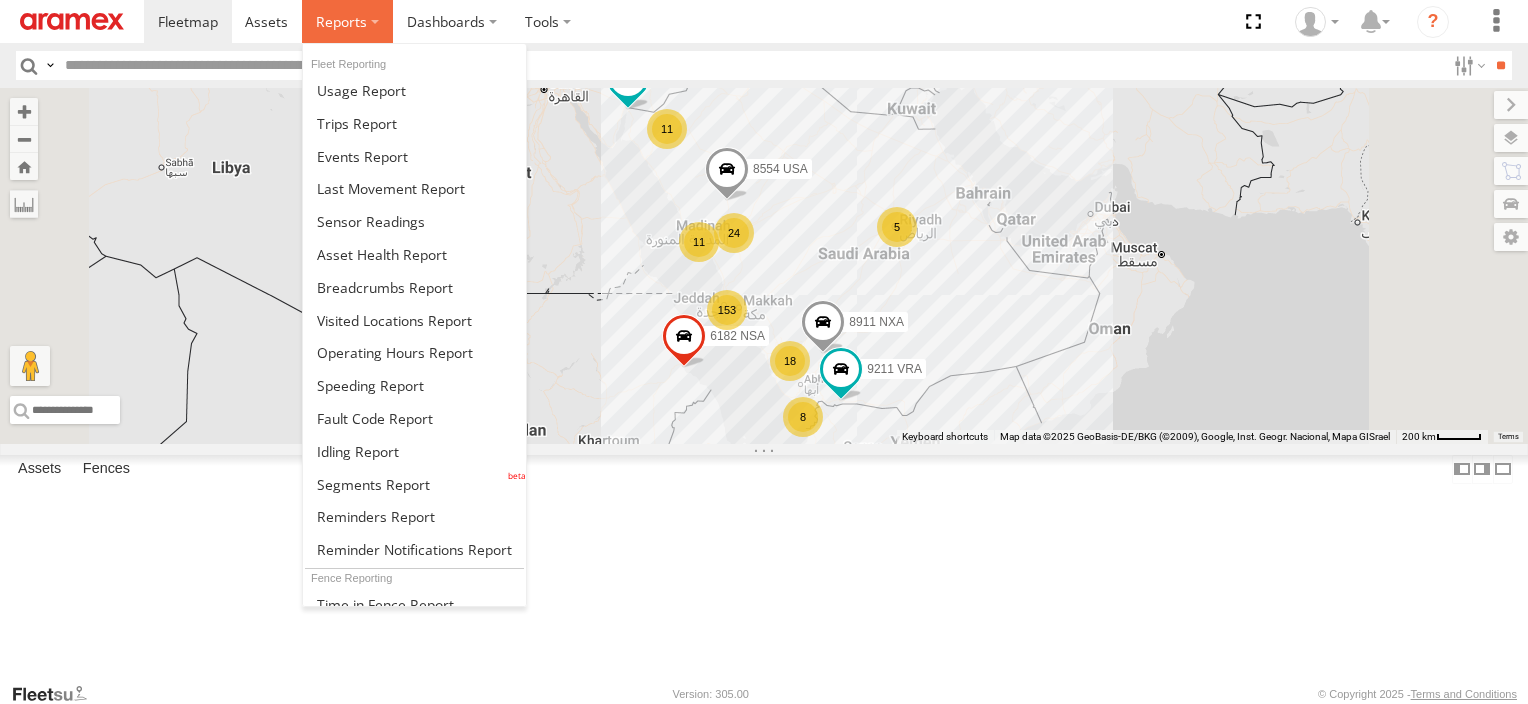 click at bounding box center (341, 21) 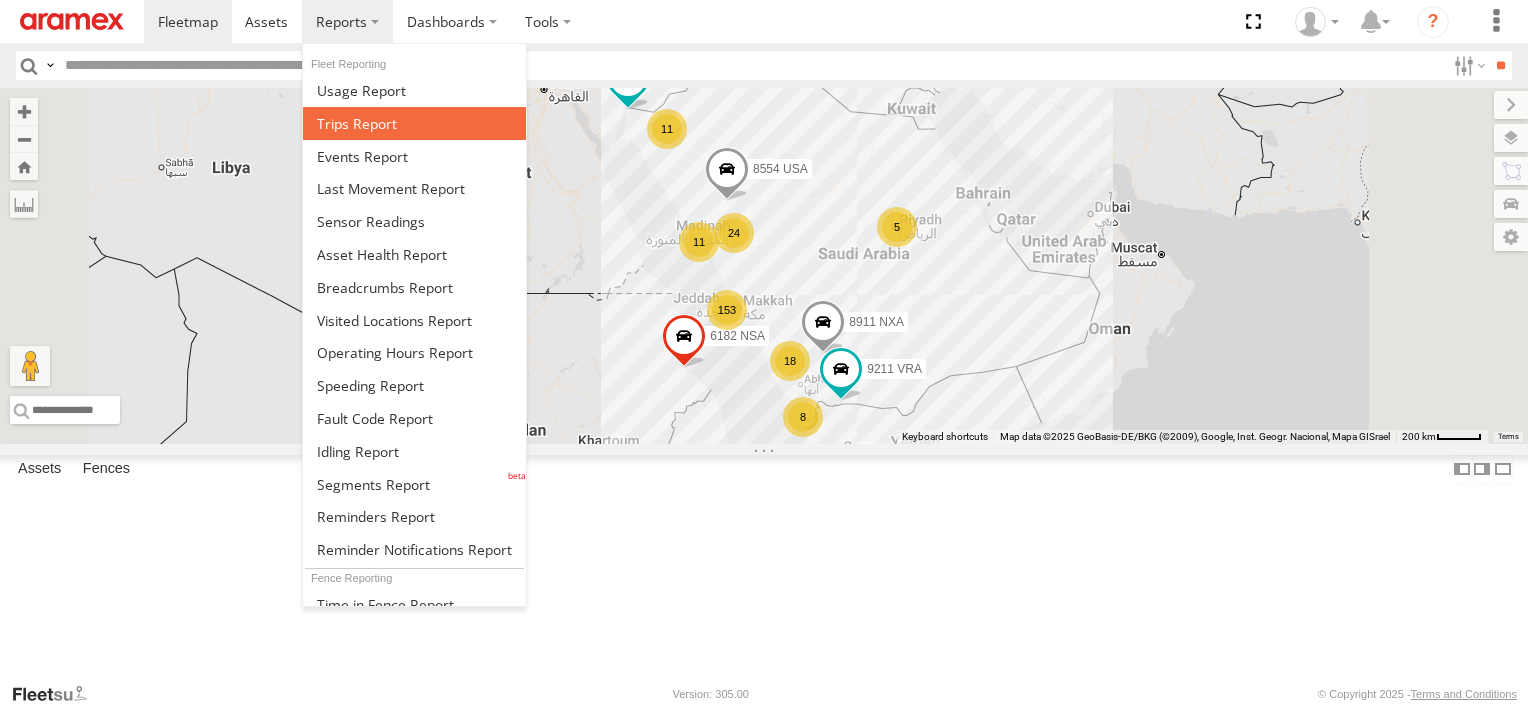 click at bounding box center (357, 123) 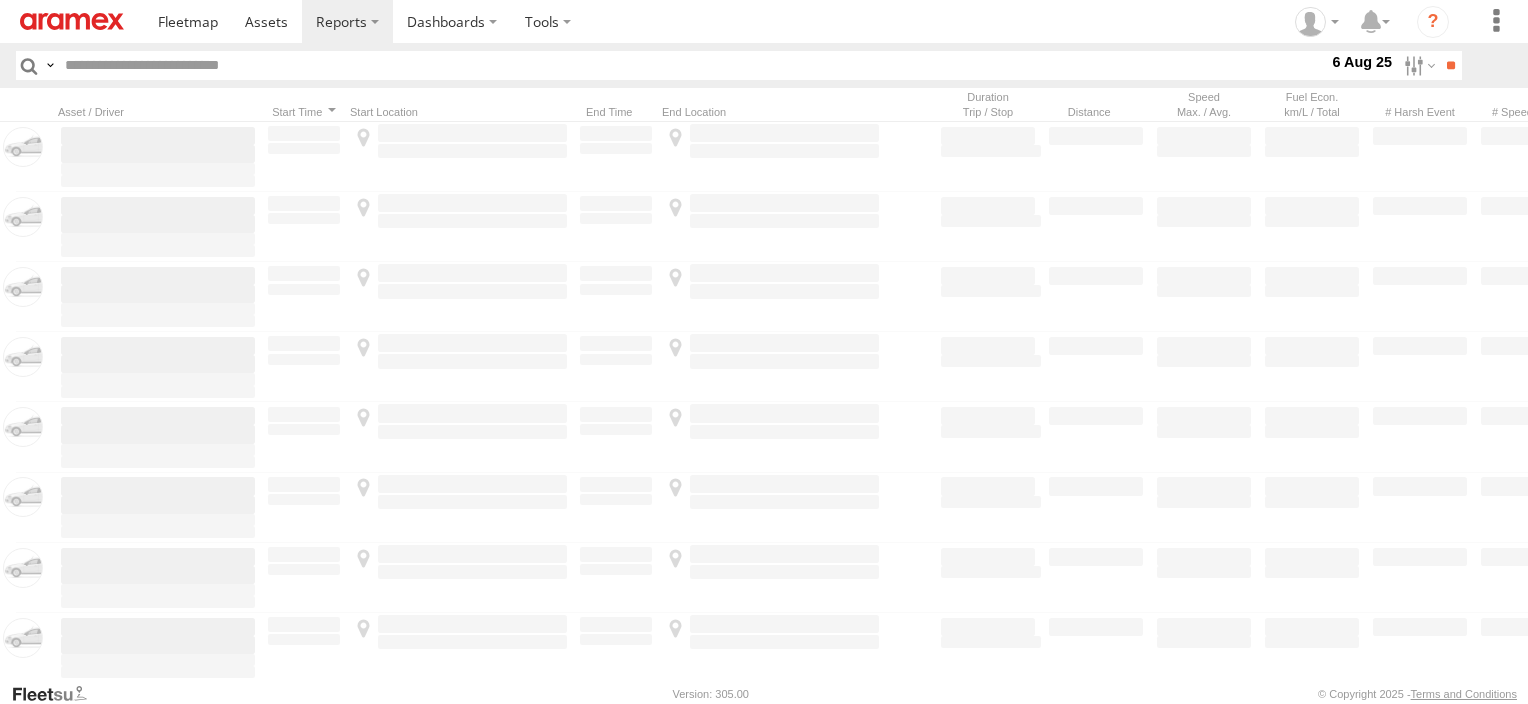 scroll, scrollTop: 0, scrollLeft: 0, axis: both 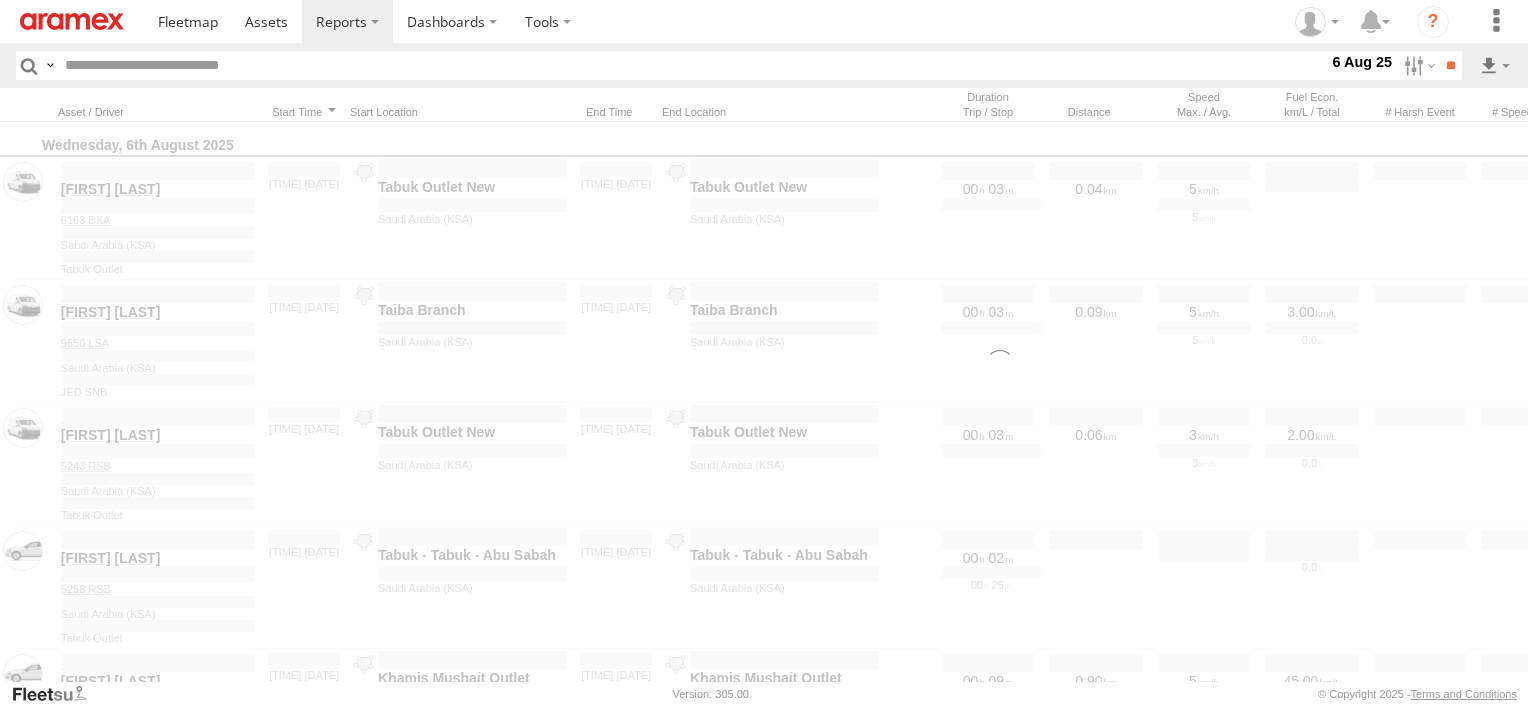 click on "Close" at bounding box center (0, 0) 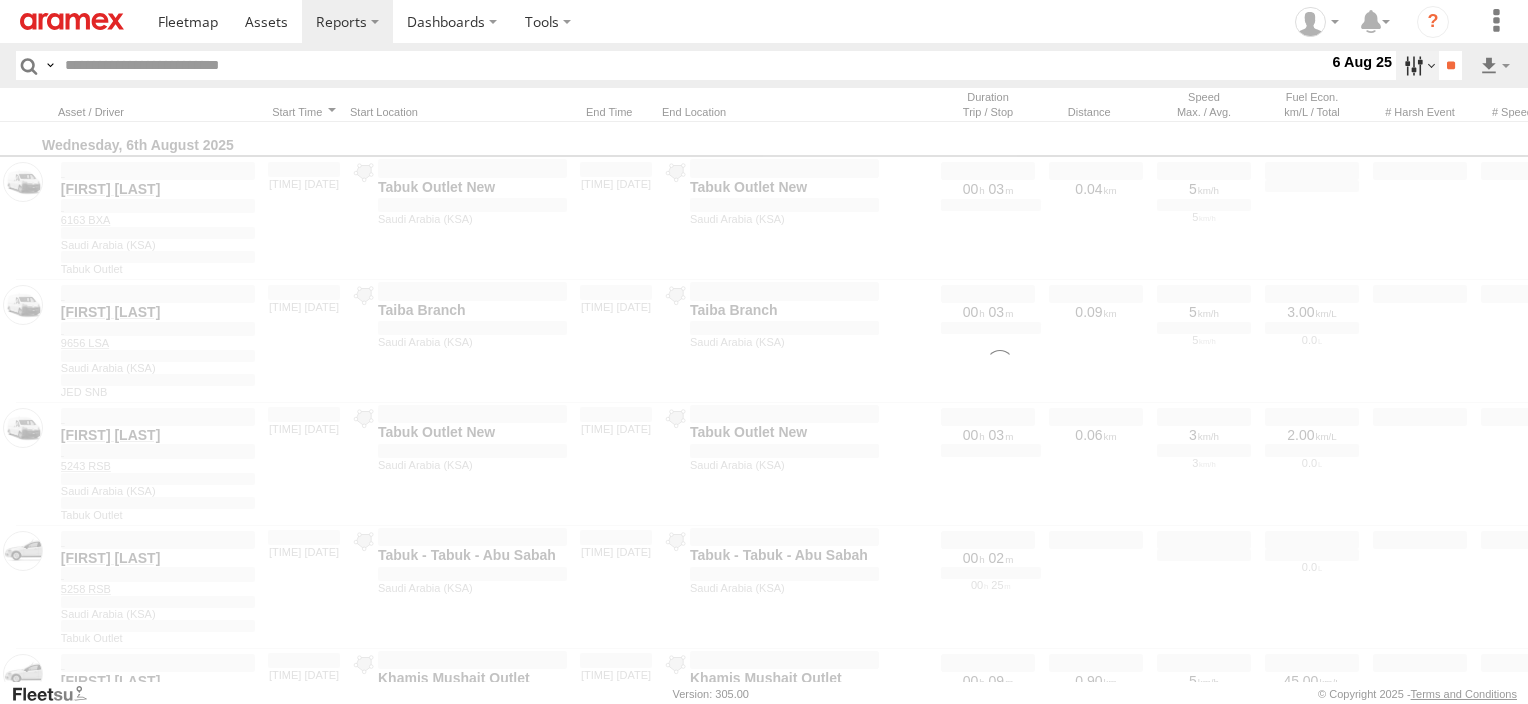 click at bounding box center [1417, 65] 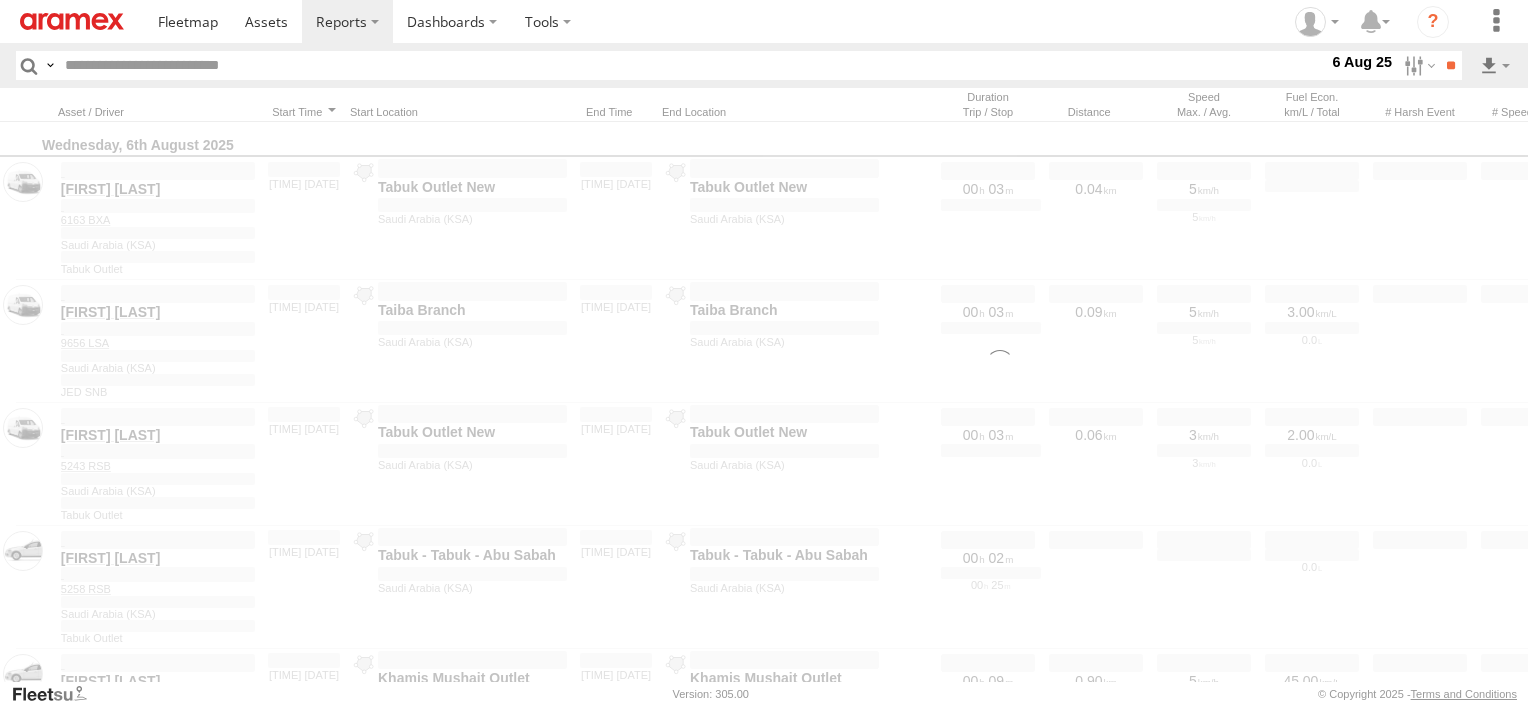 click at bounding box center (0, 0) 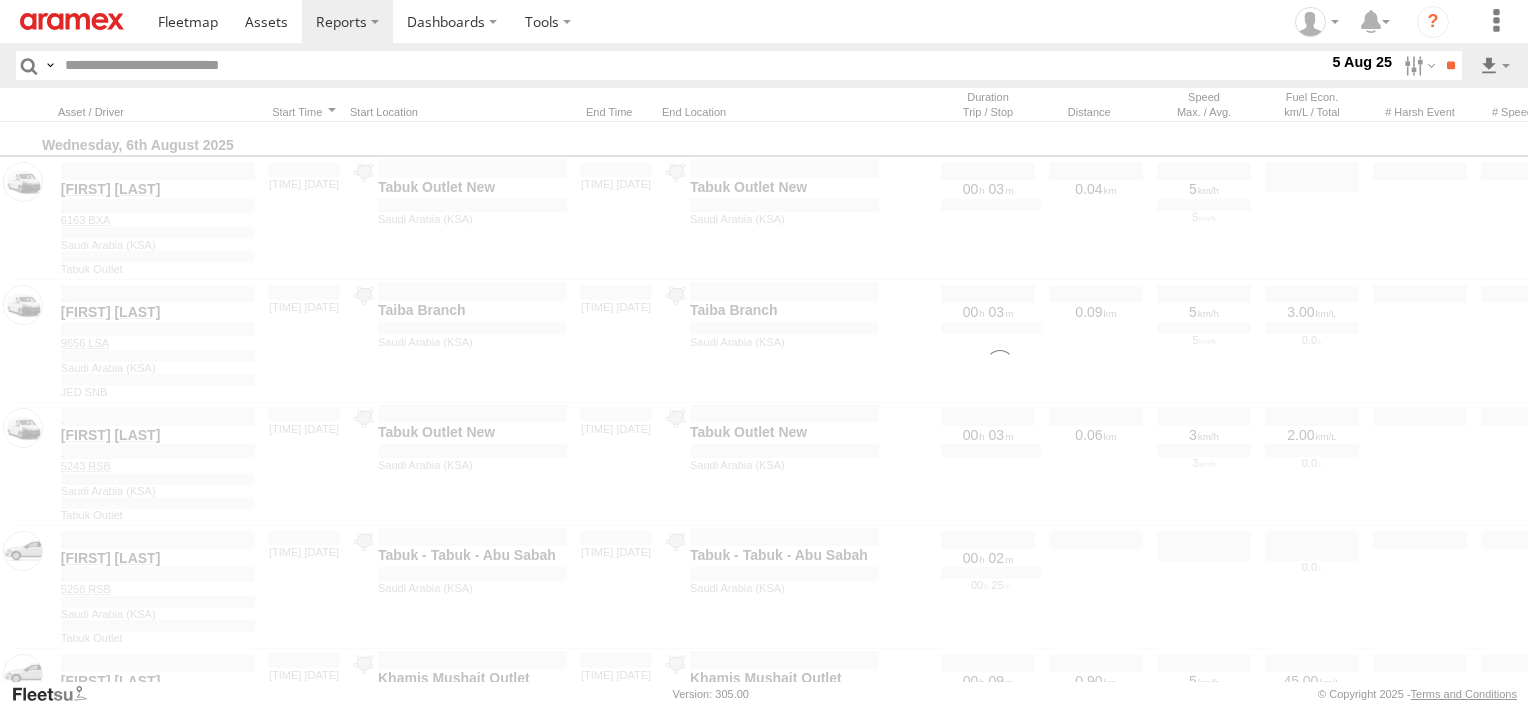 click on "Abha Warhouse" at bounding box center (0, 0) 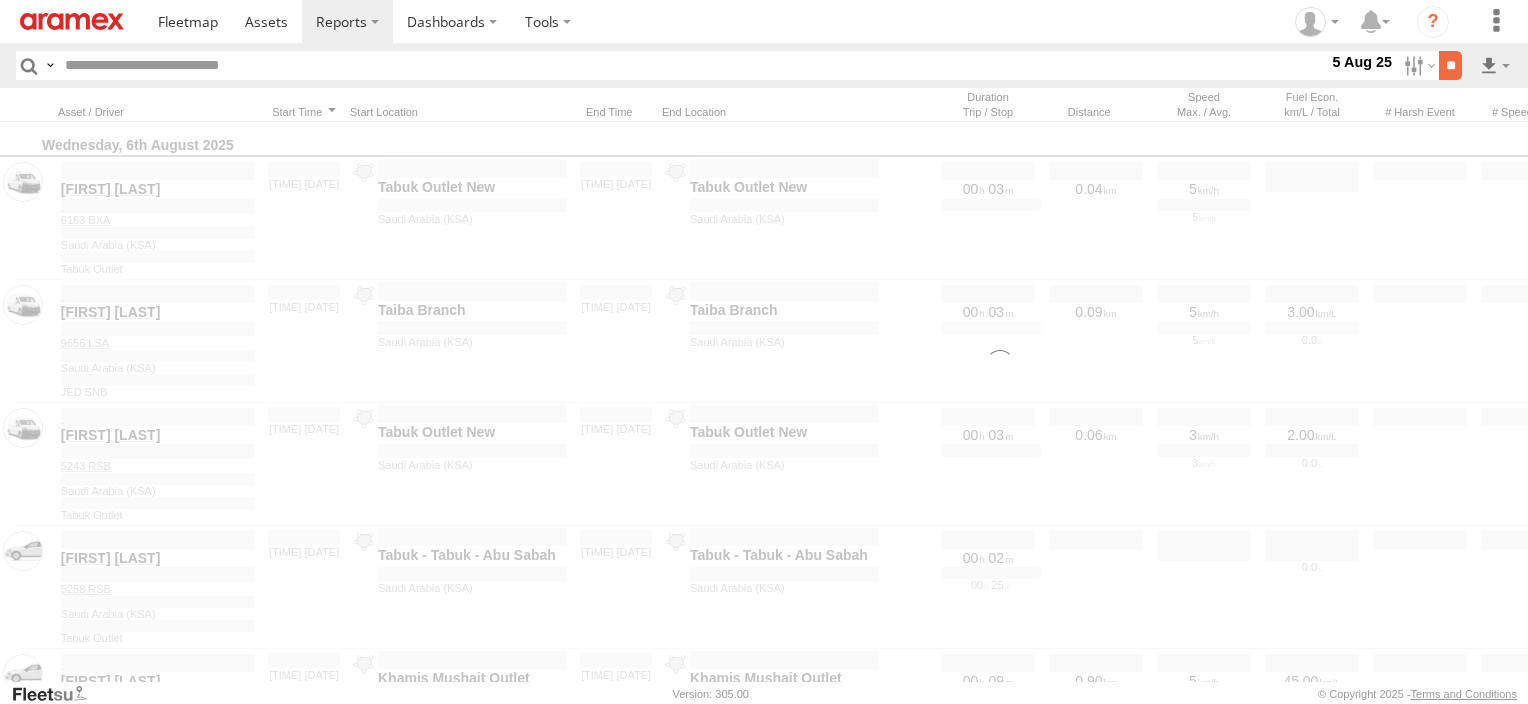 click on "**" at bounding box center (1450, 65) 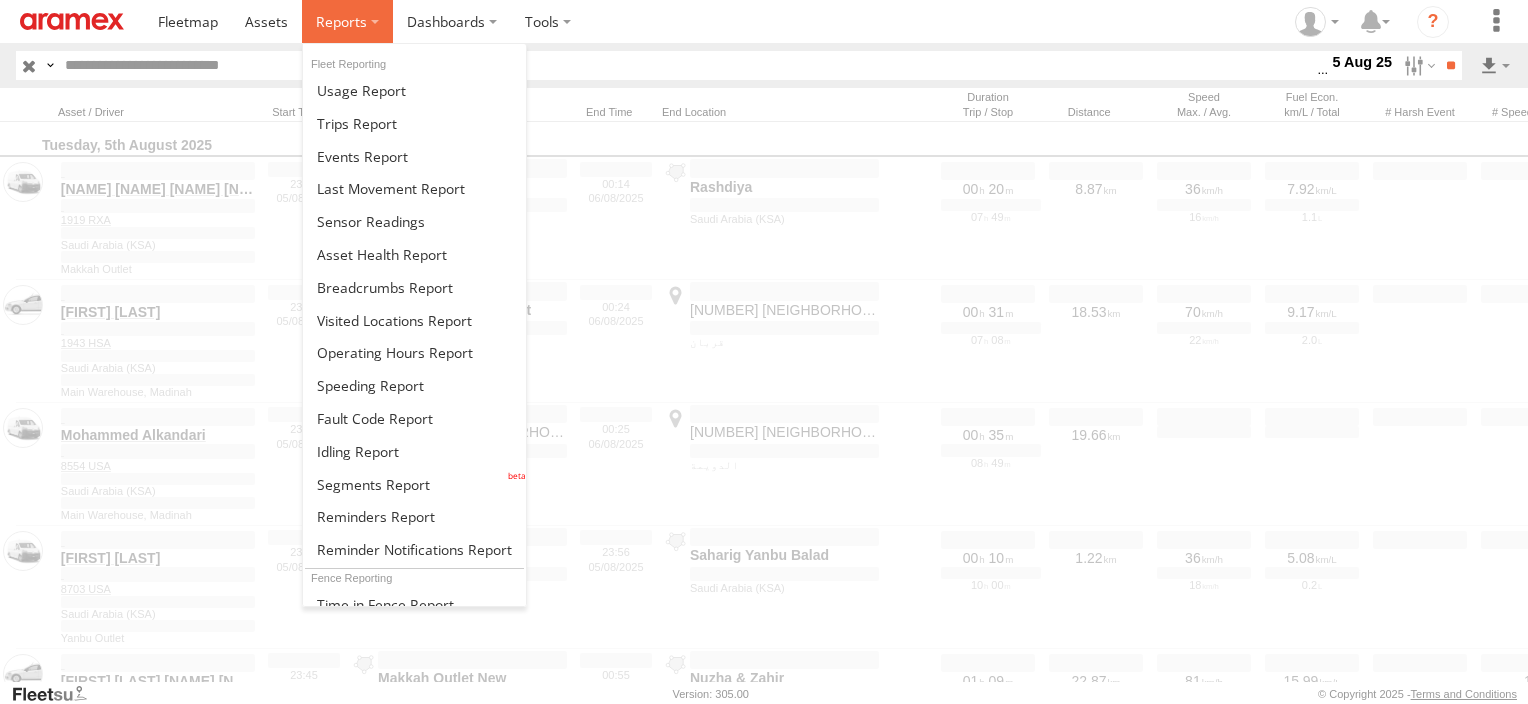 click at bounding box center (347, 21) 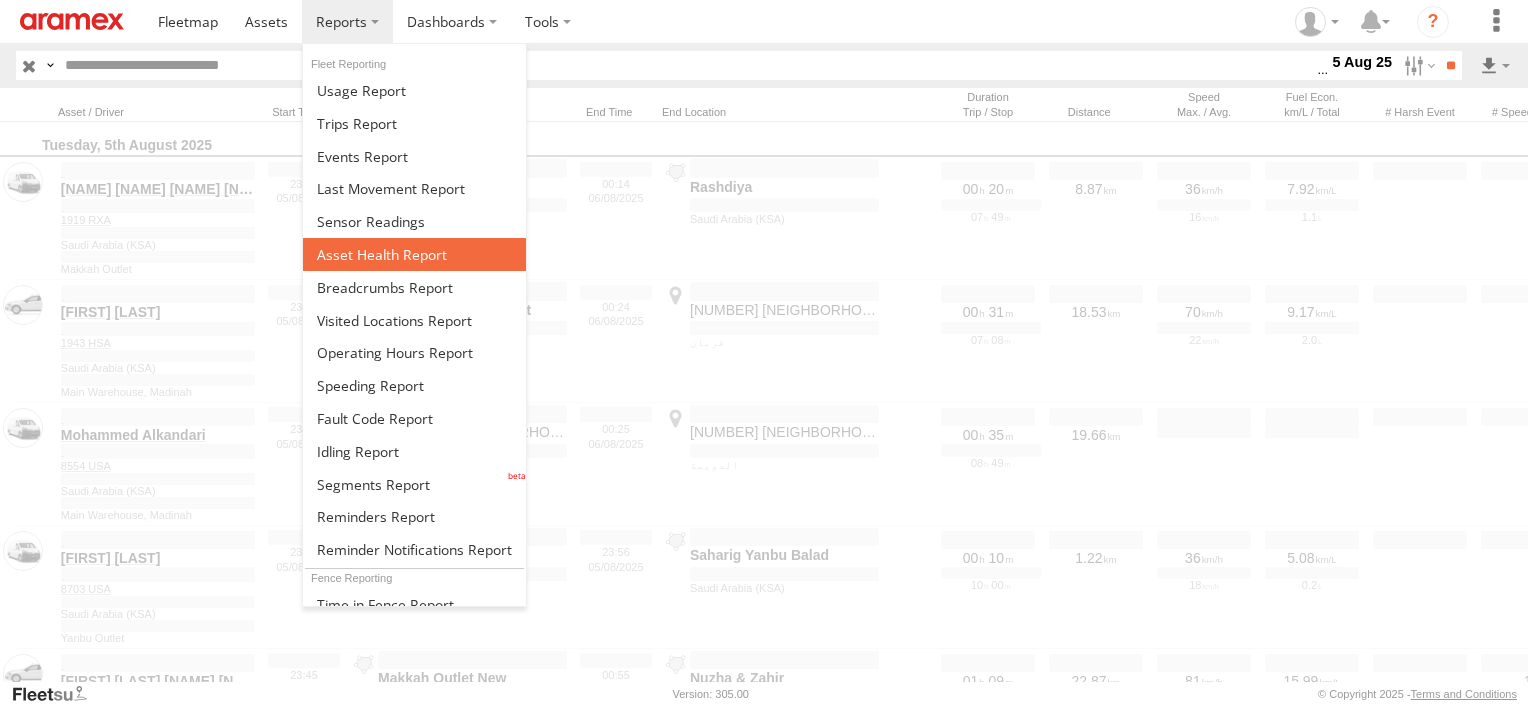 click at bounding box center (382, 254) 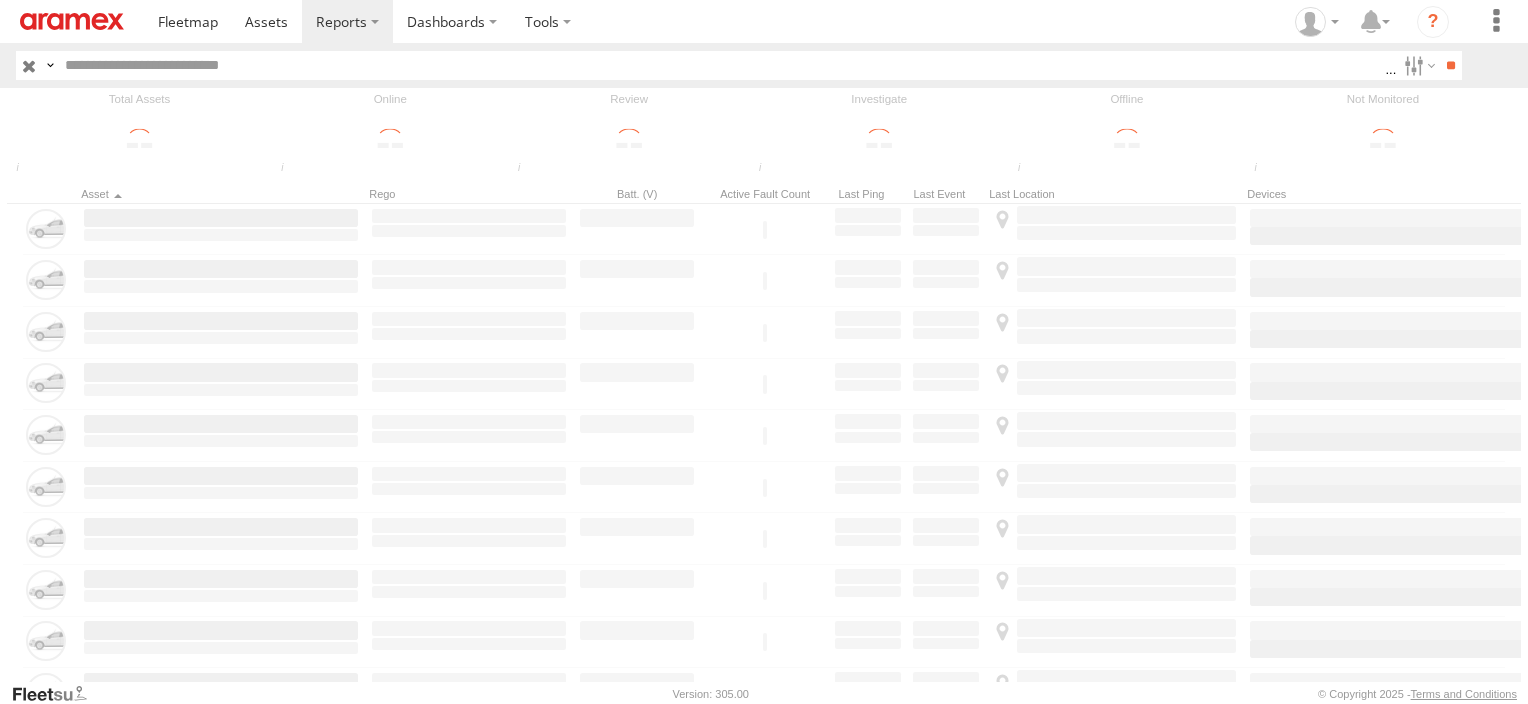 scroll, scrollTop: 0, scrollLeft: 0, axis: both 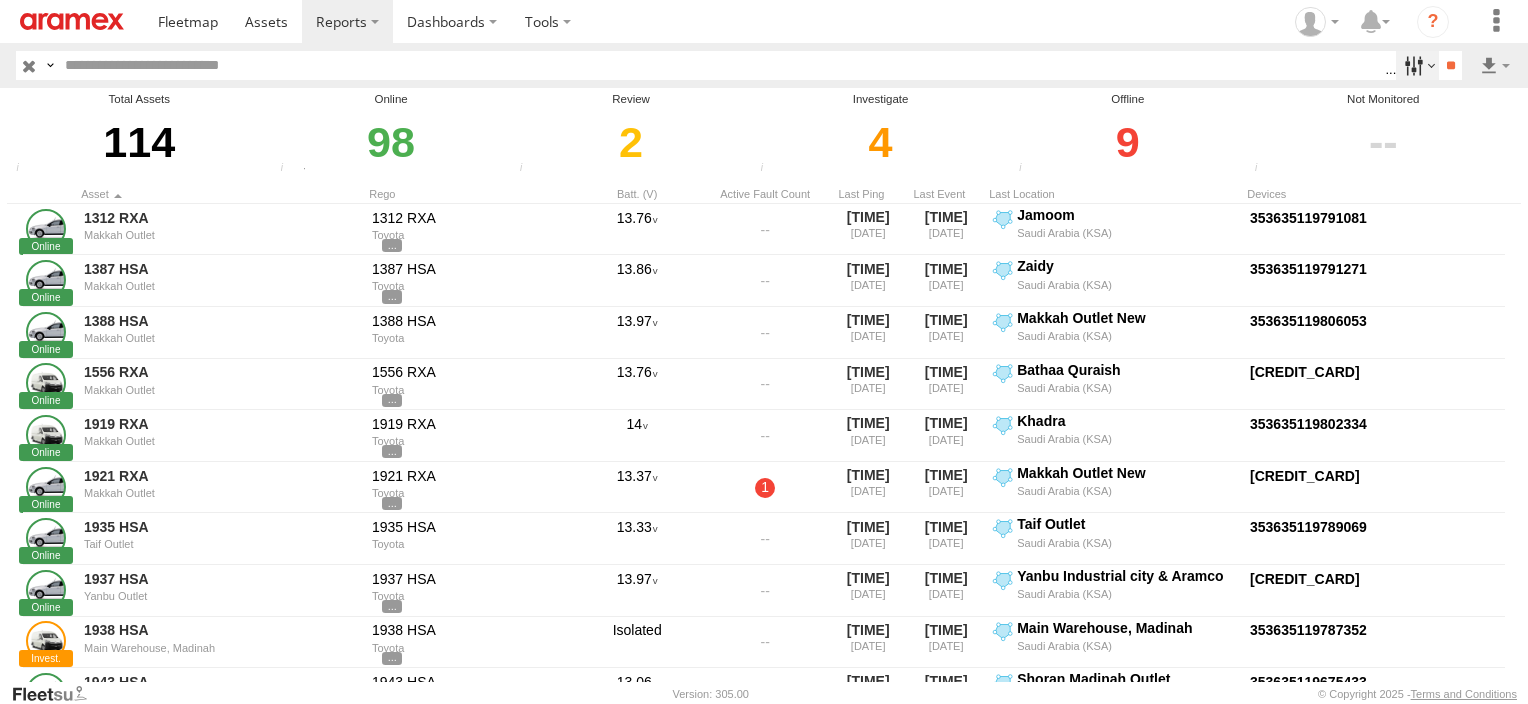 click at bounding box center (1417, 65) 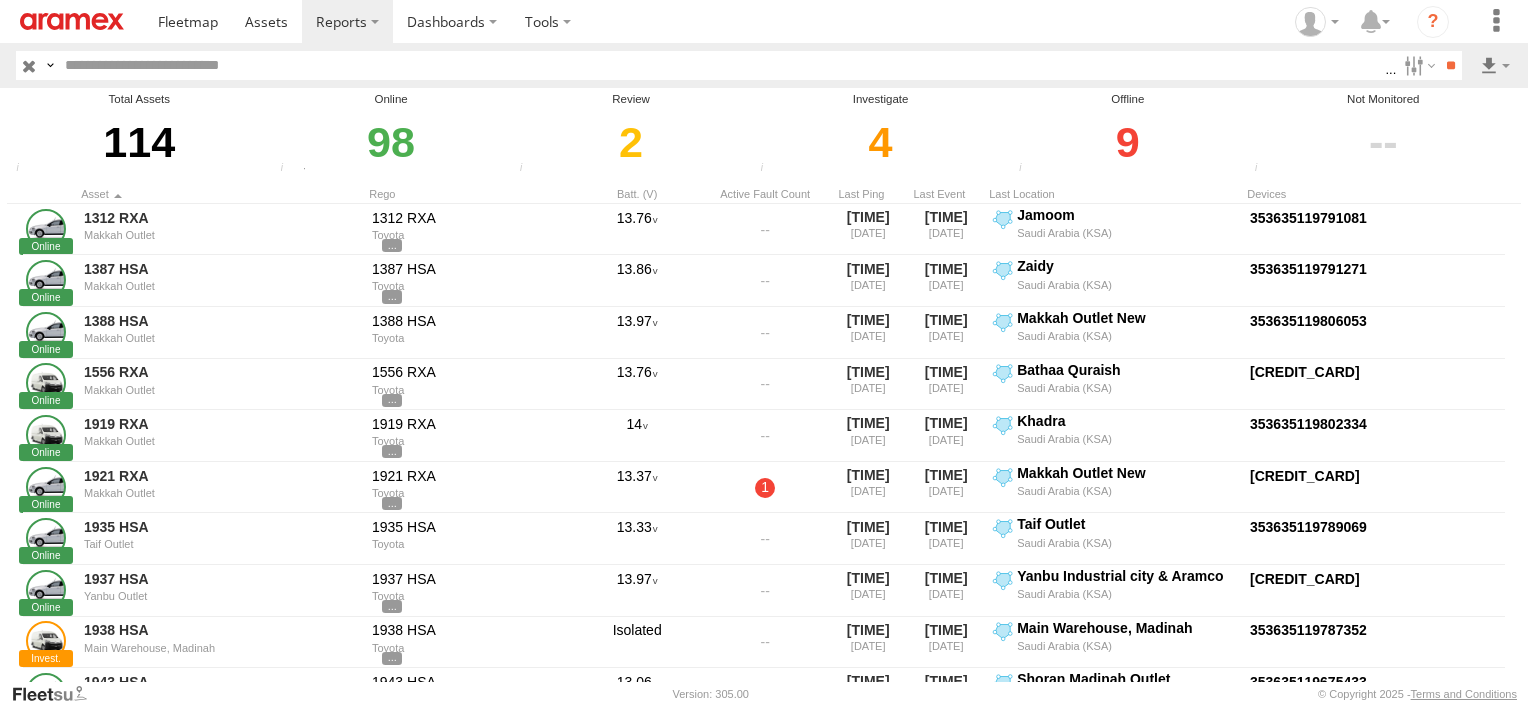 click on "Review" at bounding box center (0, 0) 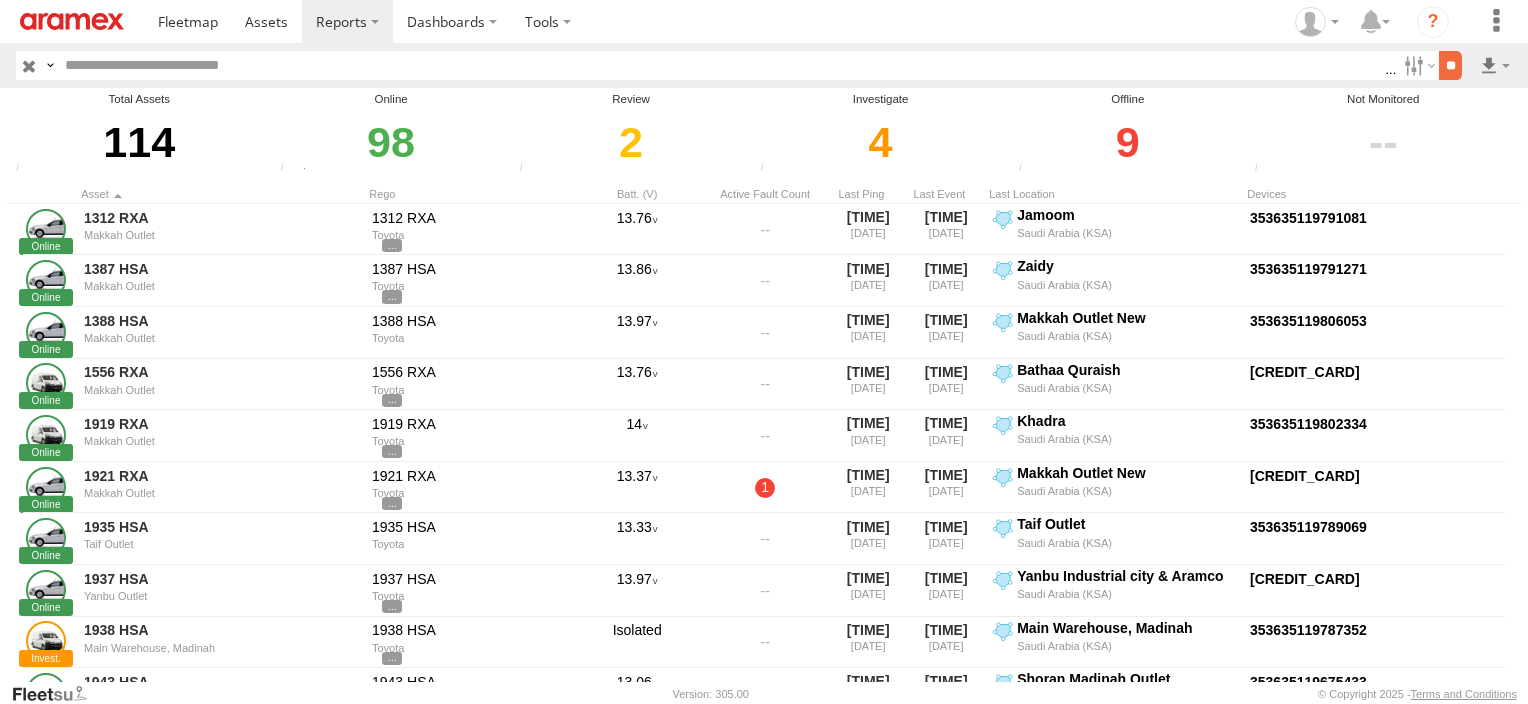 click on "**" at bounding box center (1450, 65) 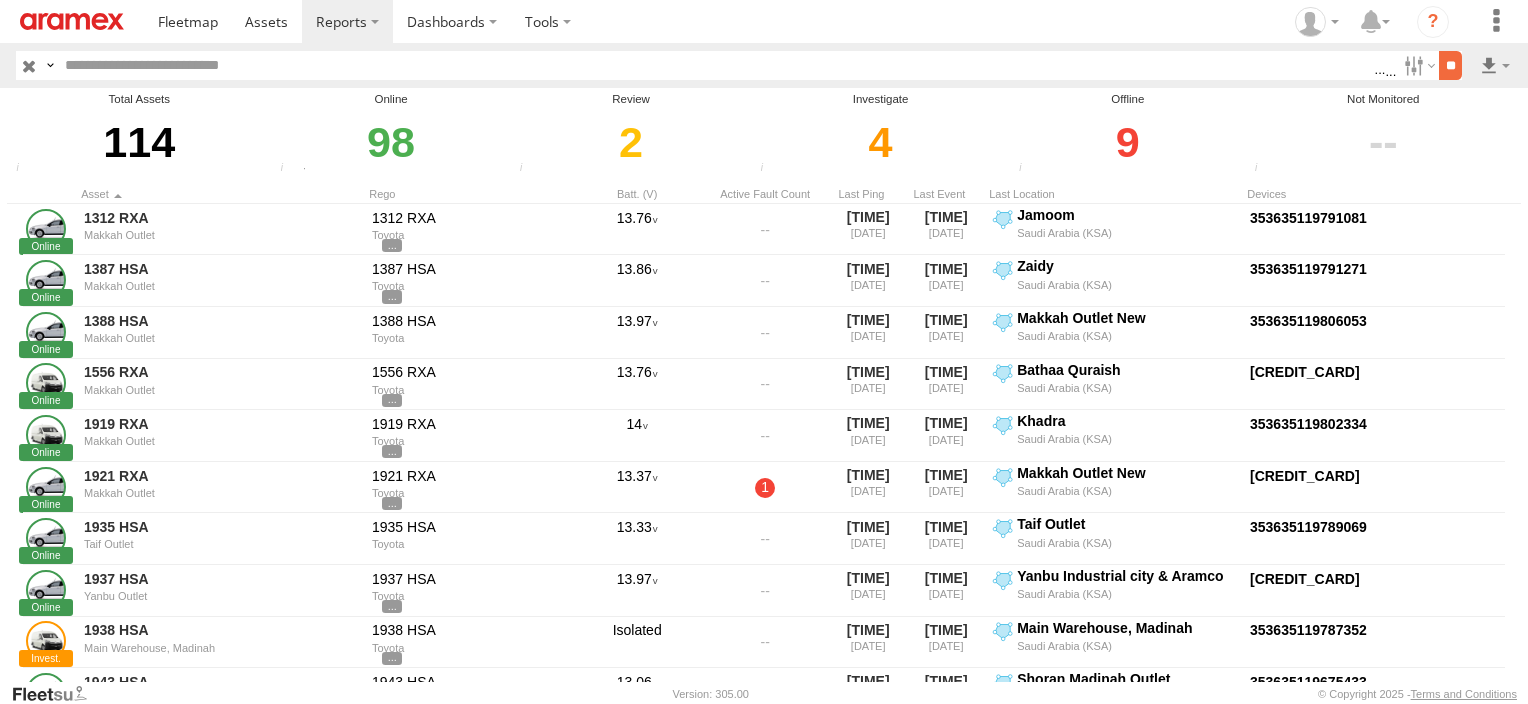 scroll, scrollTop: 0, scrollLeft: 0, axis: both 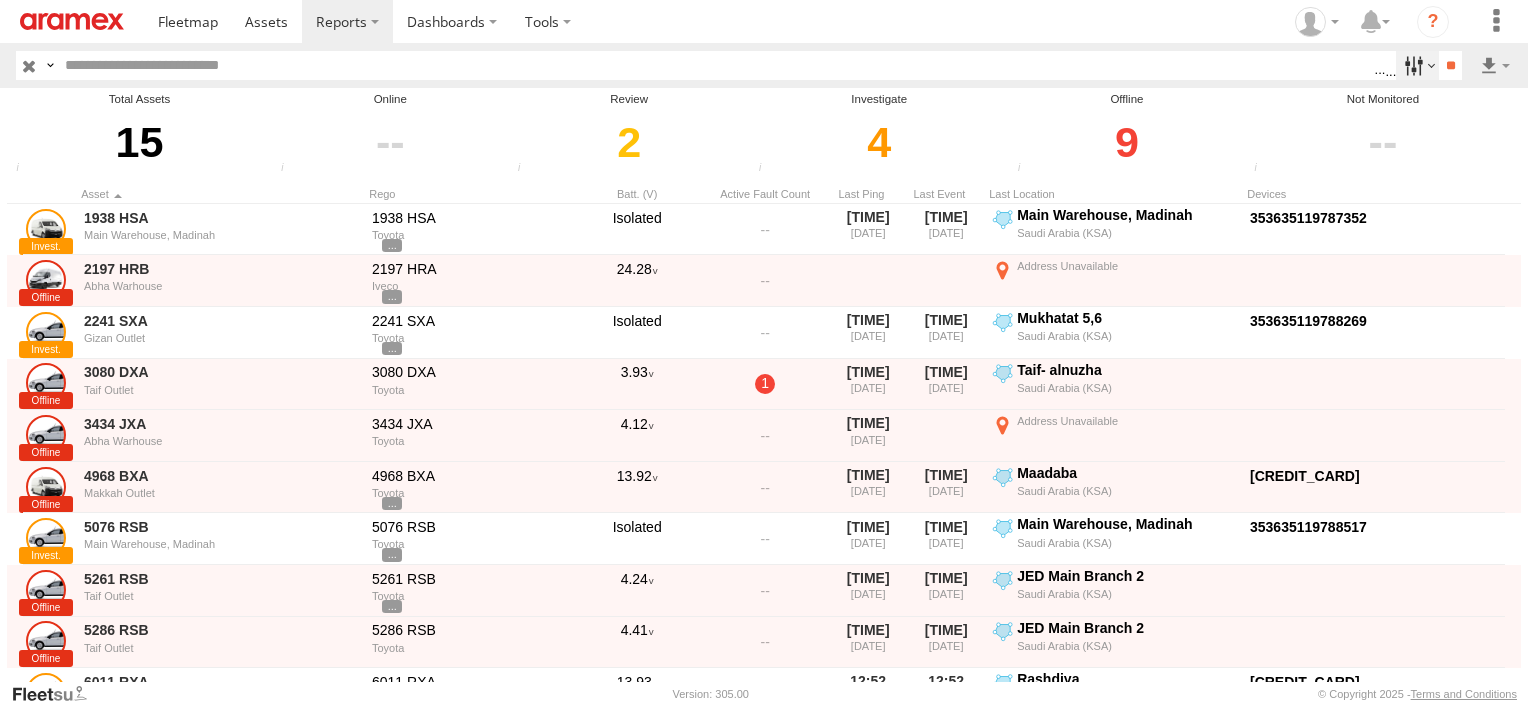 click at bounding box center (1417, 65) 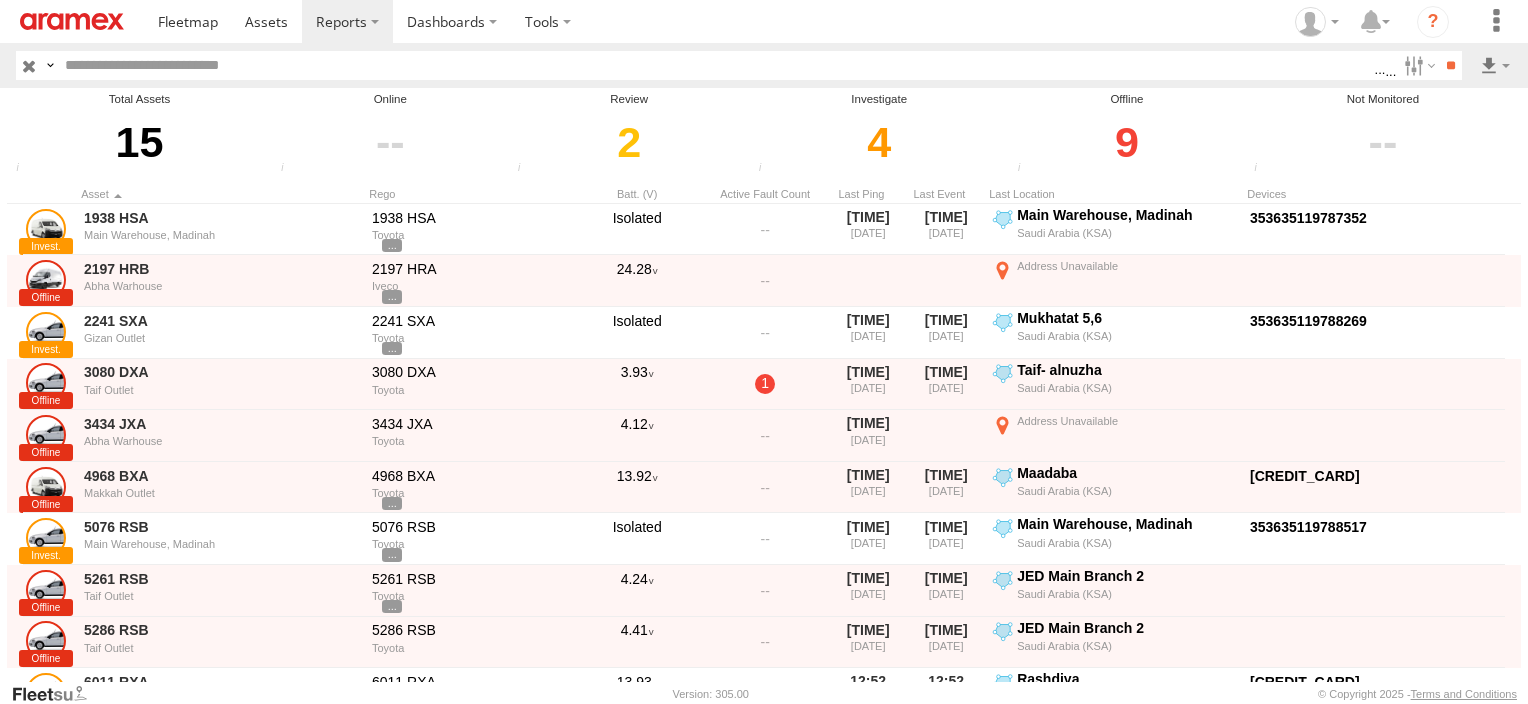scroll, scrollTop: 0, scrollLeft: 0, axis: both 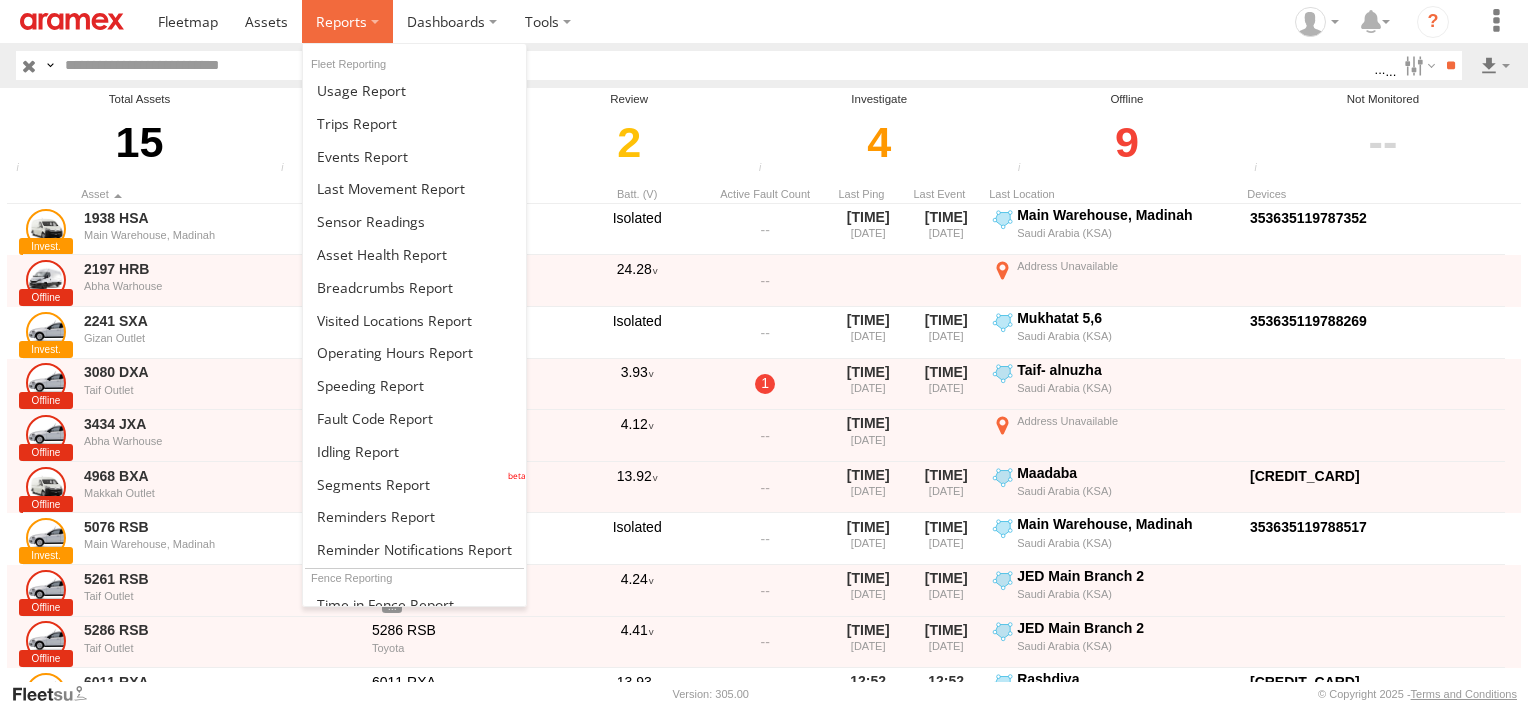 click at bounding box center [347, 21] 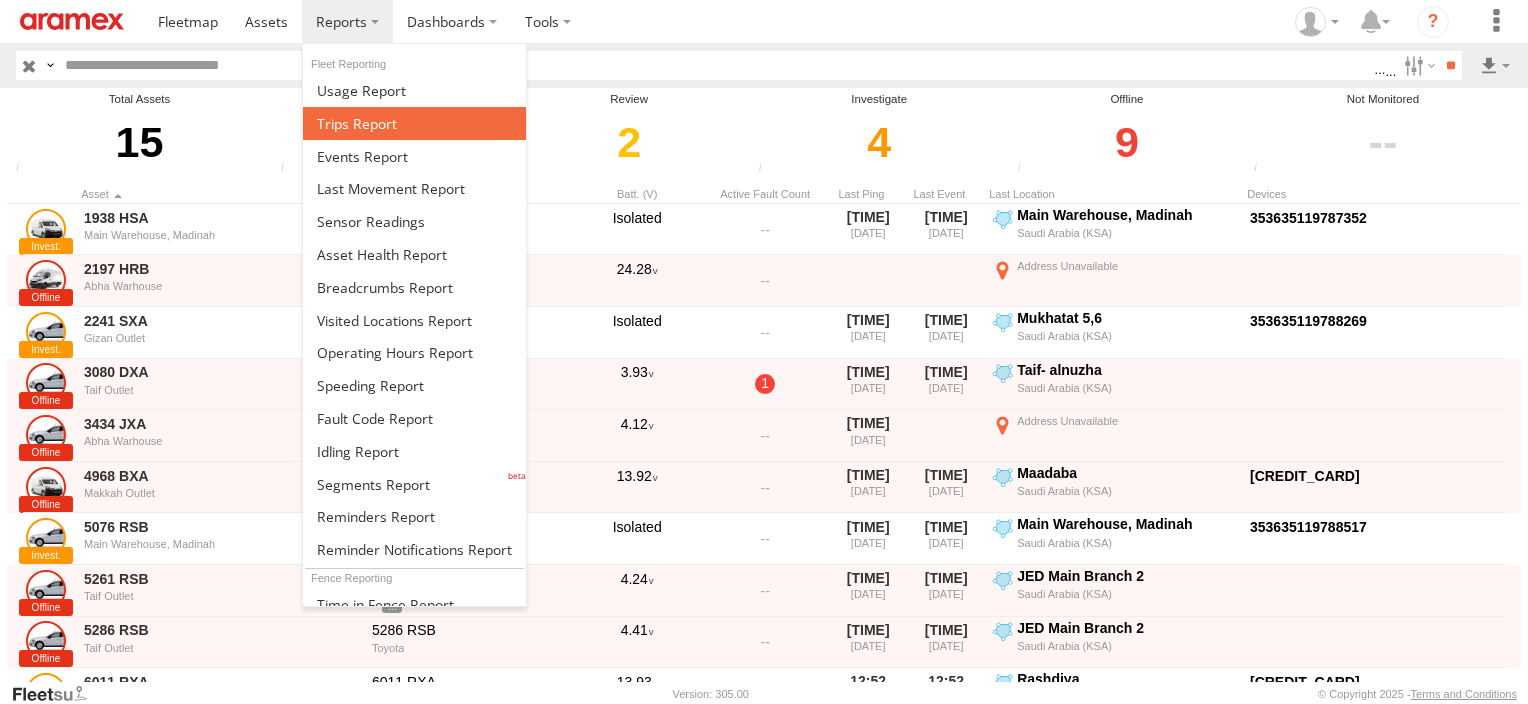 click at bounding box center [414, 123] 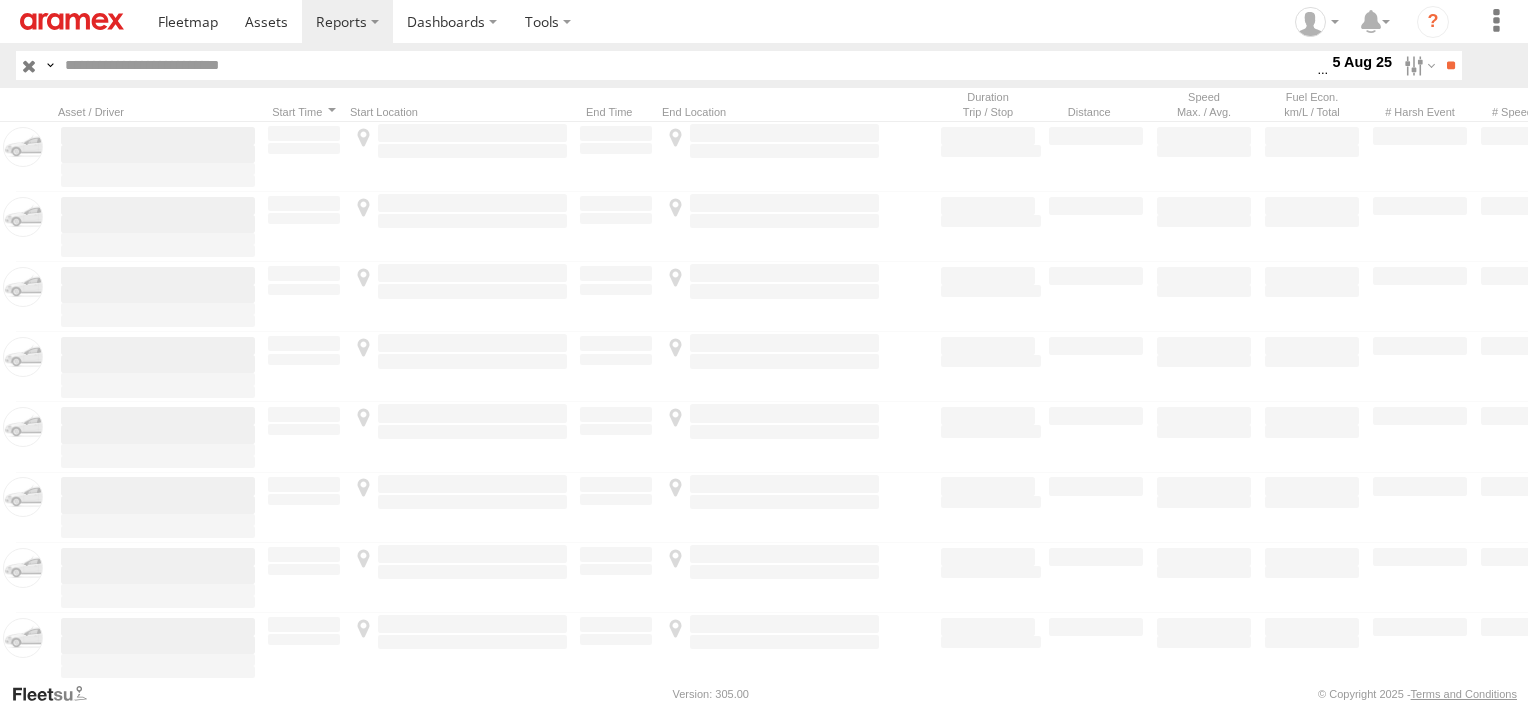 scroll, scrollTop: 0, scrollLeft: 0, axis: both 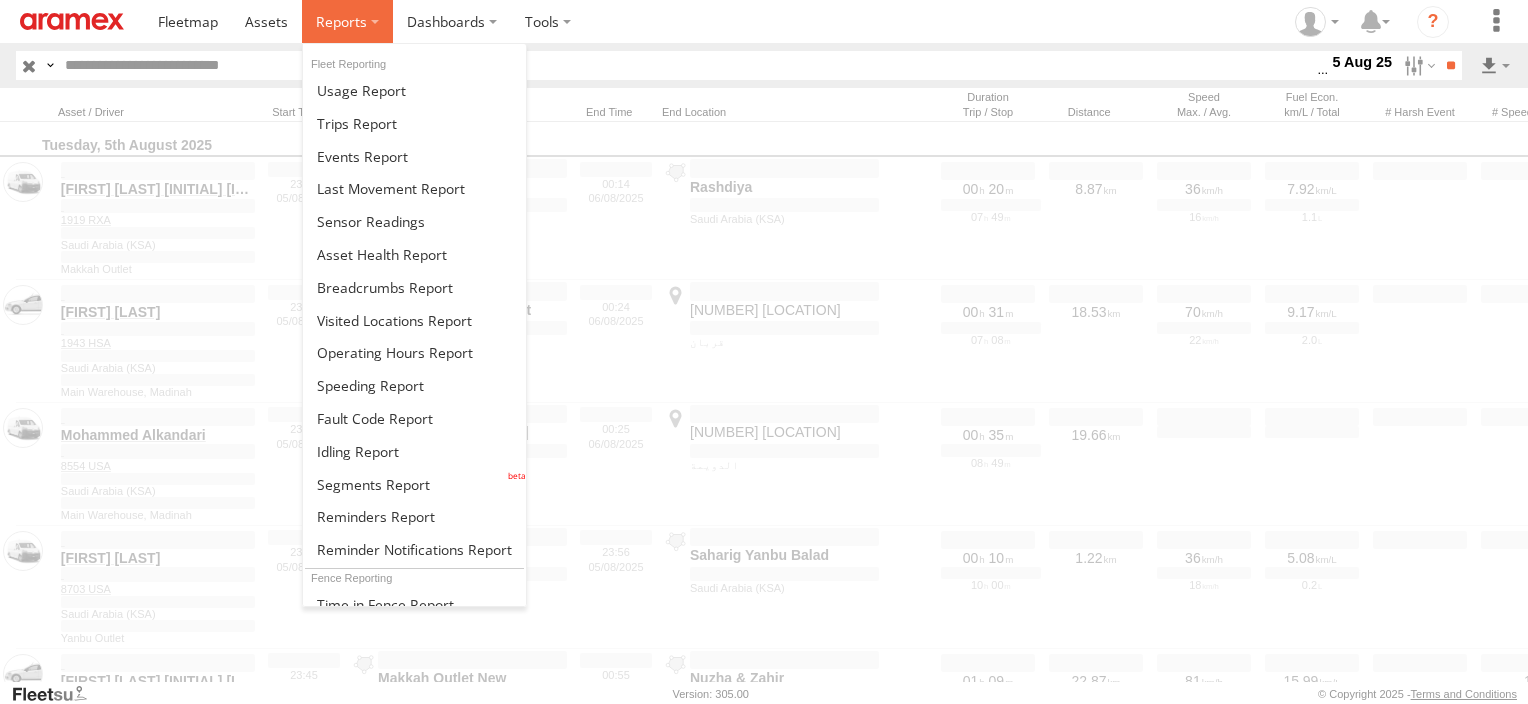 click at bounding box center [341, 21] 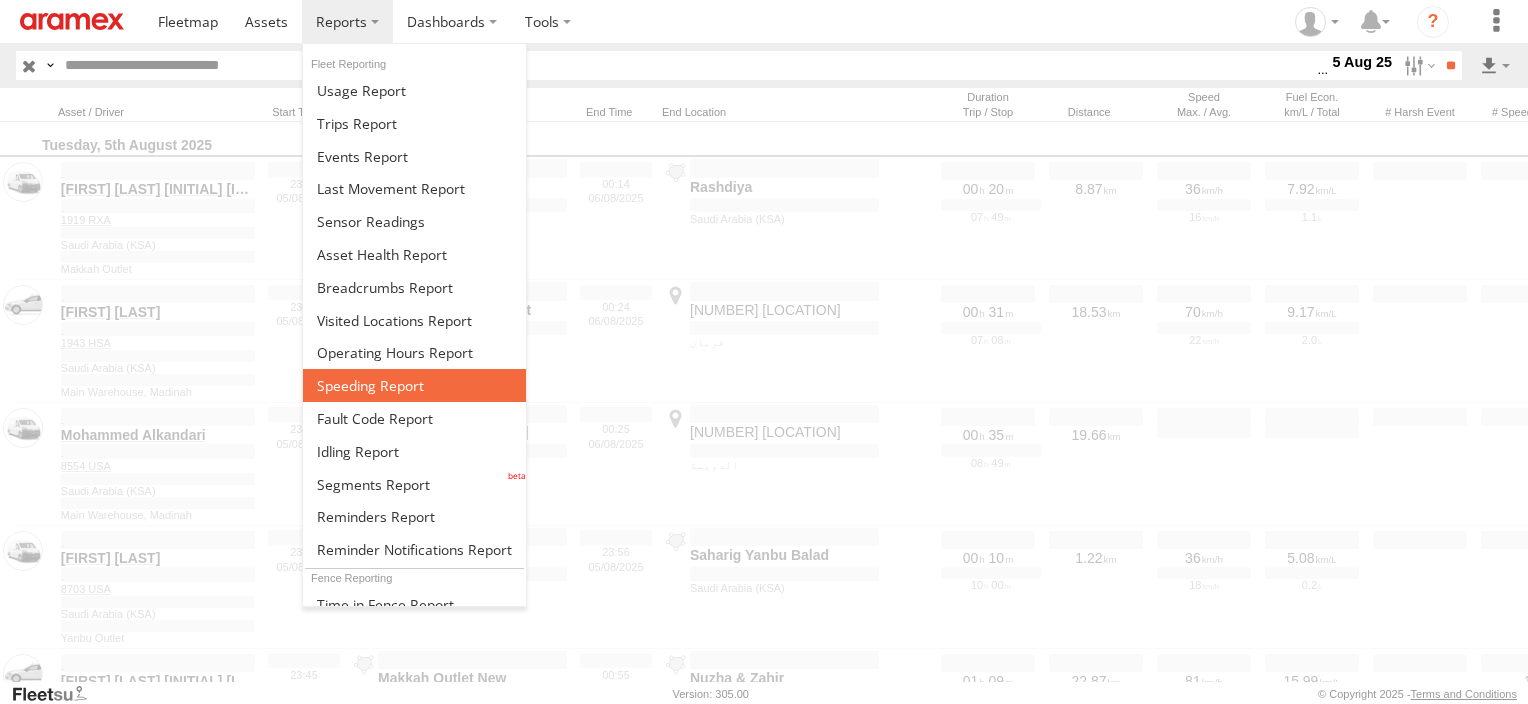 click at bounding box center [370, 385] 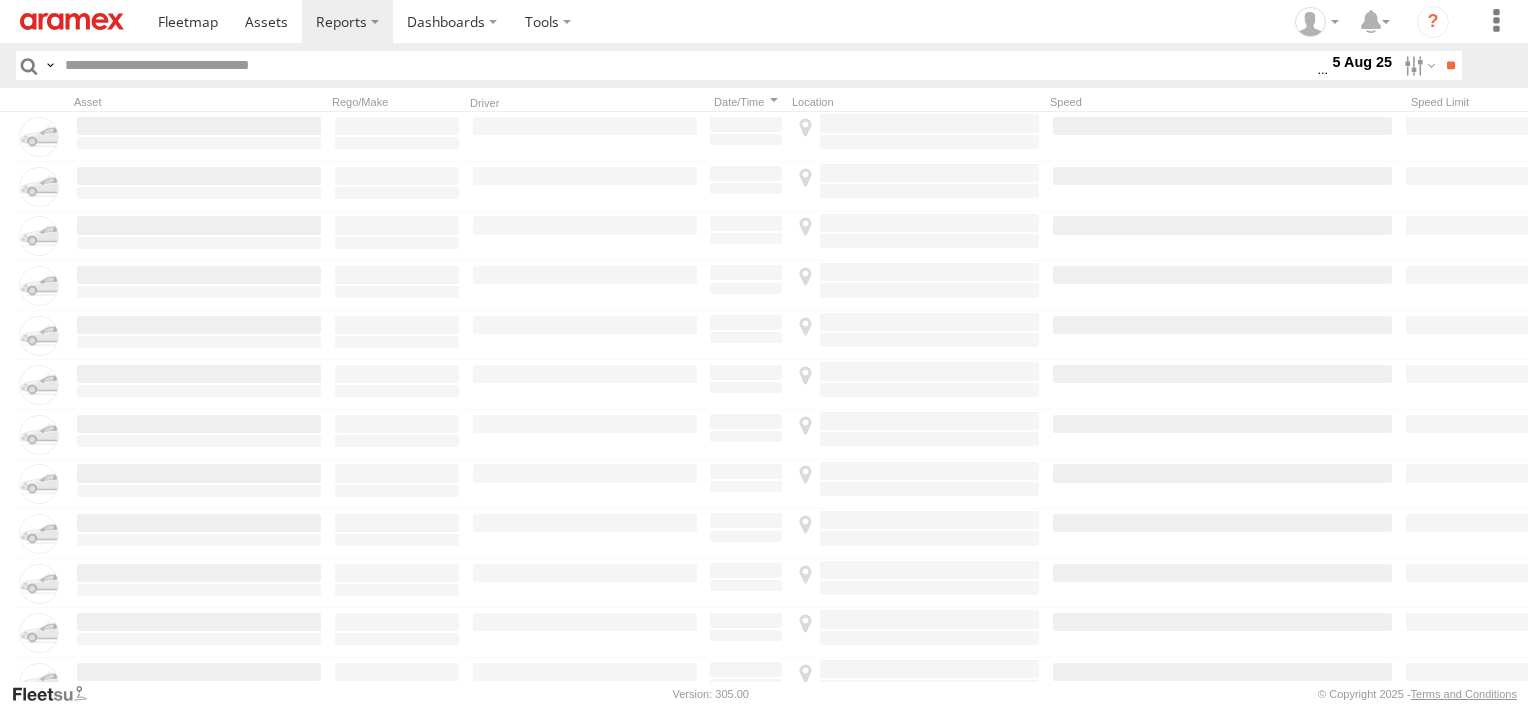 scroll, scrollTop: 0, scrollLeft: 0, axis: both 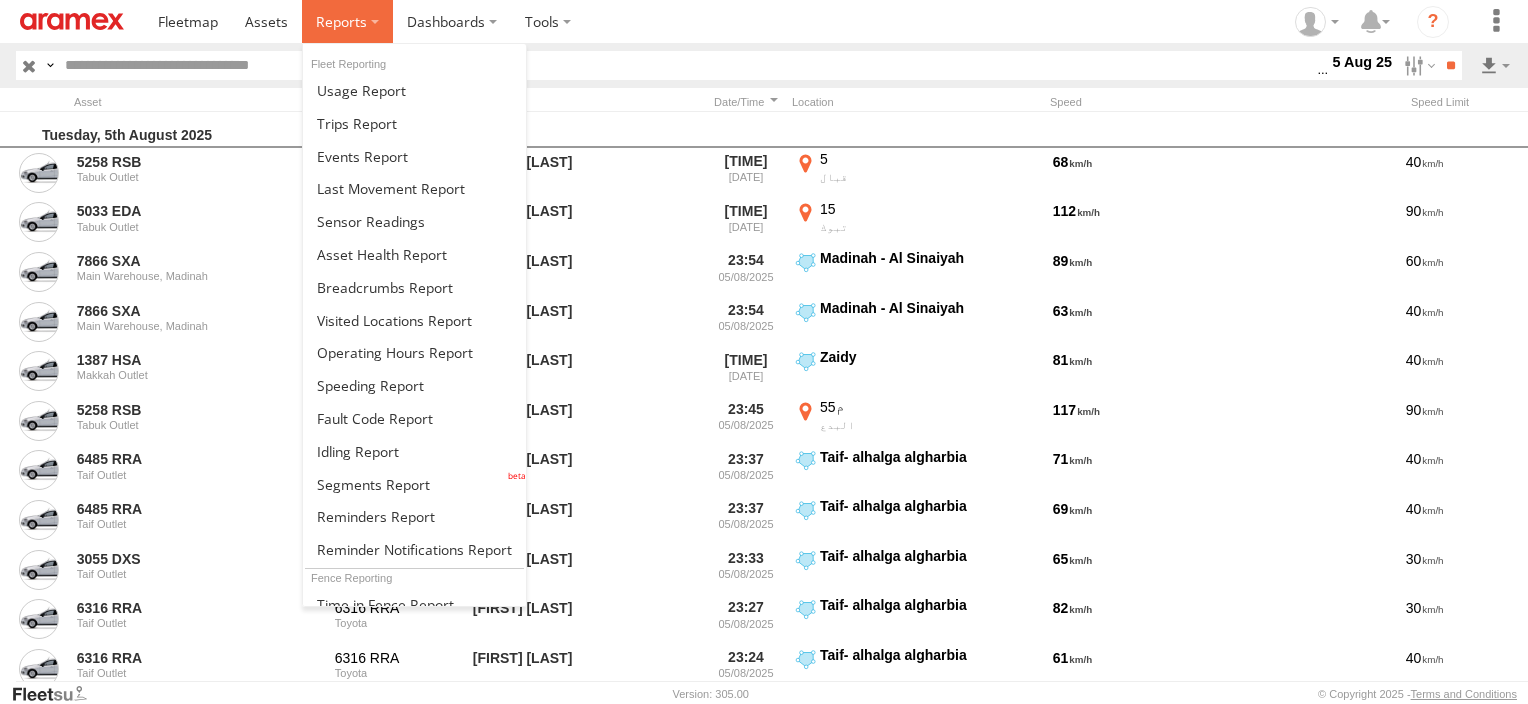 click at bounding box center (341, 21) 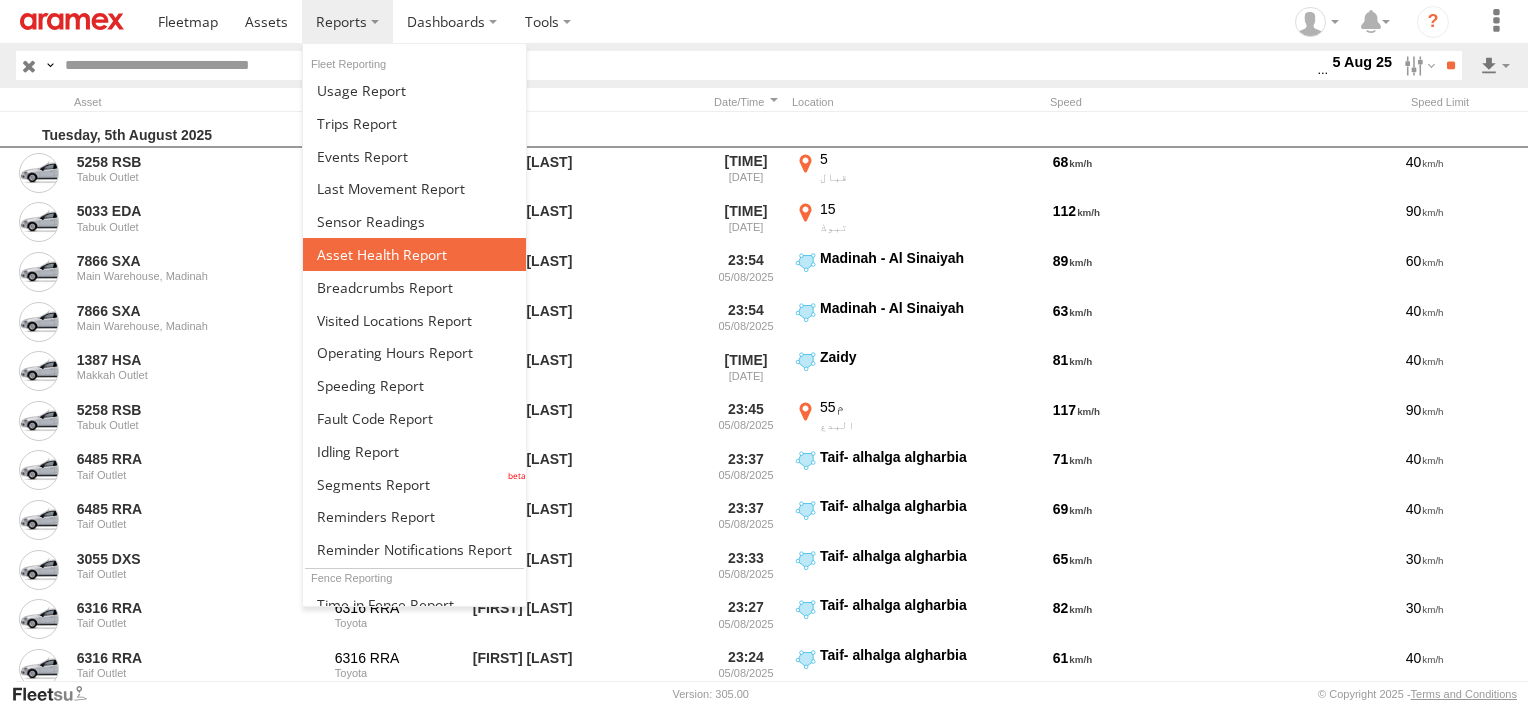 click at bounding box center [382, 254] 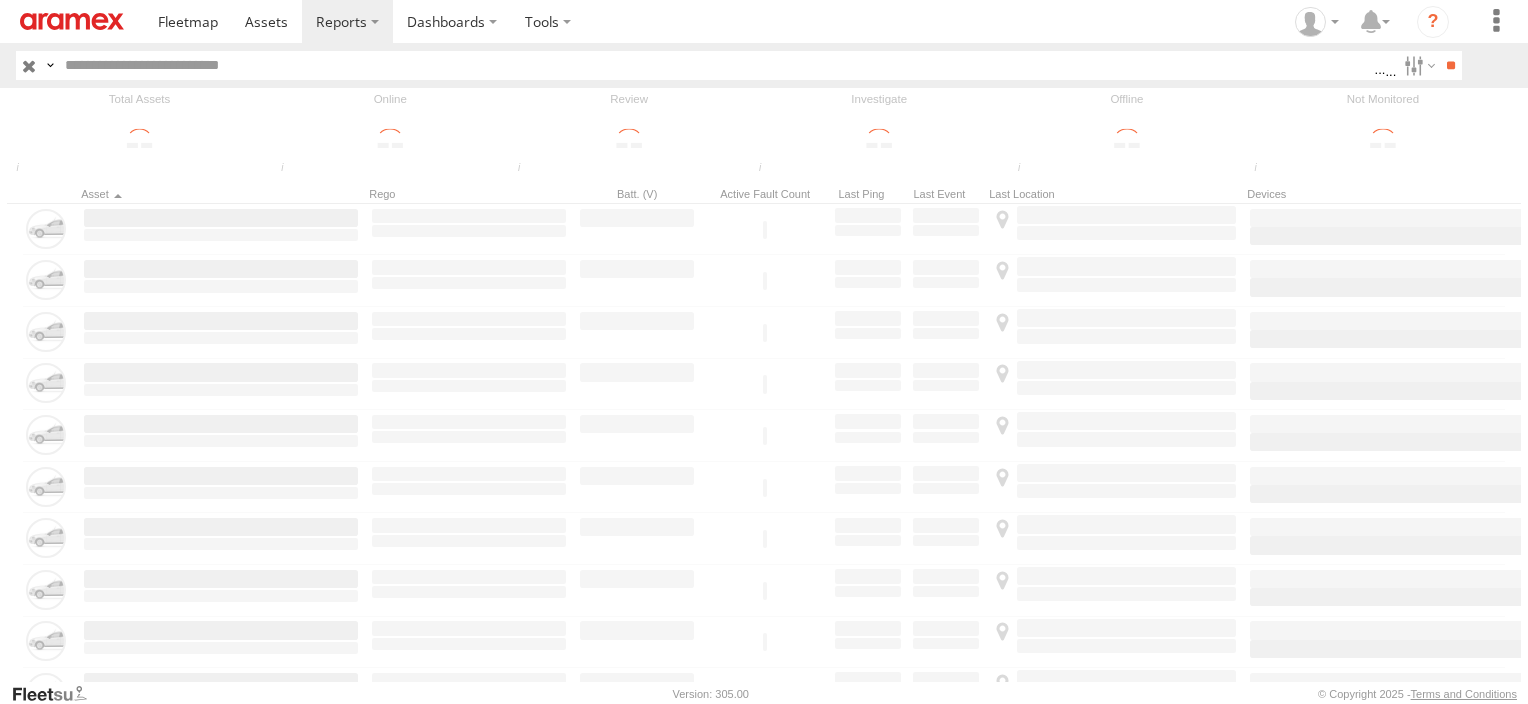 scroll, scrollTop: 0, scrollLeft: 0, axis: both 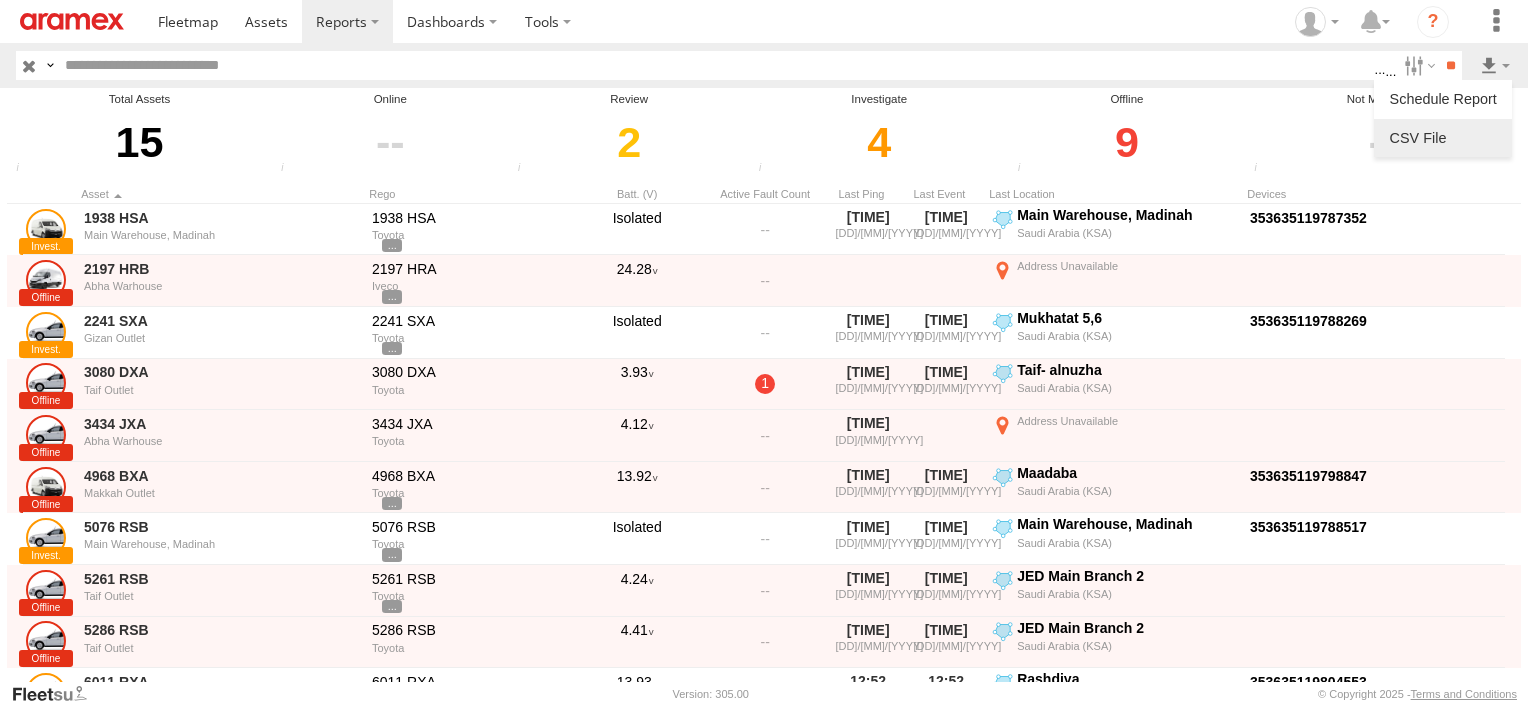click at bounding box center (1443, 138) 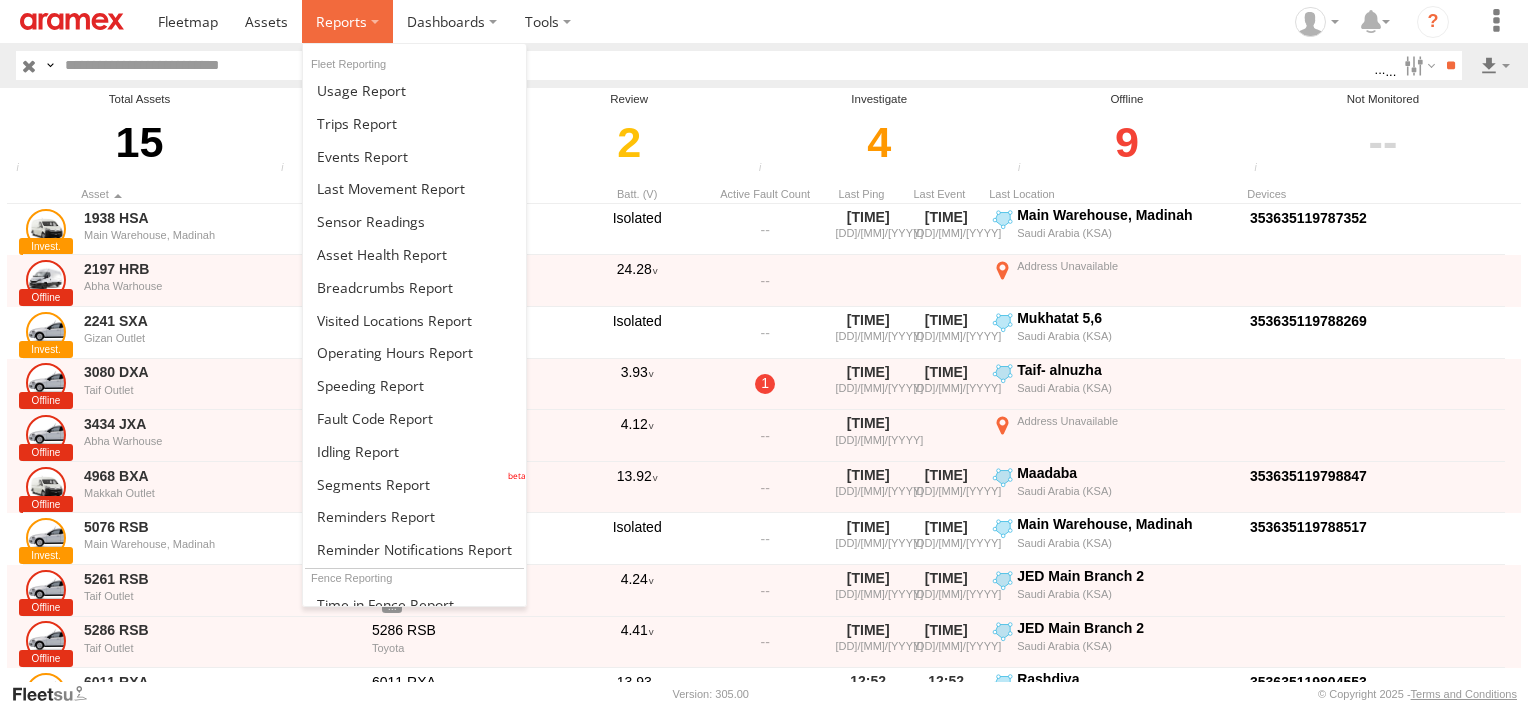 click at bounding box center (341, 21) 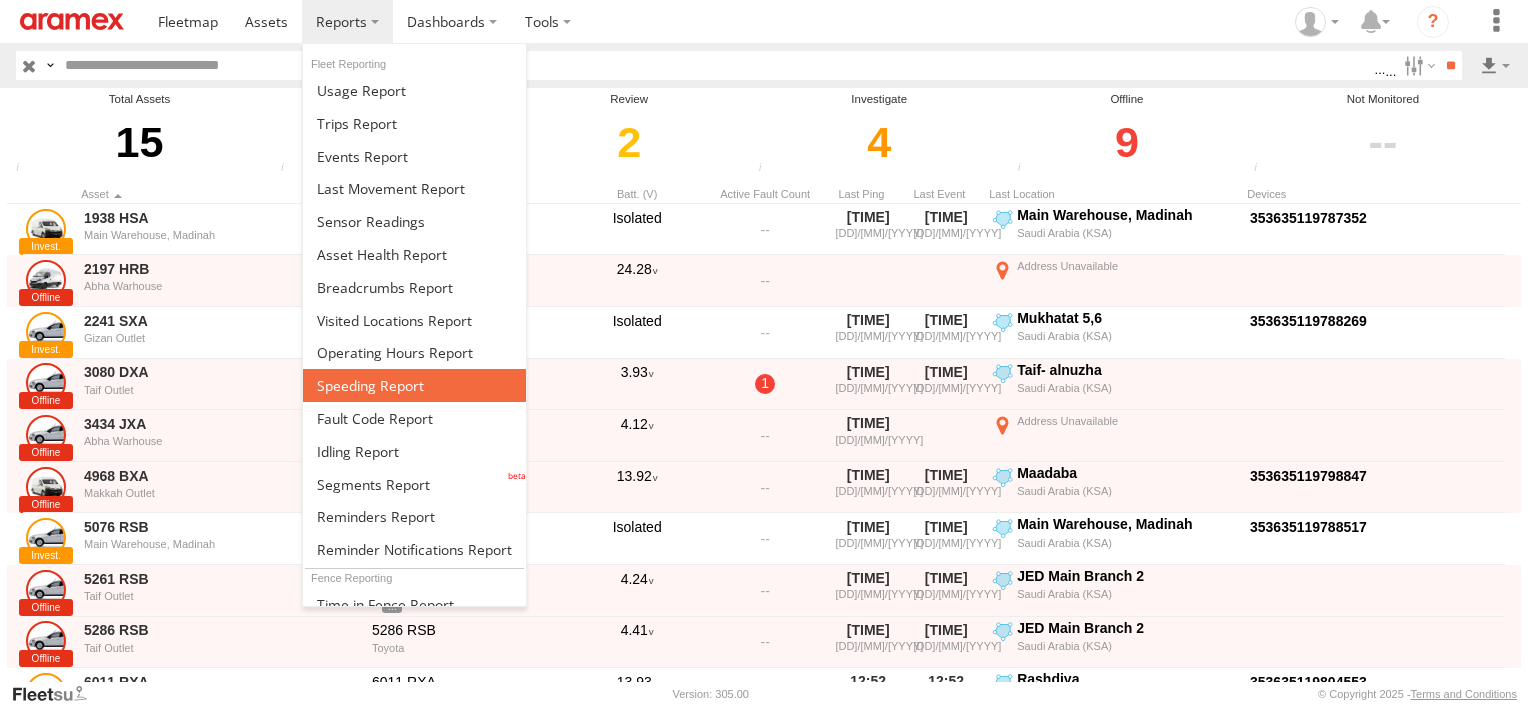 click at bounding box center [370, 385] 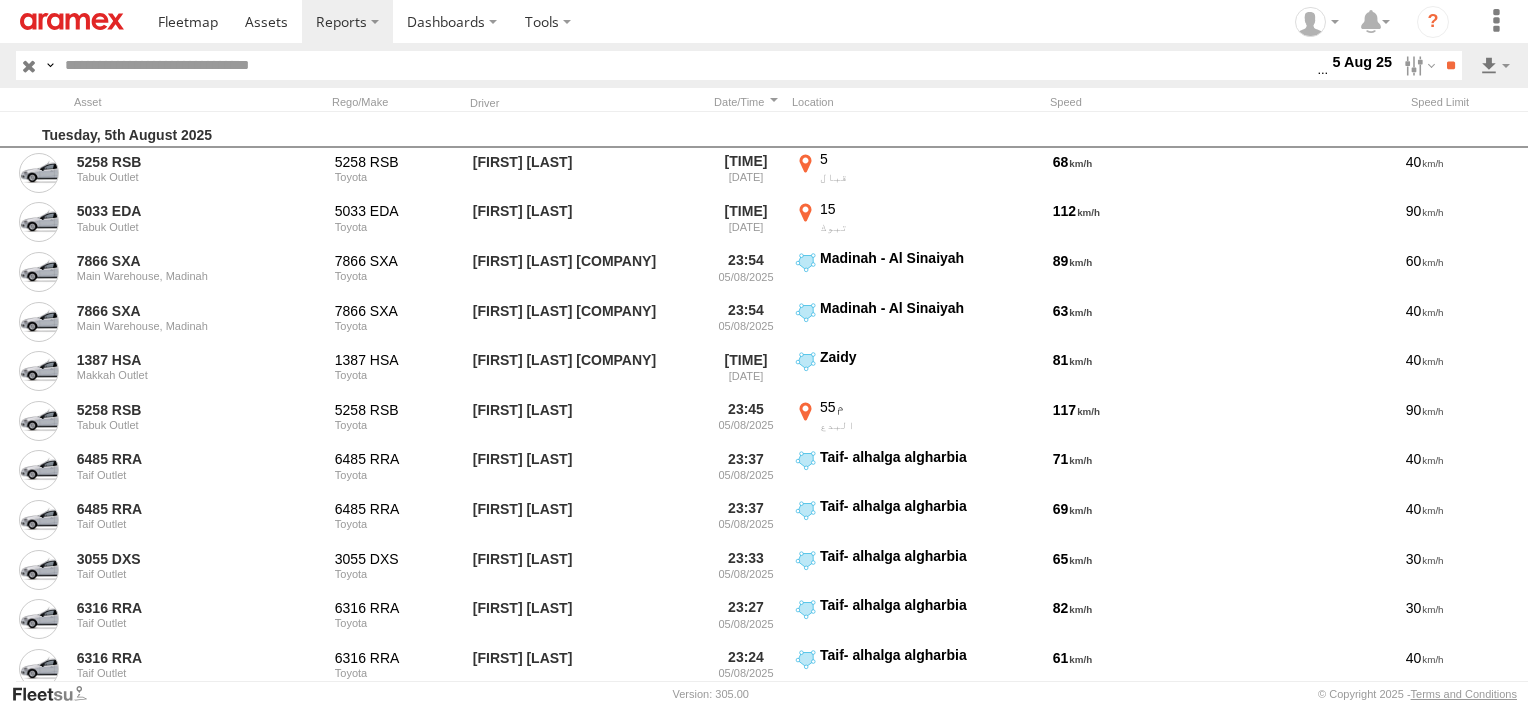 scroll, scrollTop: 0, scrollLeft: 0, axis: both 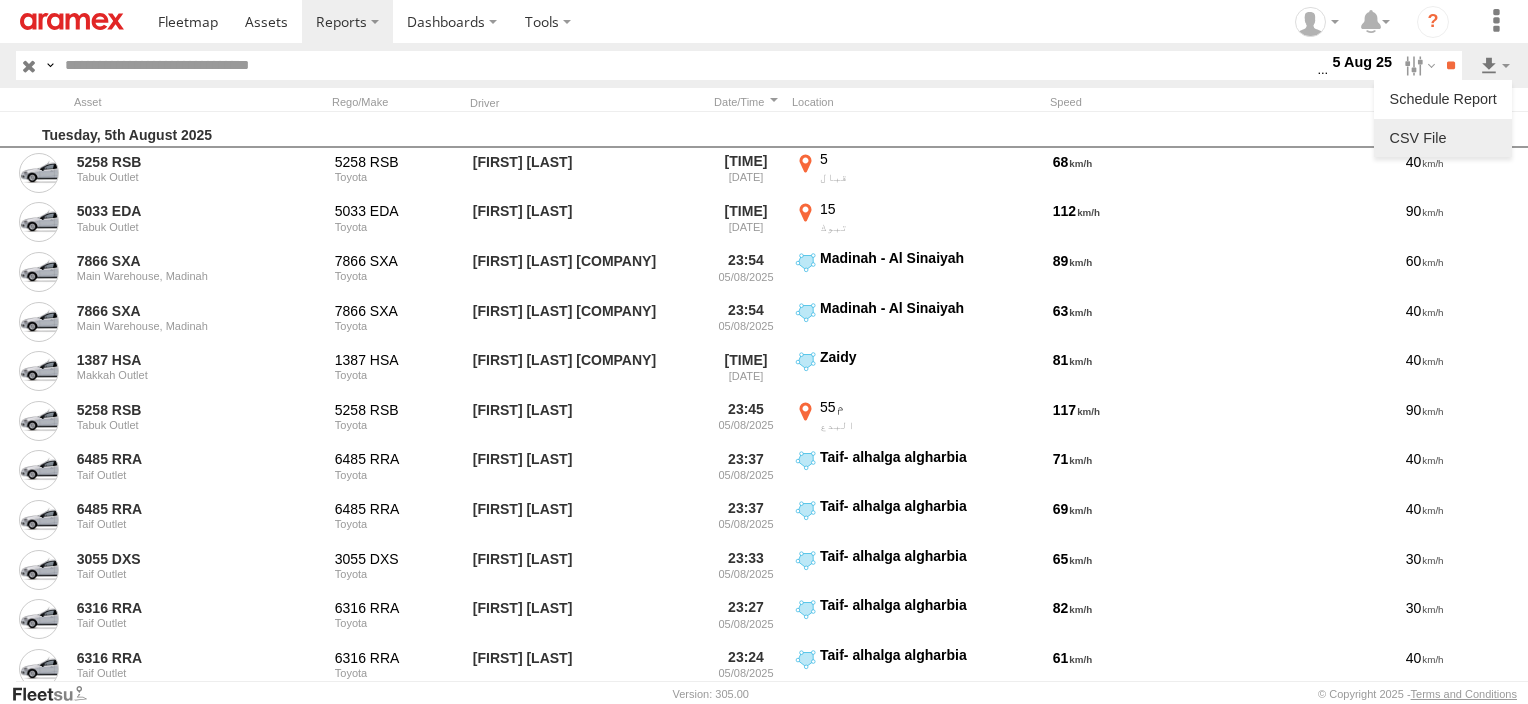click at bounding box center (1443, 138) 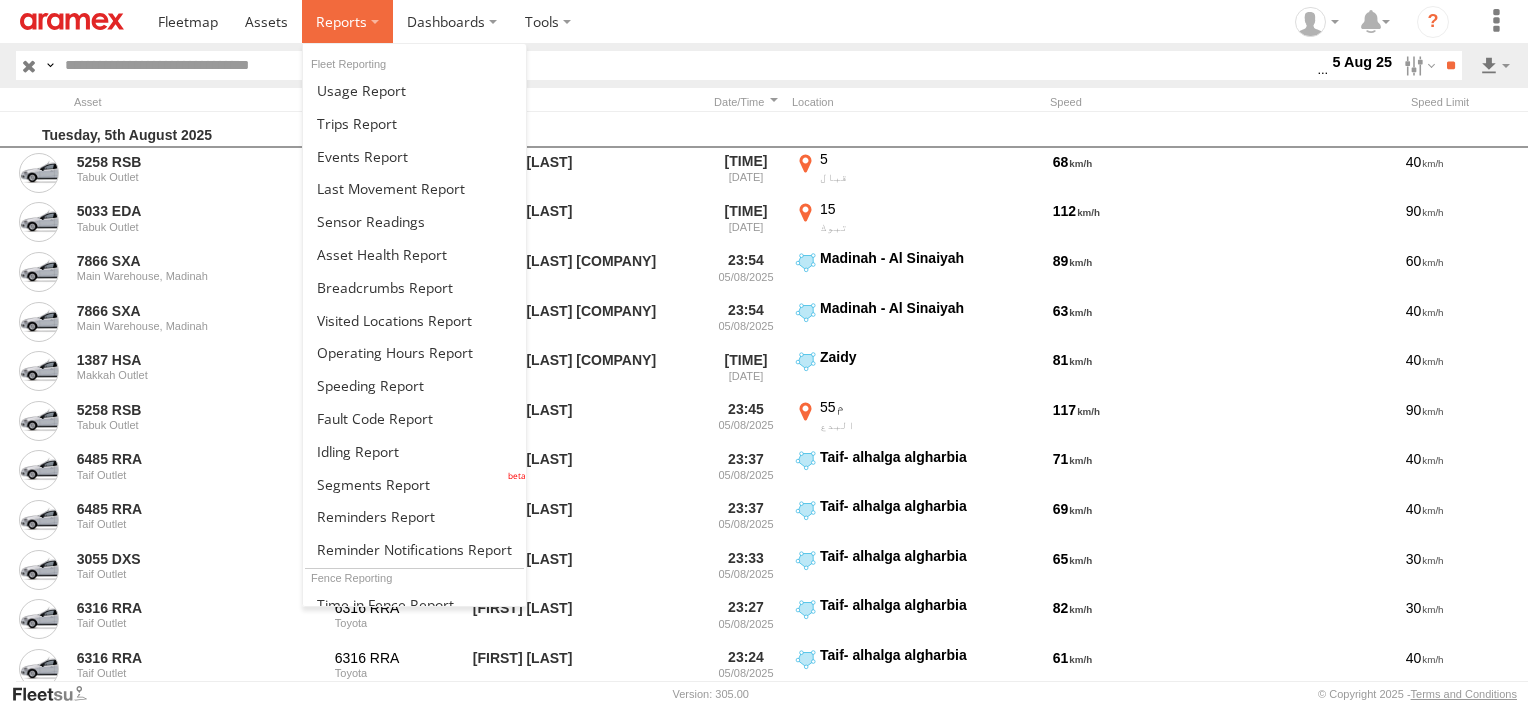 click at bounding box center (341, 21) 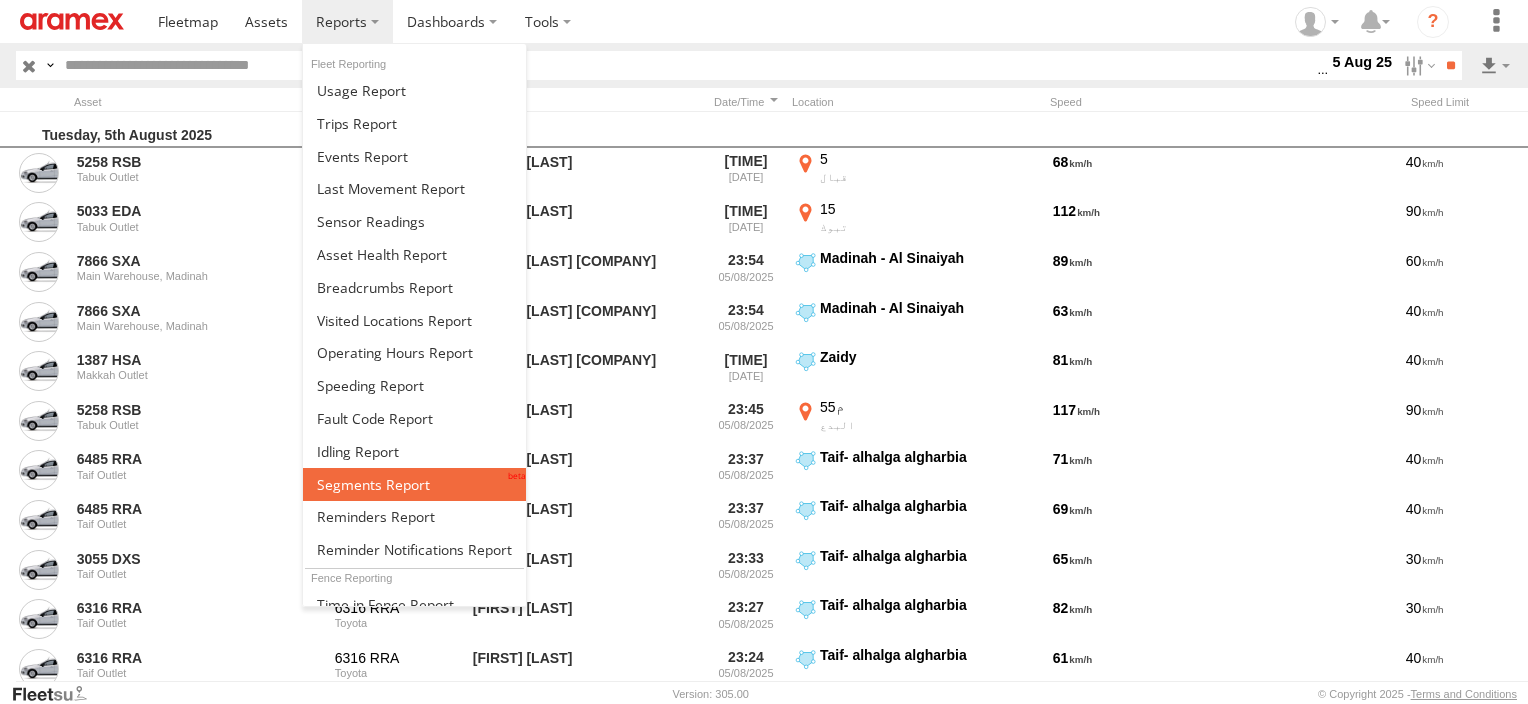 click at bounding box center (373, 484) 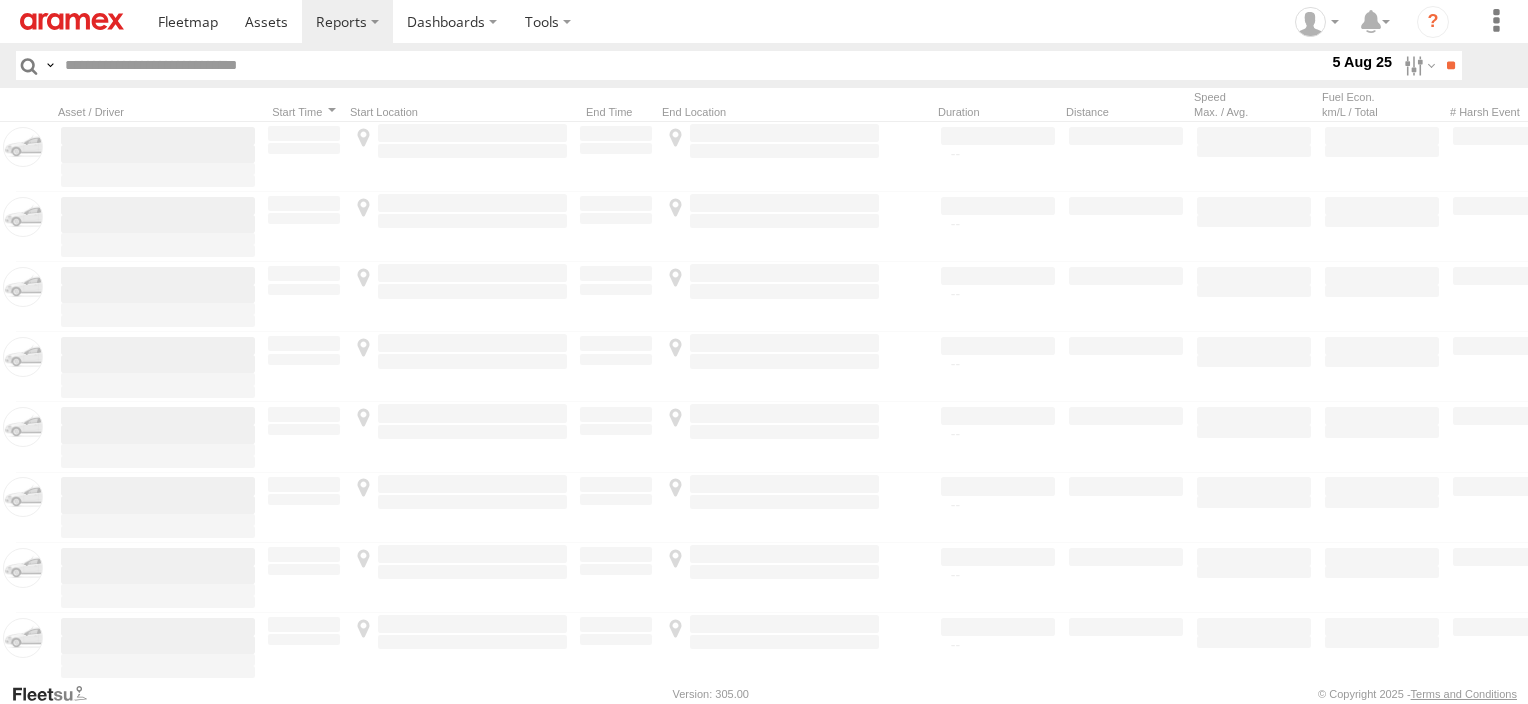 scroll, scrollTop: 0, scrollLeft: 0, axis: both 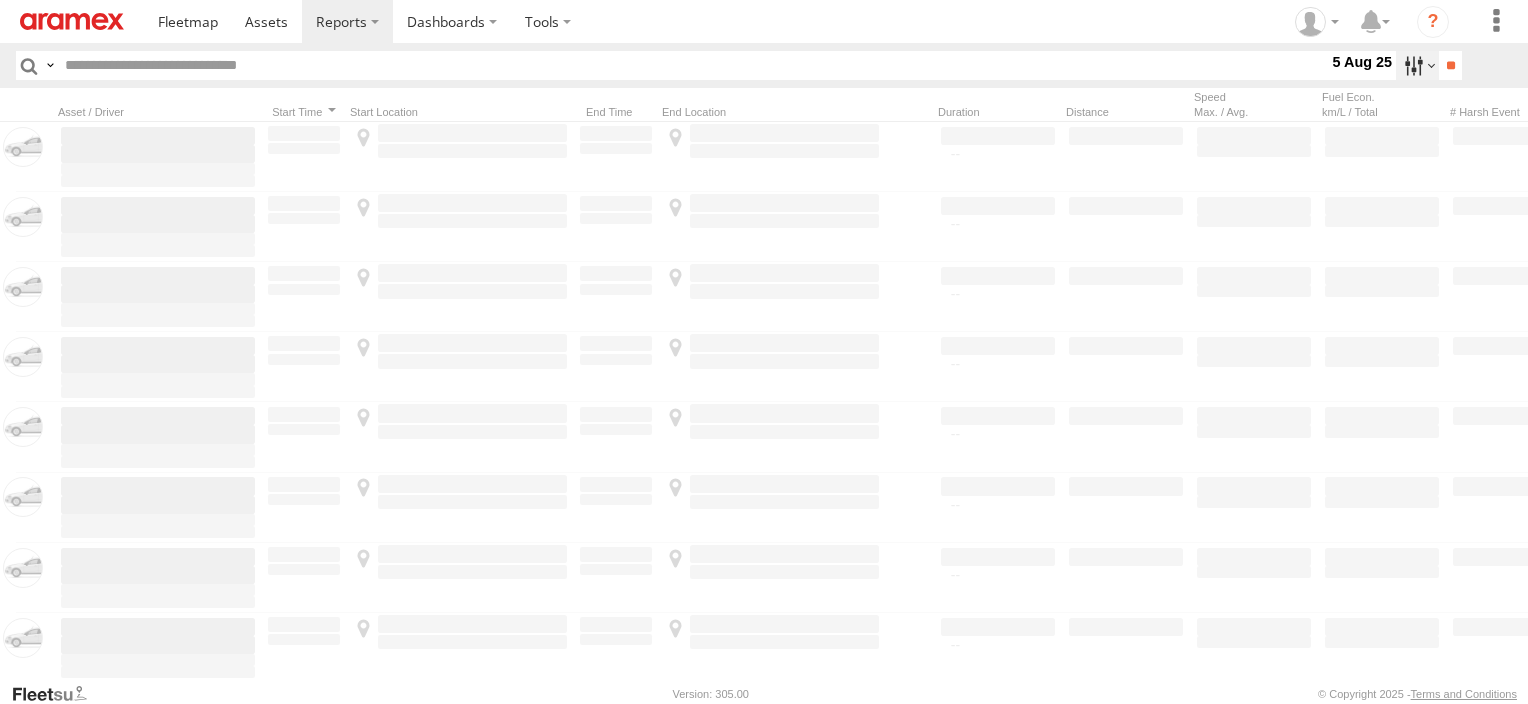 click at bounding box center (1417, 65) 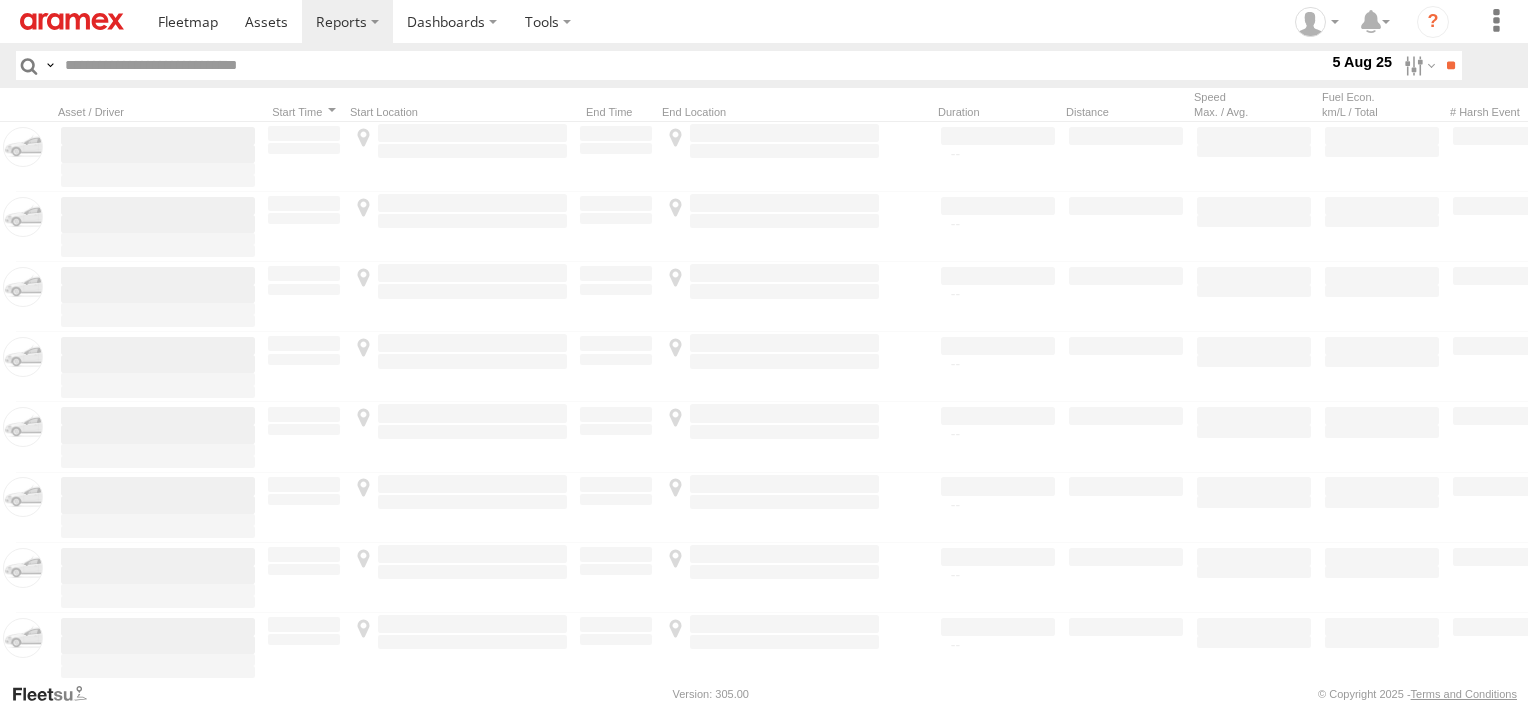 click at bounding box center [0, 0] 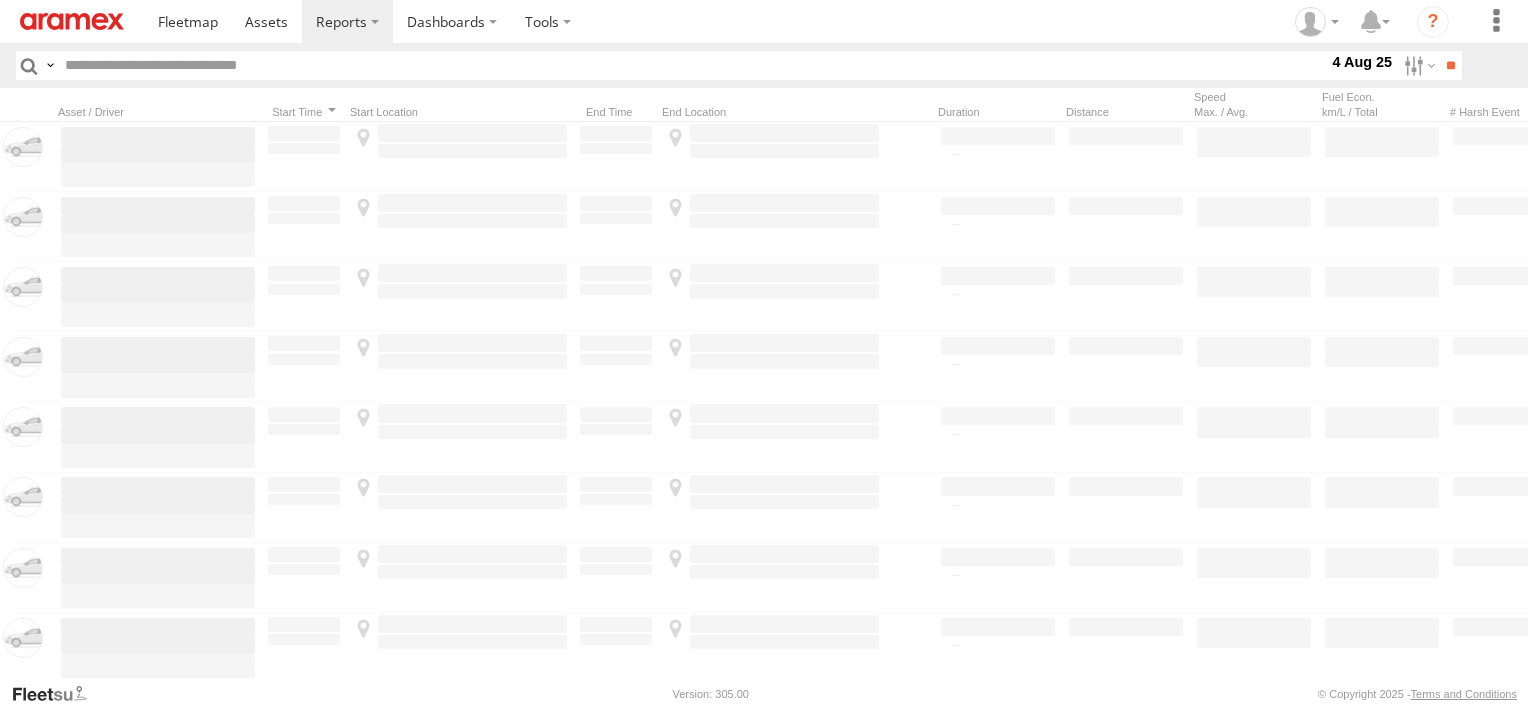 click at bounding box center [0, 0] 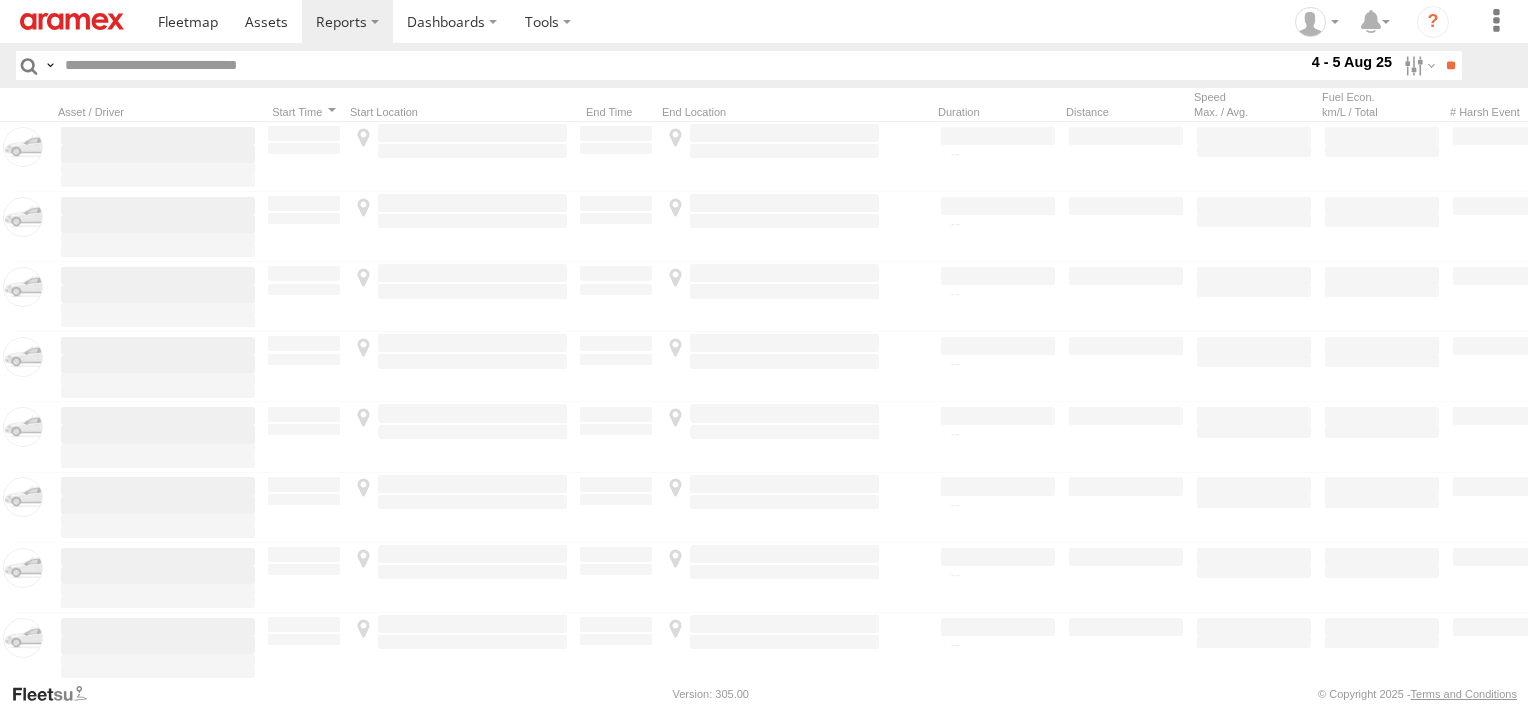 click at bounding box center (0, 0) 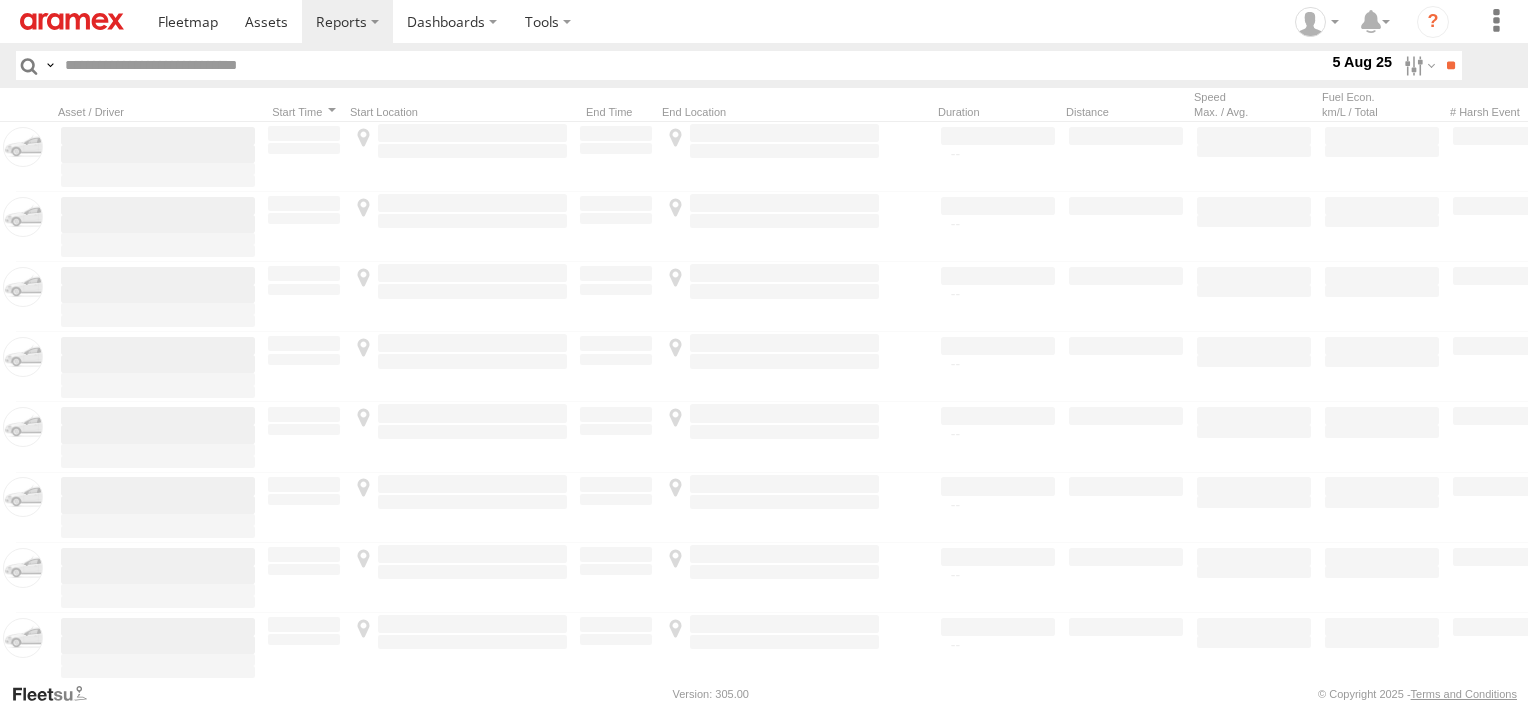 click on "Abha Warhouse" at bounding box center (0, 0) 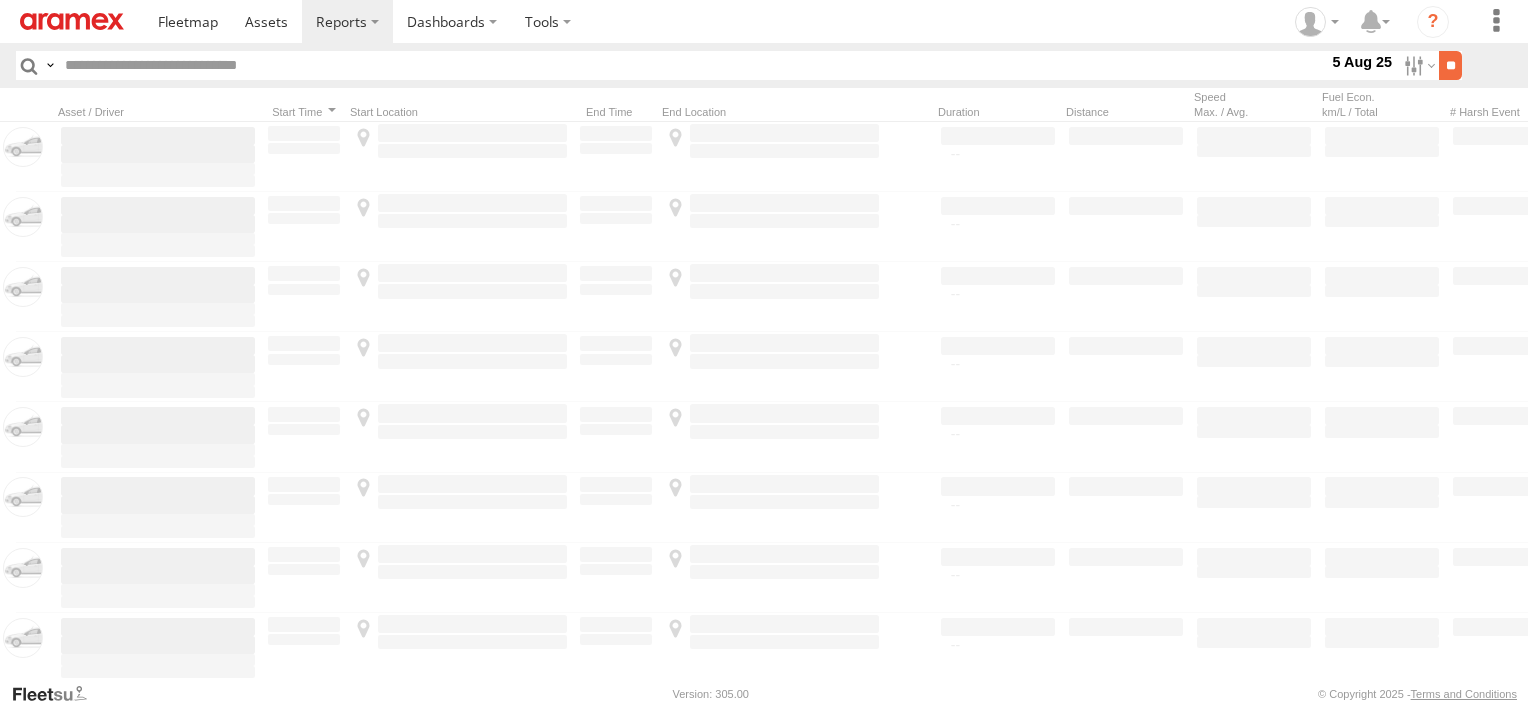 click on "**" at bounding box center (1450, 65) 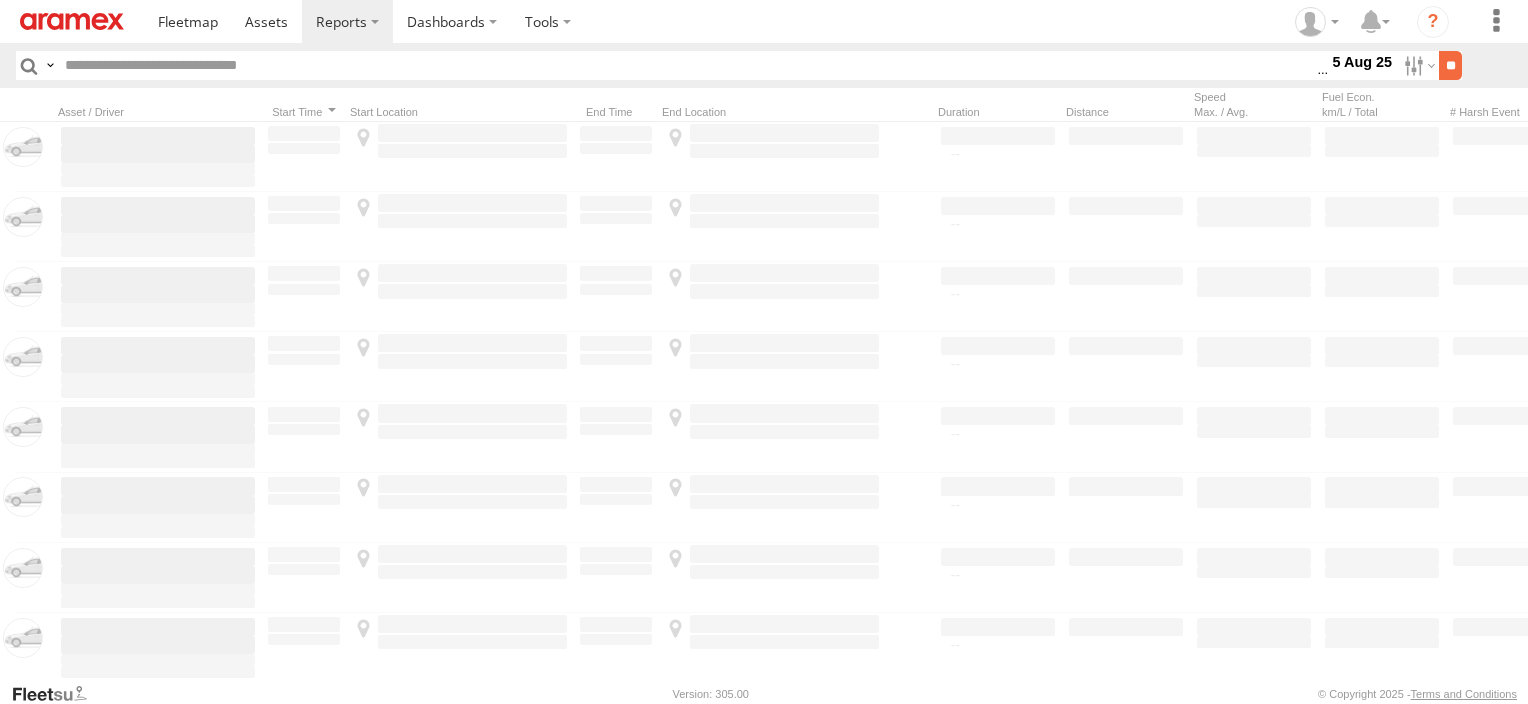 scroll, scrollTop: 0, scrollLeft: 0, axis: both 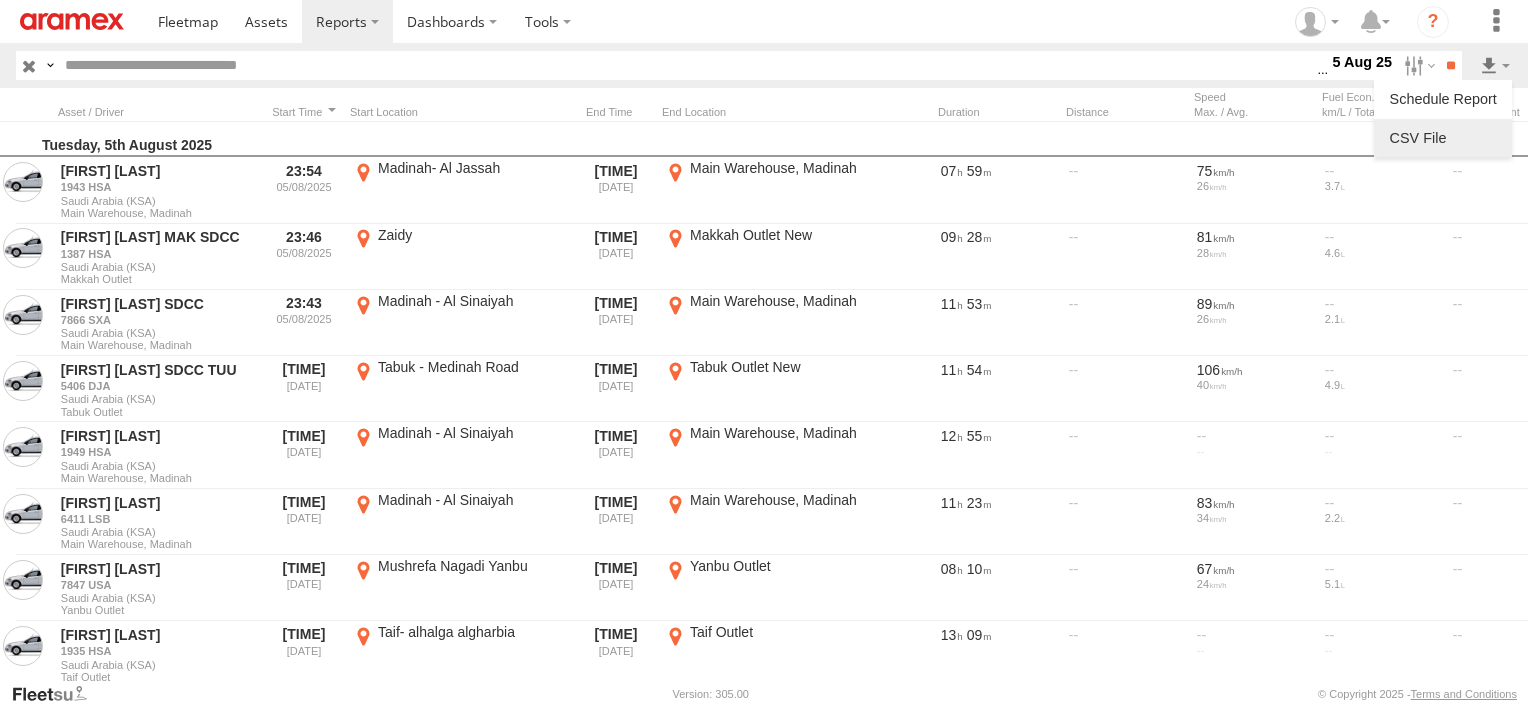 click at bounding box center [1443, 138] 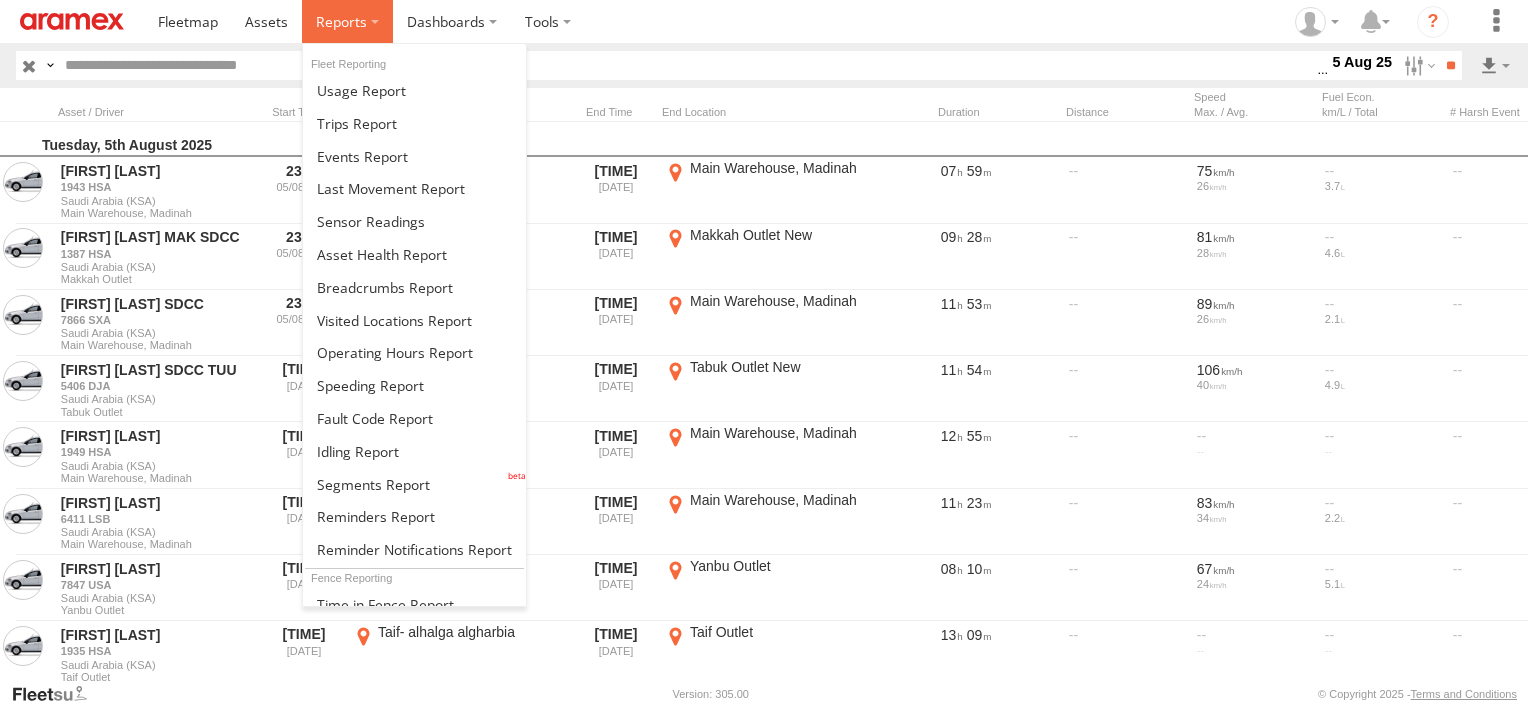 click at bounding box center (347, 21) 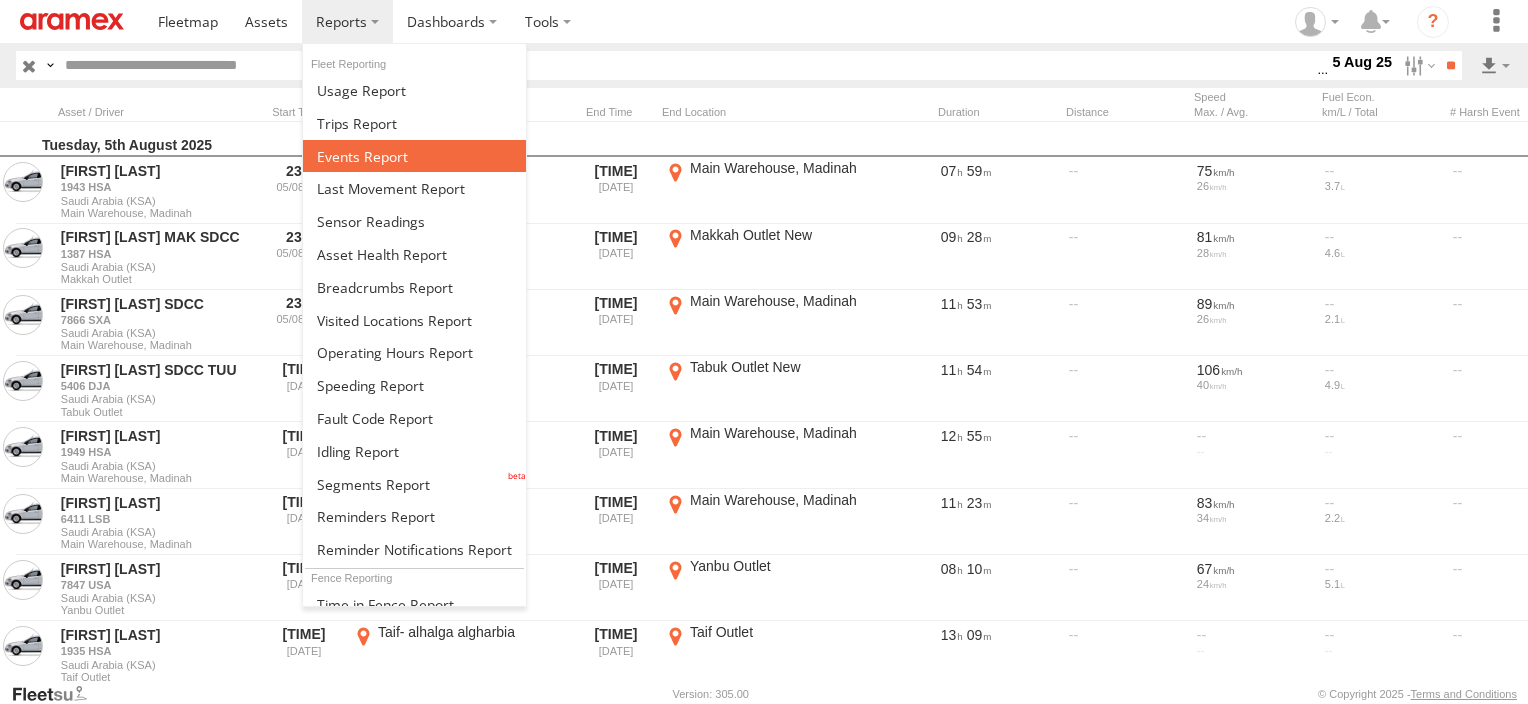 click at bounding box center (362, 156) 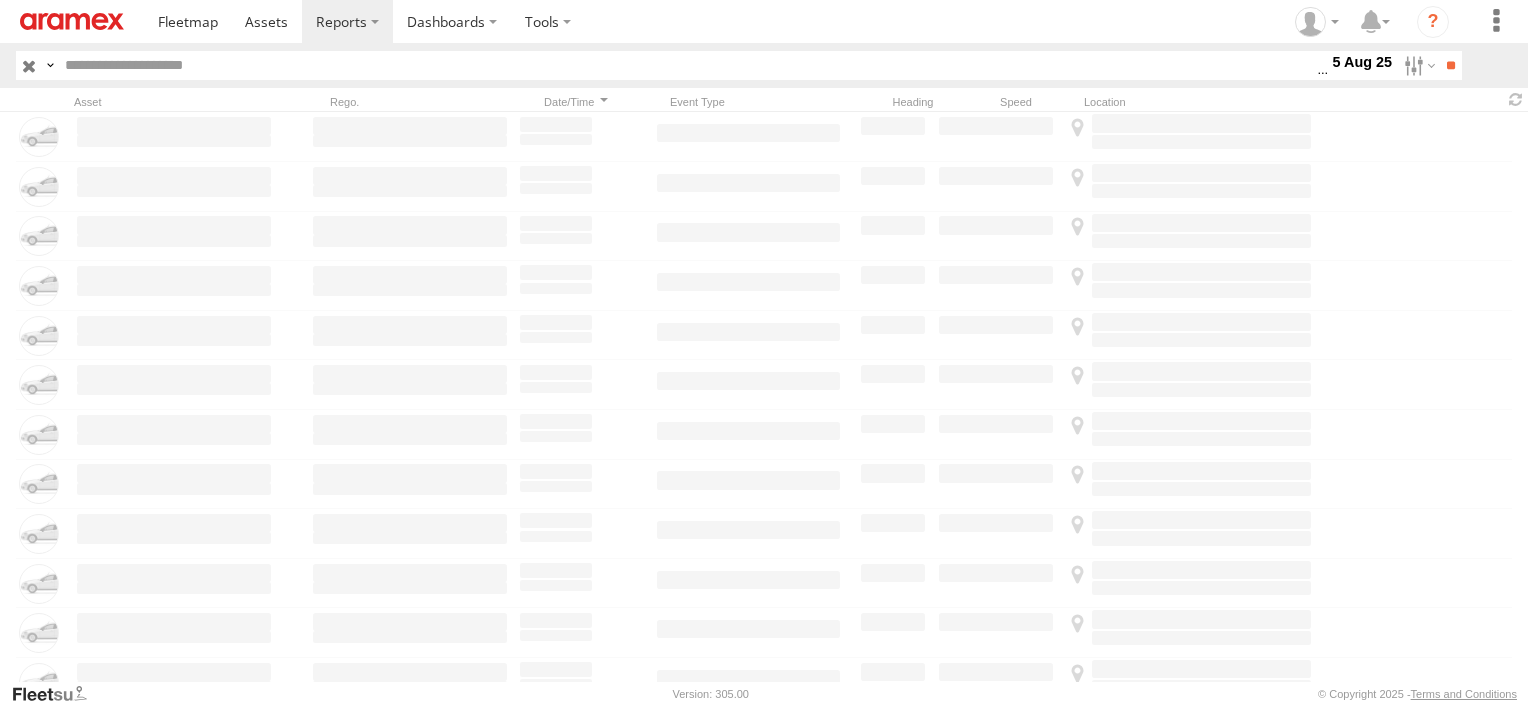 scroll, scrollTop: 0, scrollLeft: 0, axis: both 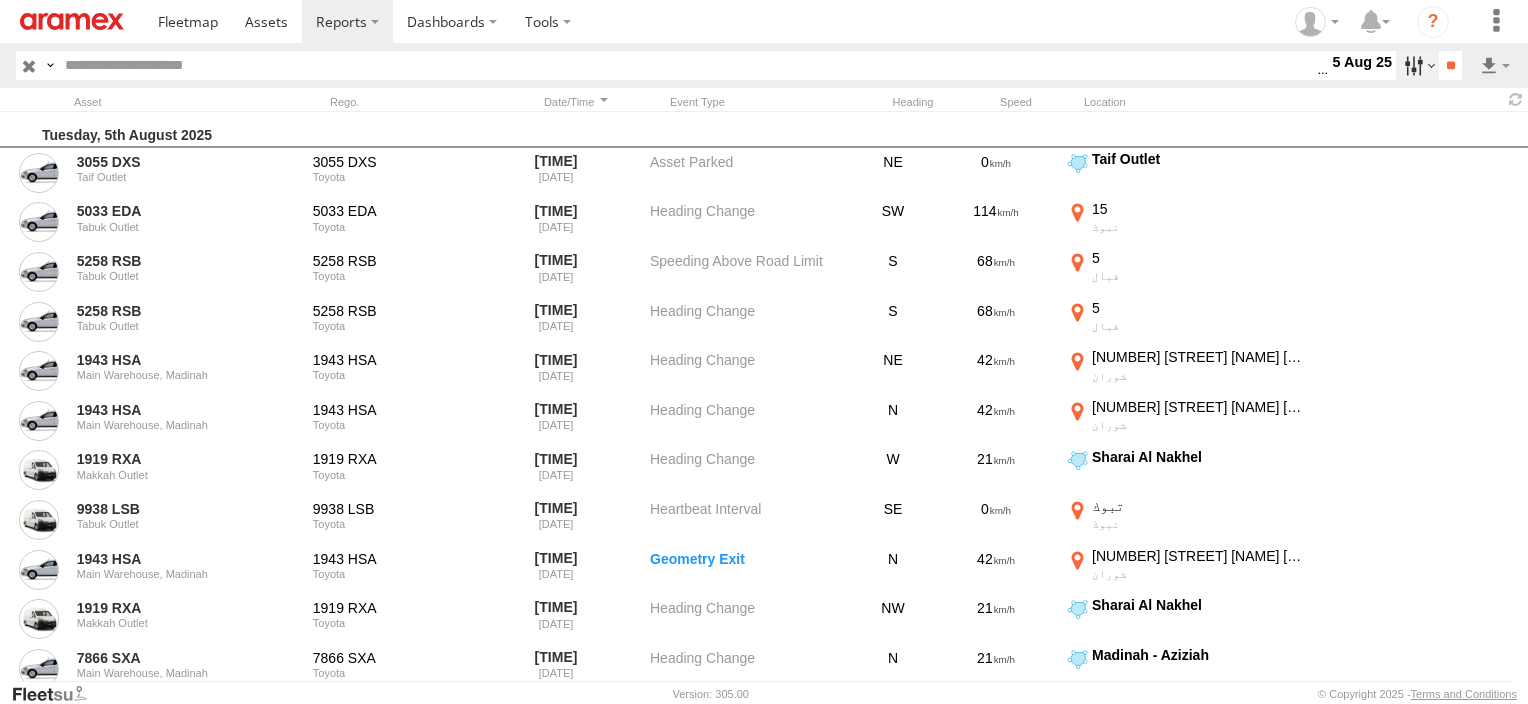 click at bounding box center [1417, 65] 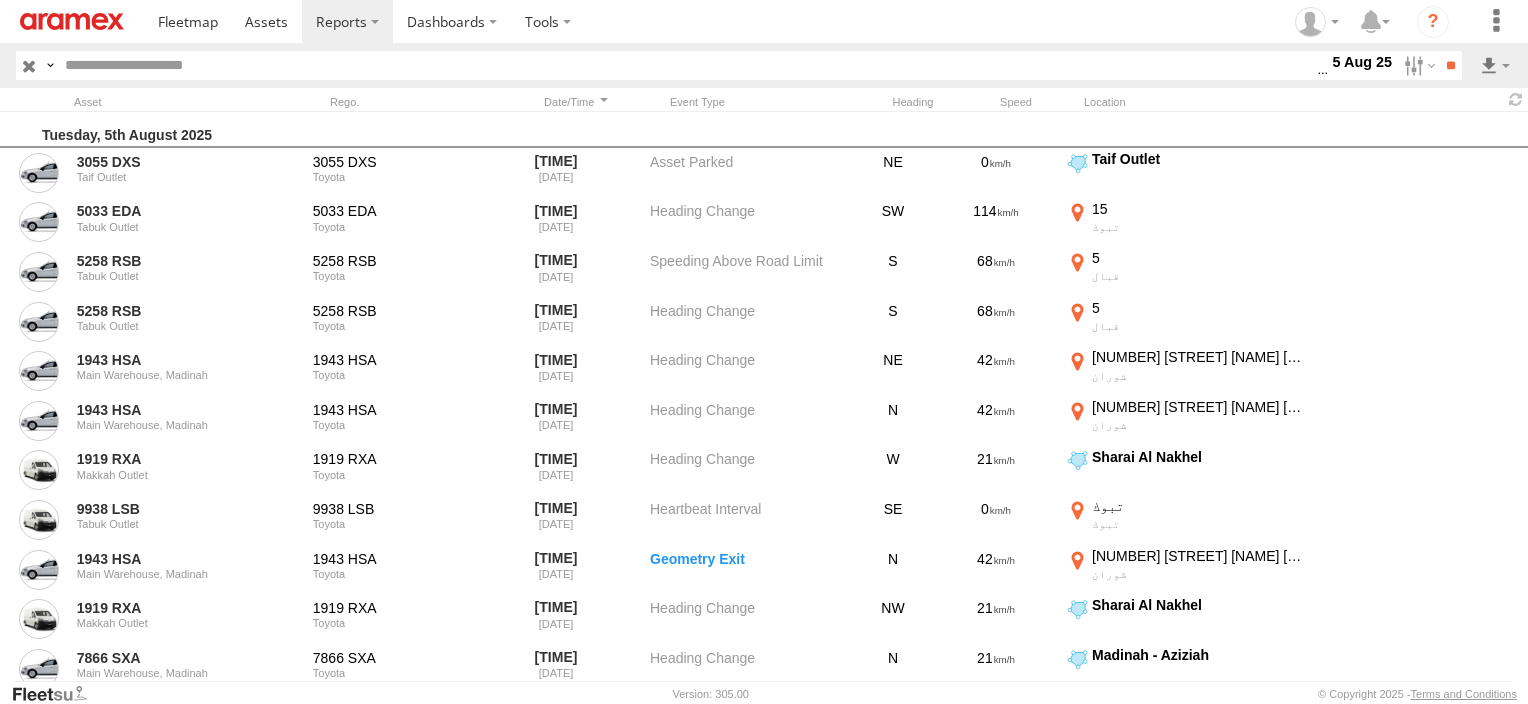 scroll, scrollTop: 300, scrollLeft: 0, axis: vertical 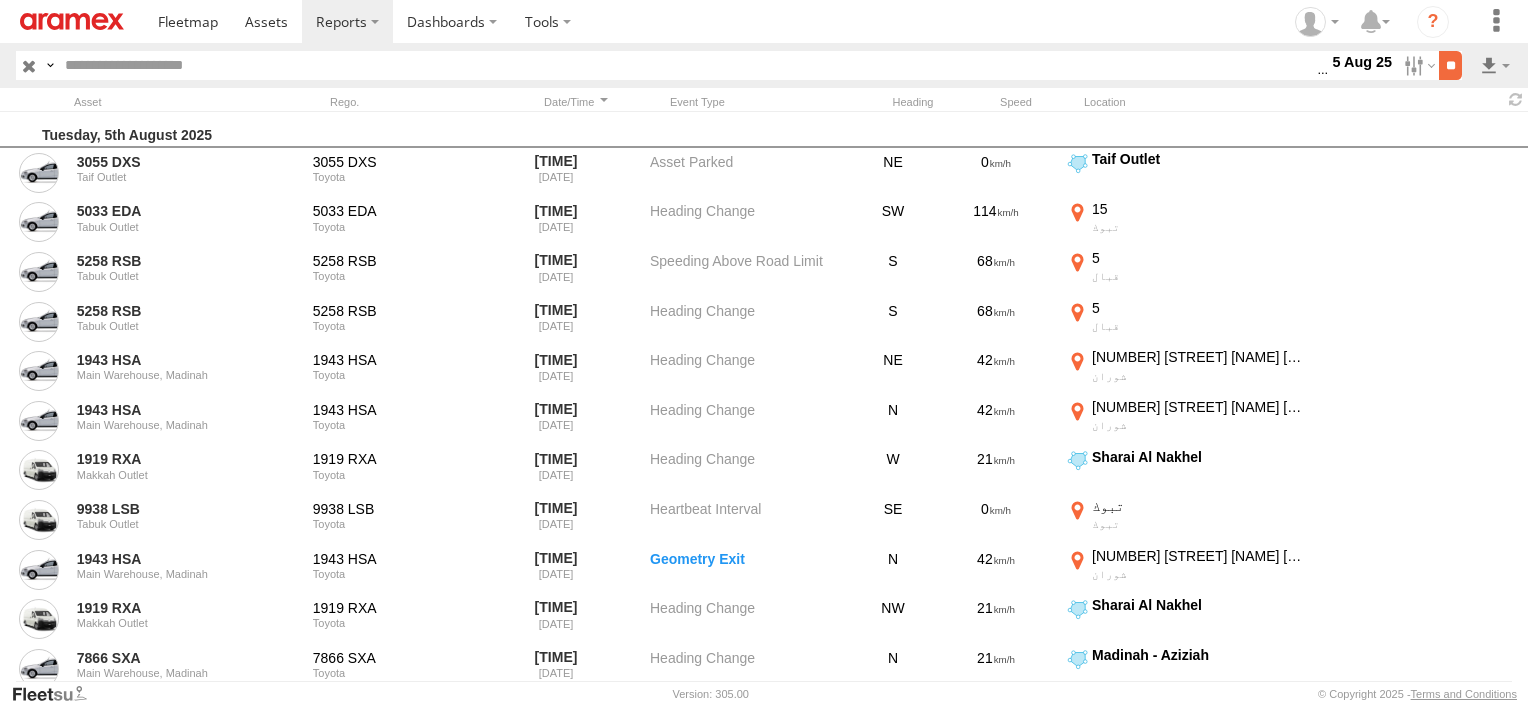 click on "**" at bounding box center (1450, 65) 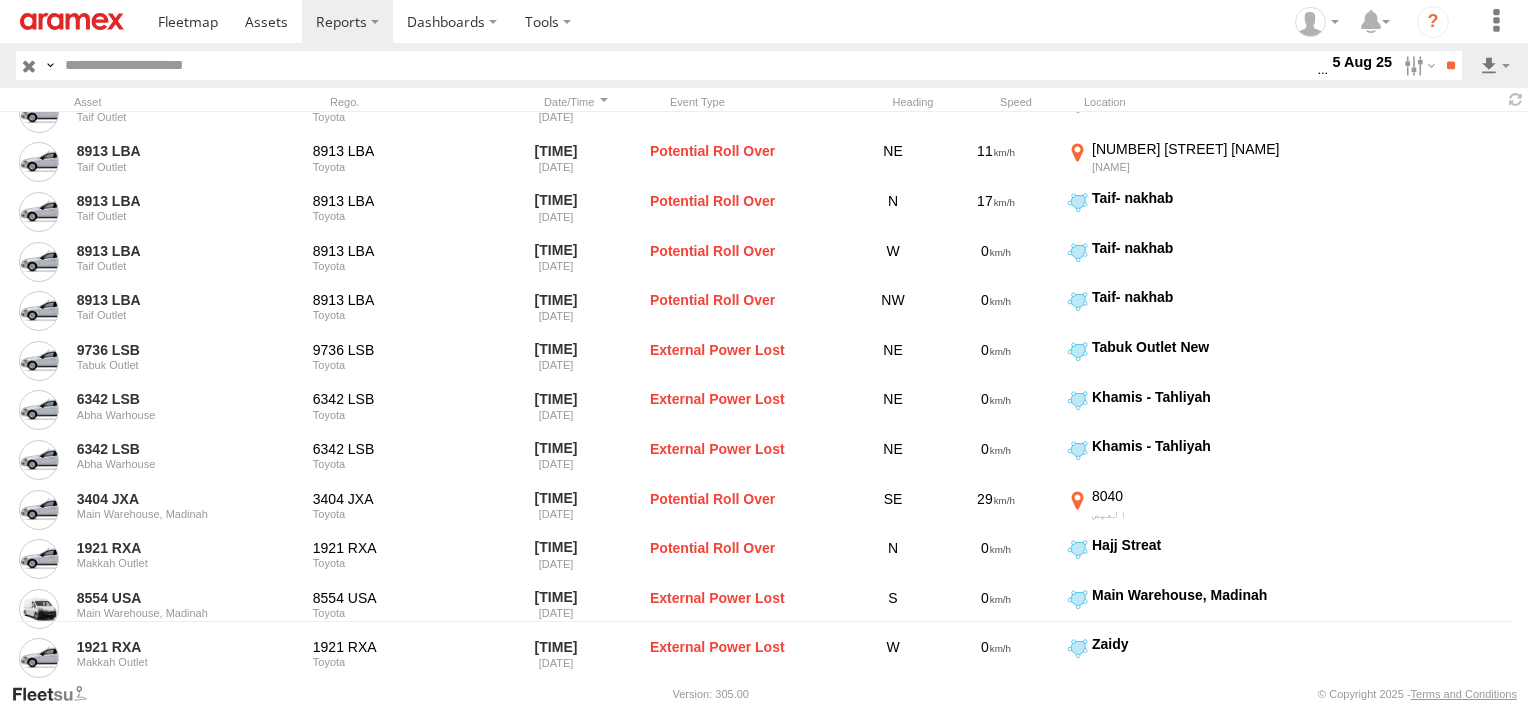scroll, scrollTop: 0, scrollLeft: 0, axis: both 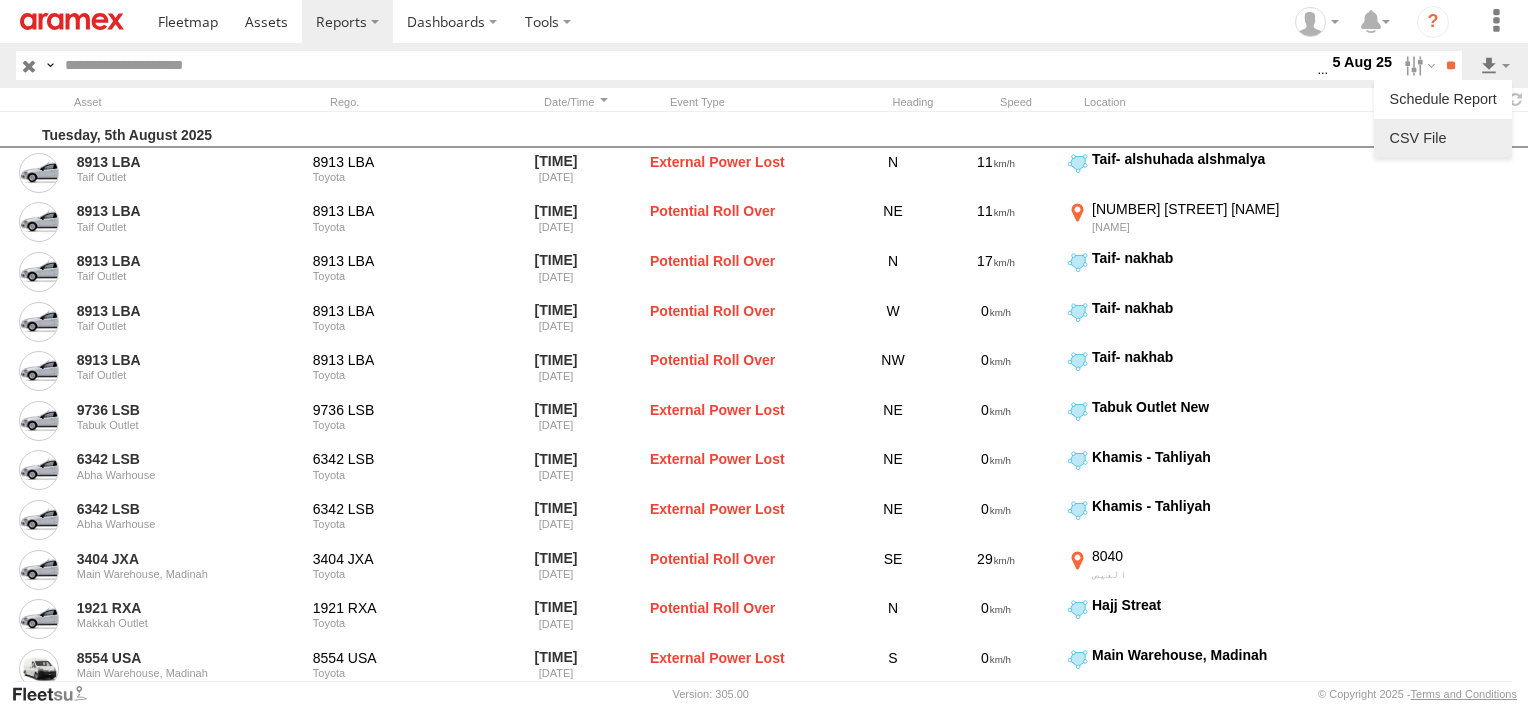click at bounding box center [1443, 138] 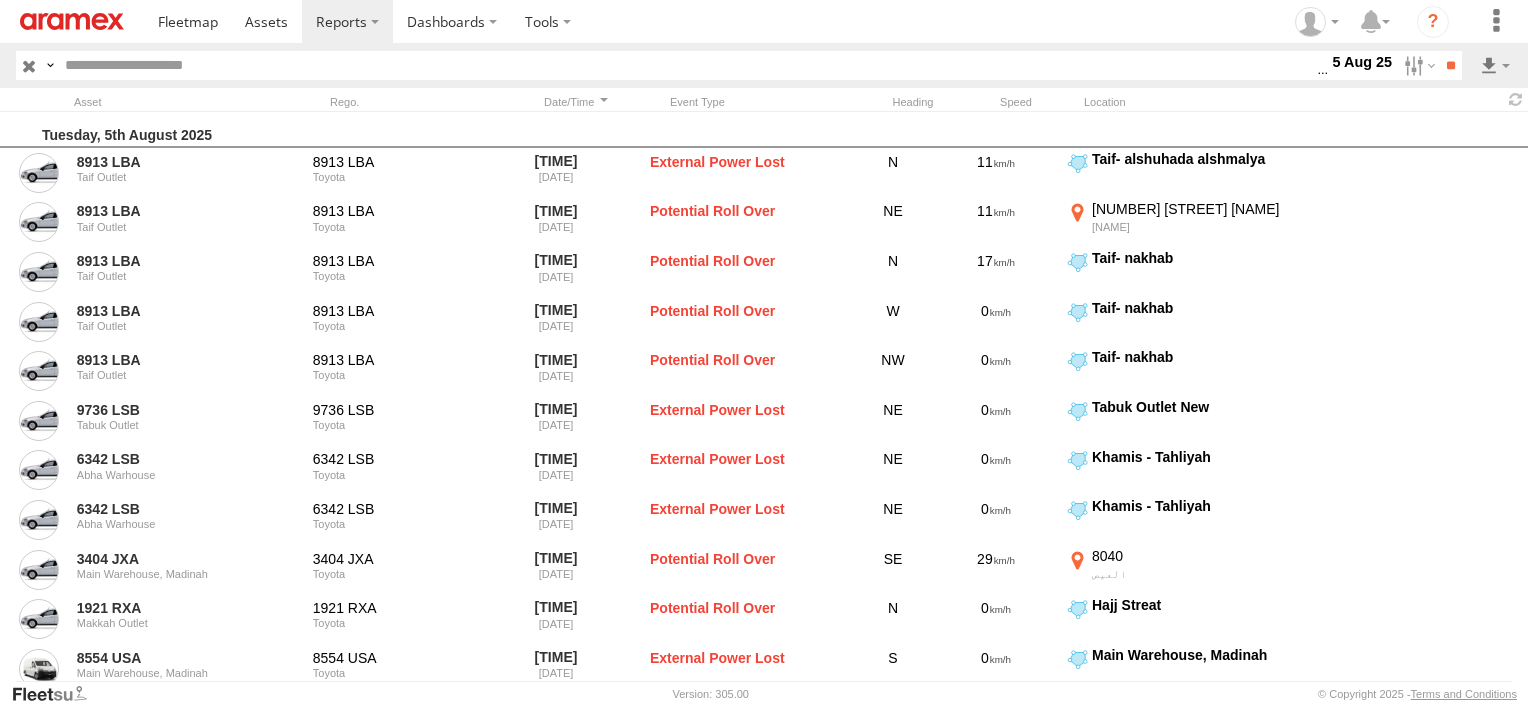 click on "Search Query
Asset ID
Asset Label
Registration
Manufacturer
Model
VIN
Event Code" at bounding box center (764, 65) 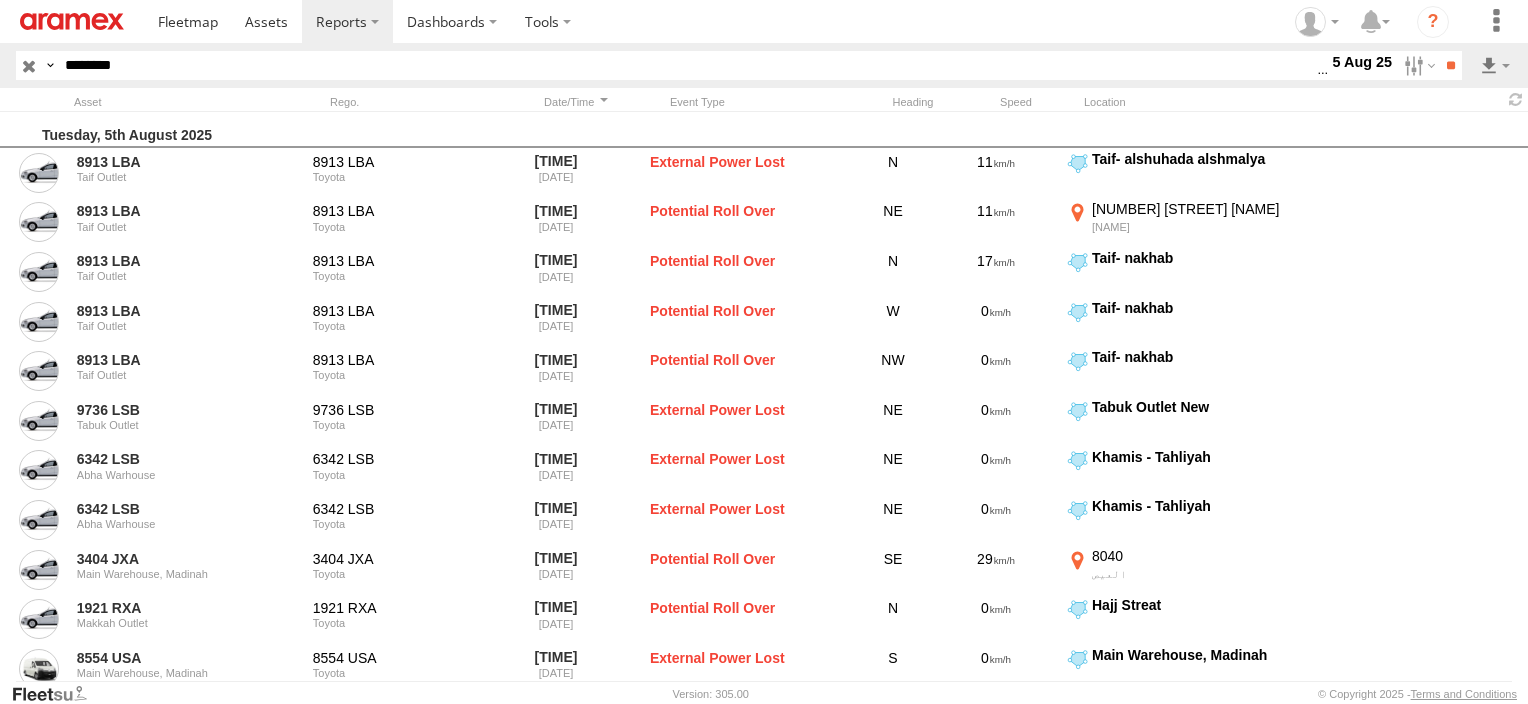 type on "********" 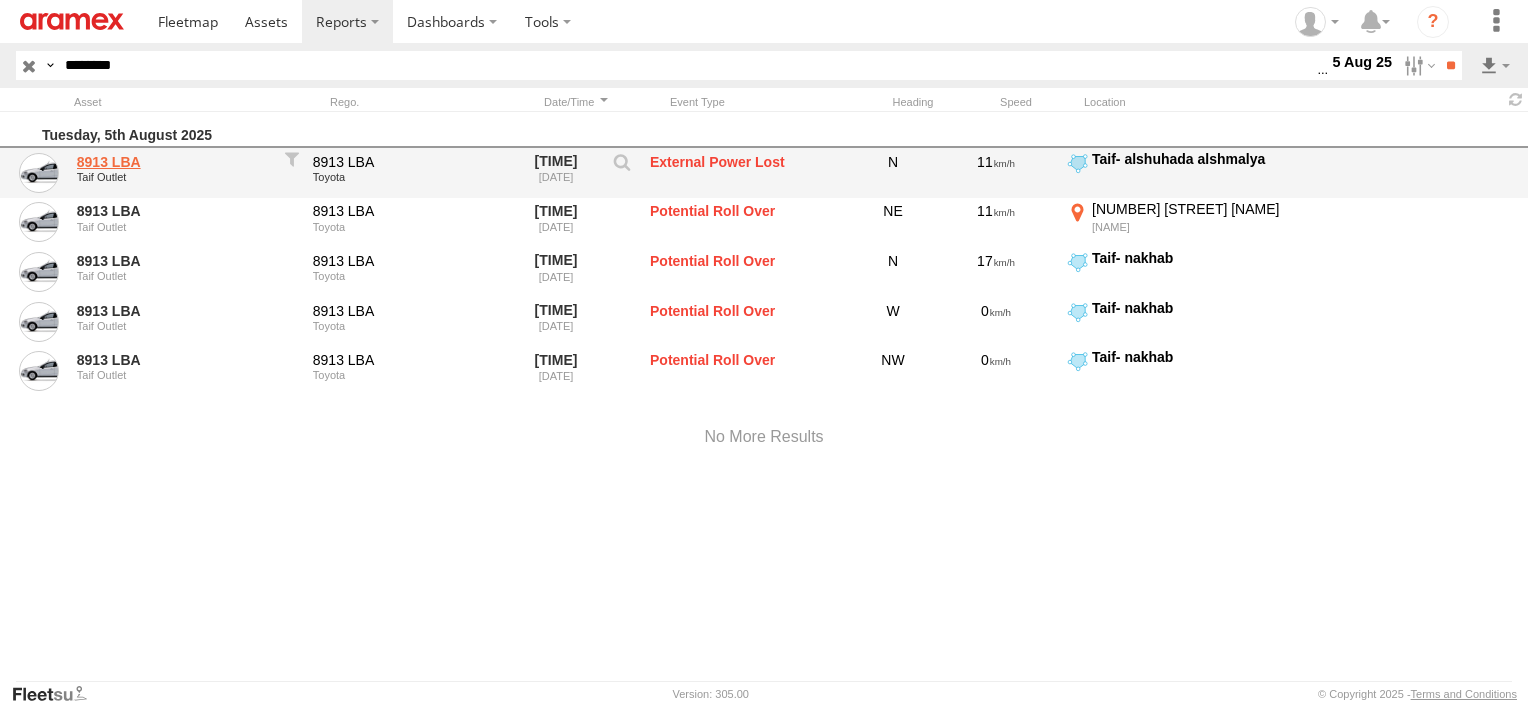click on "8913 LBA" at bounding box center [174, 162] 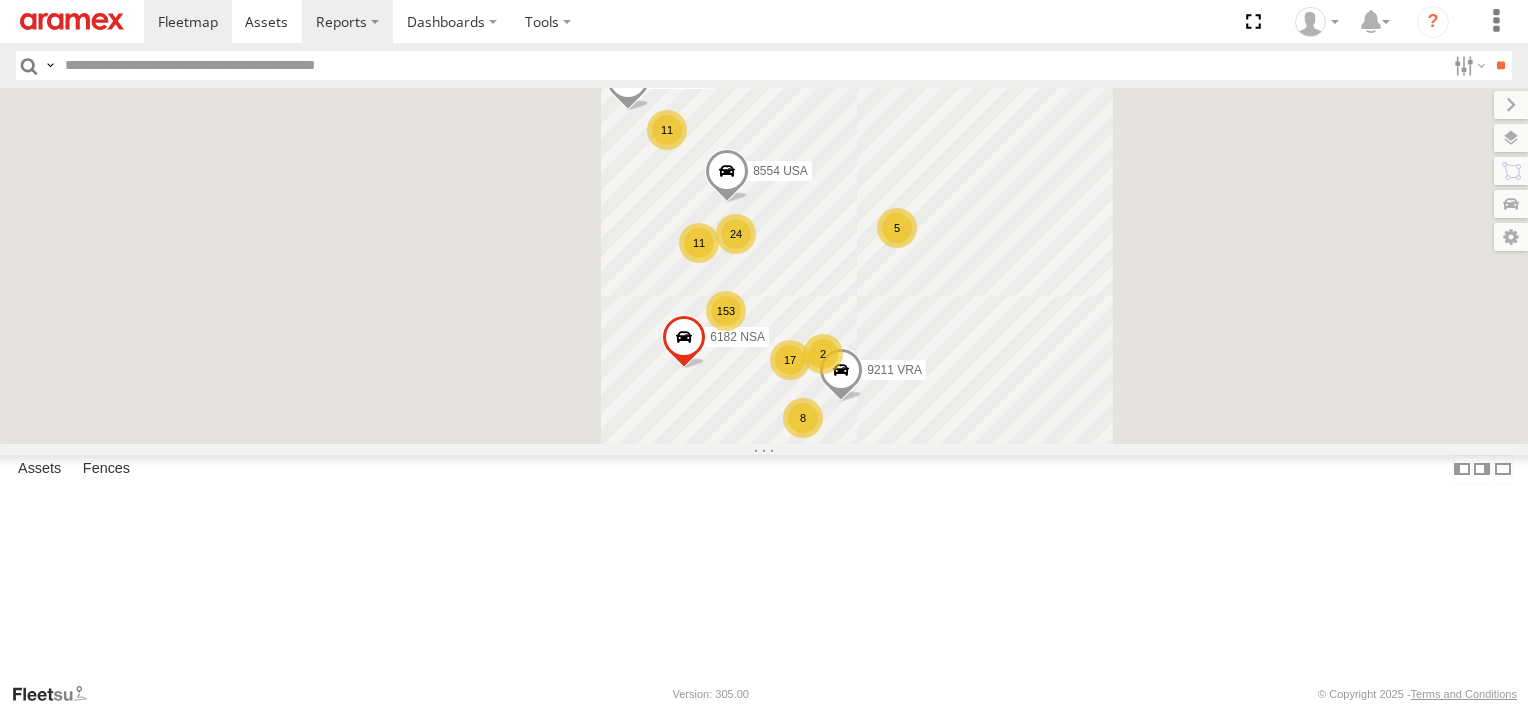 scroll, scrollTop: 0, scrollLeft: 0, axis: both 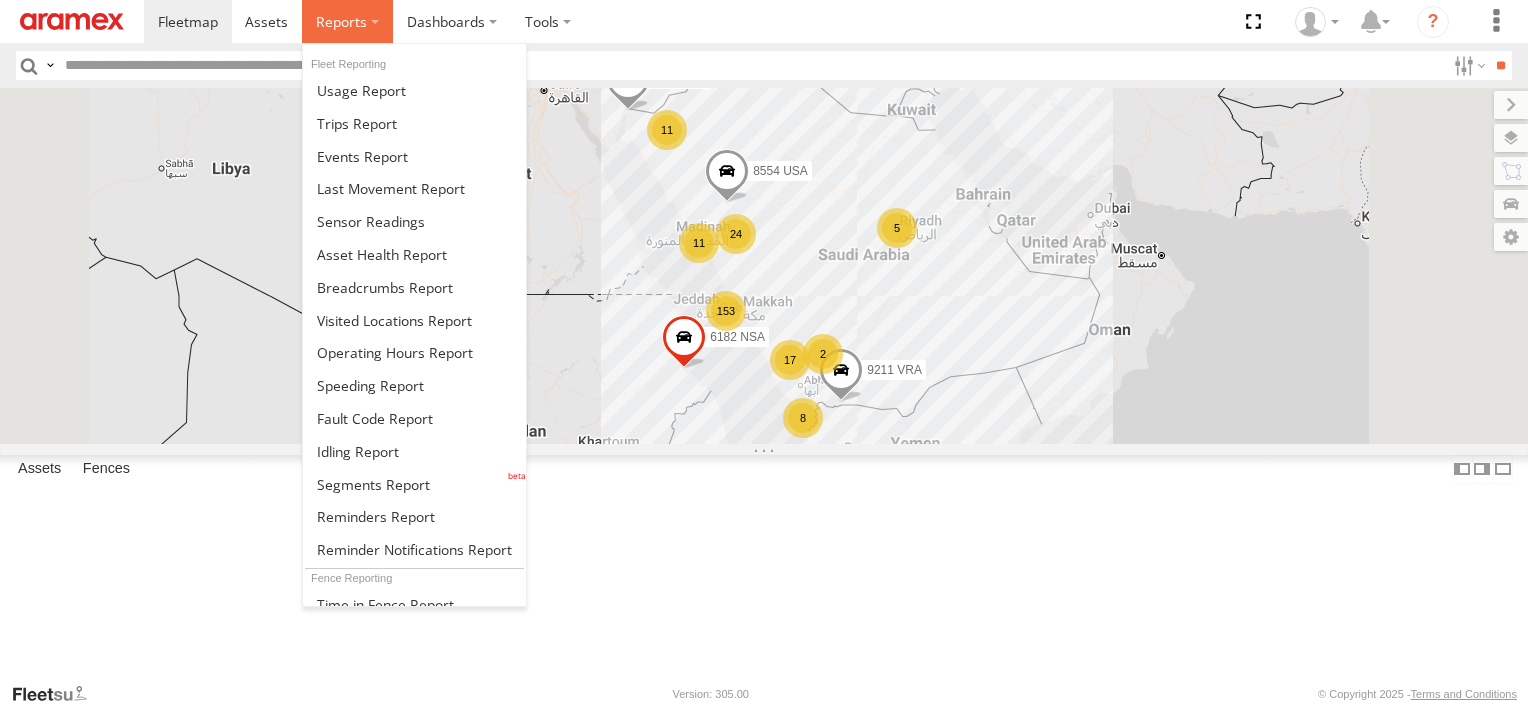 click at bounding box center (341, 21) 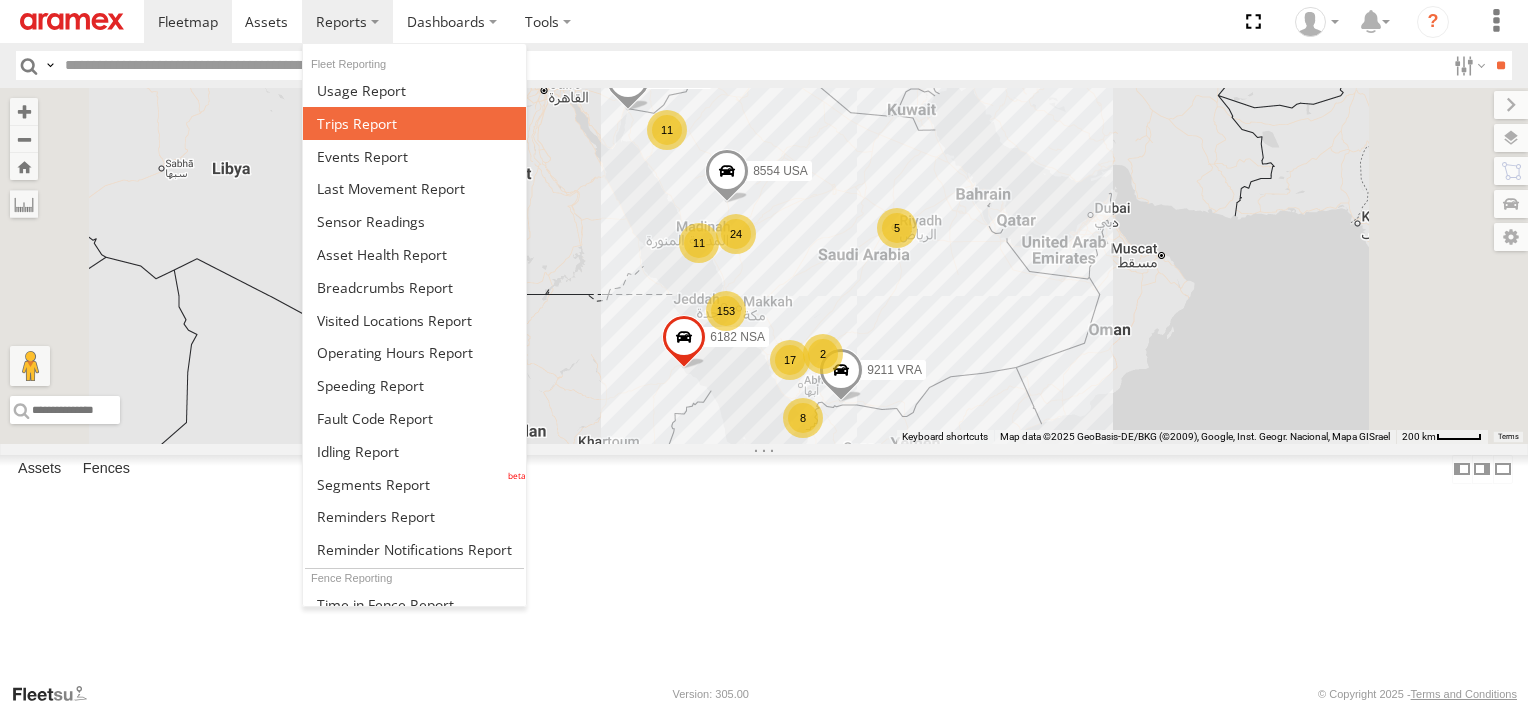 click at bounding box center (357, 123) 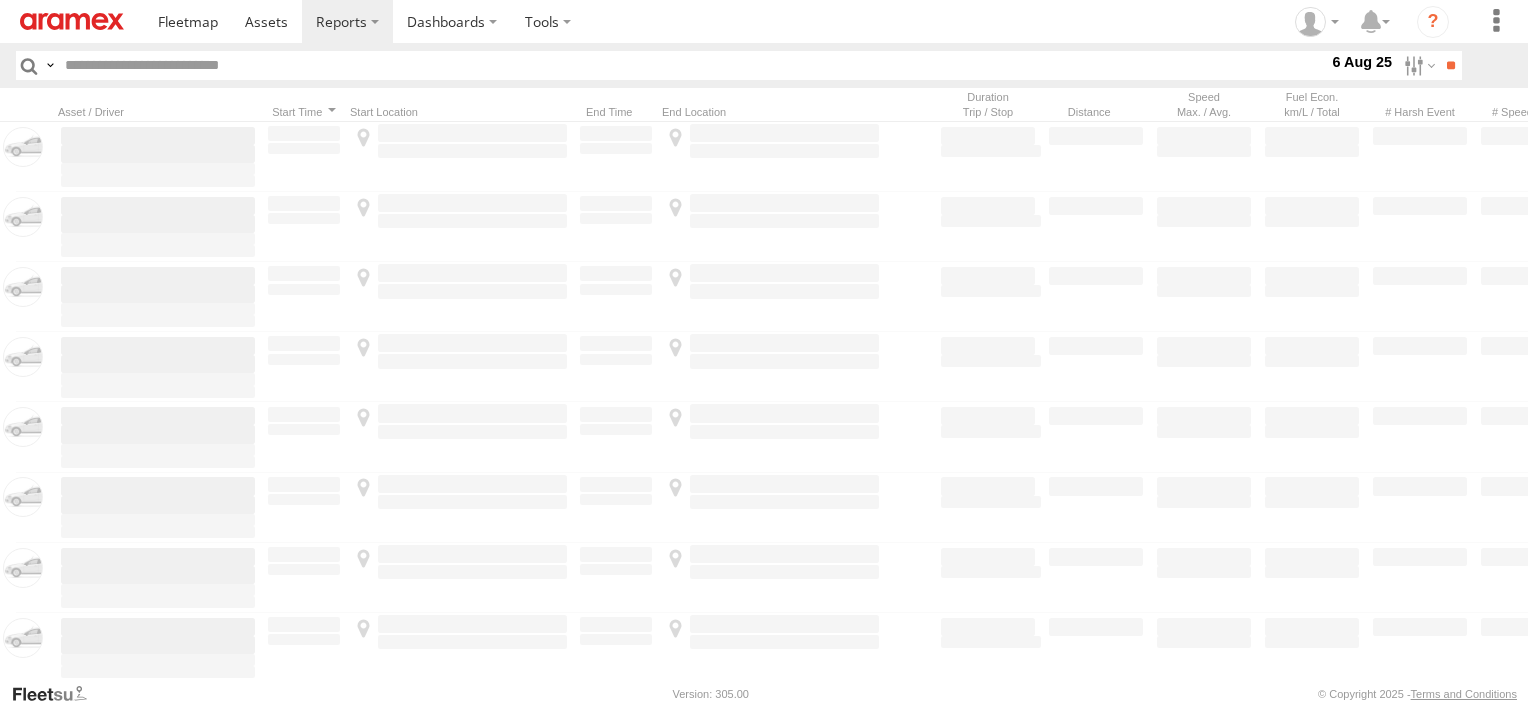 scroll, scrollTop: 0, scrollLeft: 0, axis: both 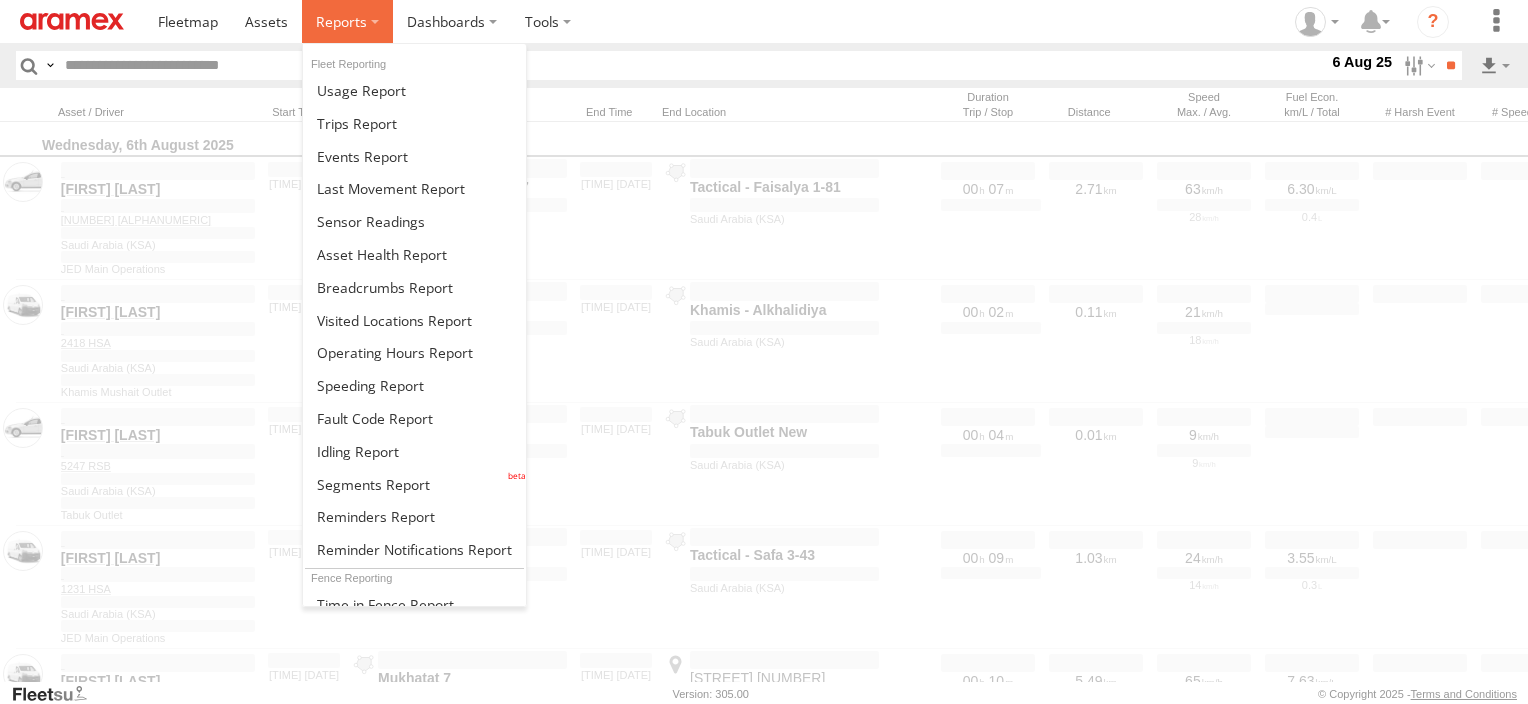 click at bounding box center [341, 21] 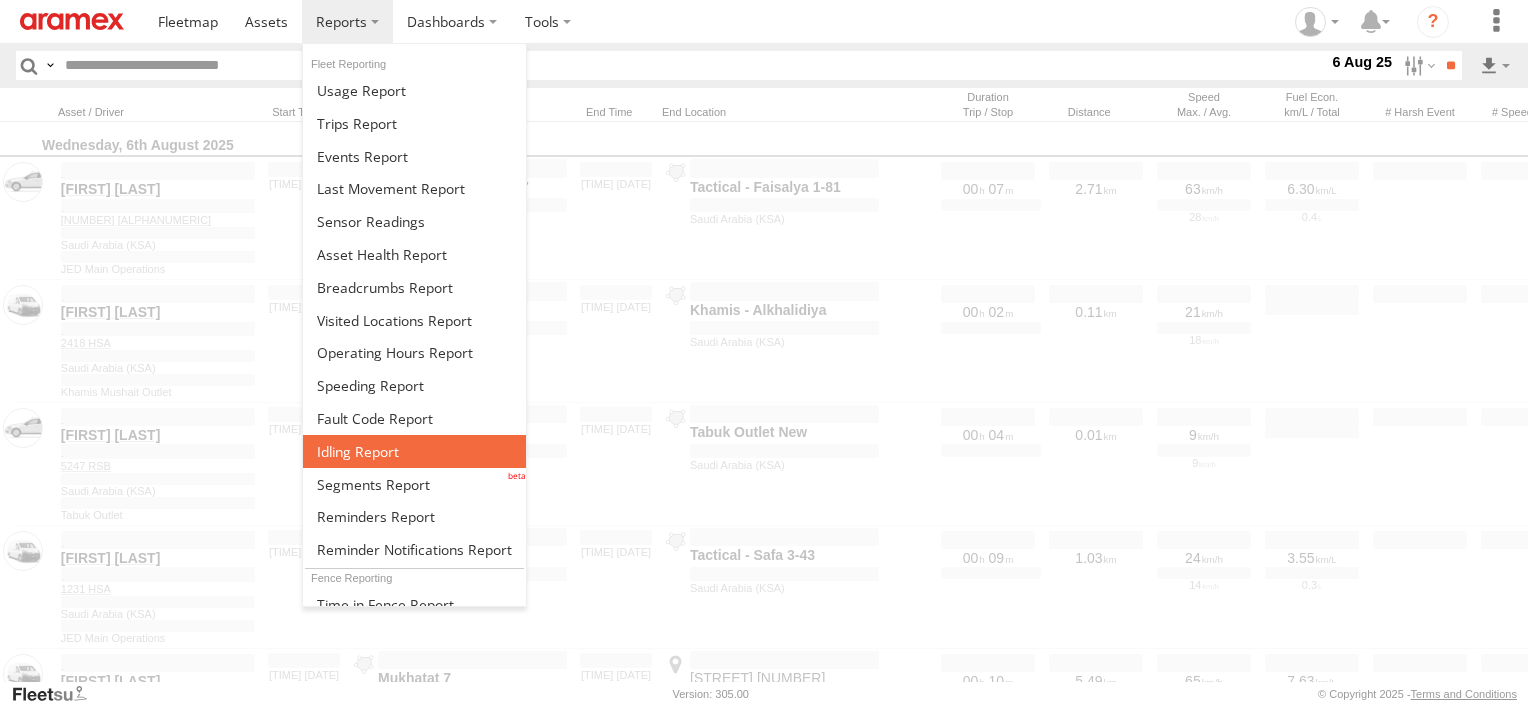 click at bounding box center (358, 451) 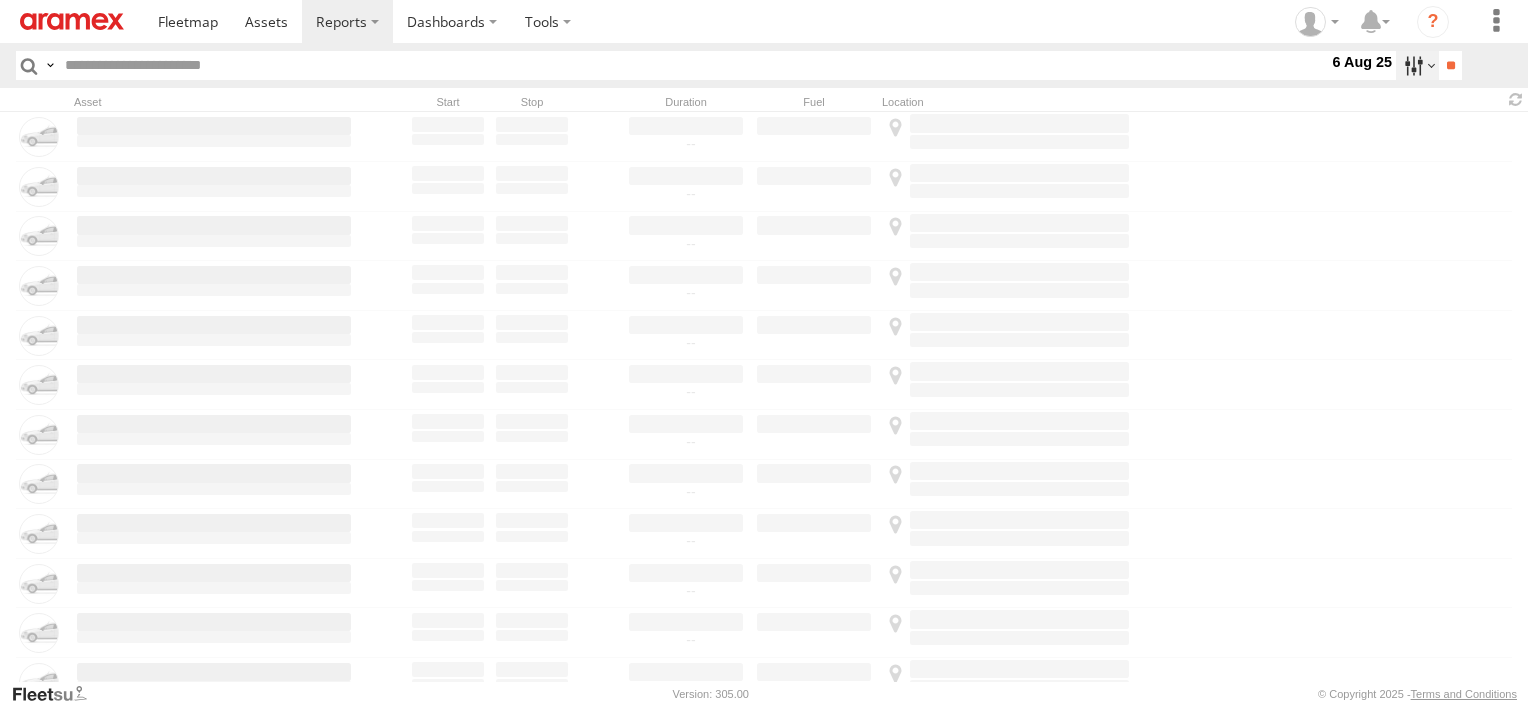 scroll, scrollTop: 0, scrollLeft: 0, axis: both 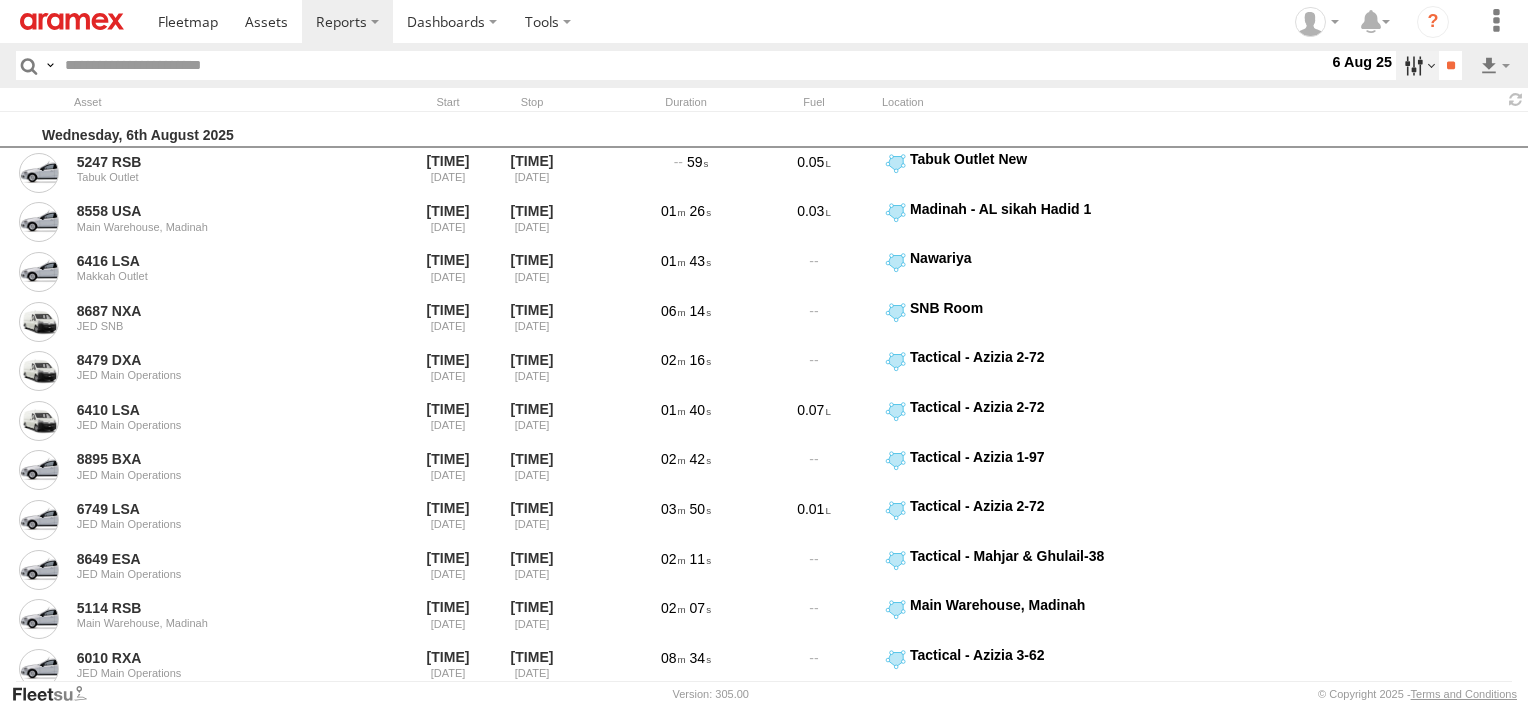click at bounding box center (1417, 65) 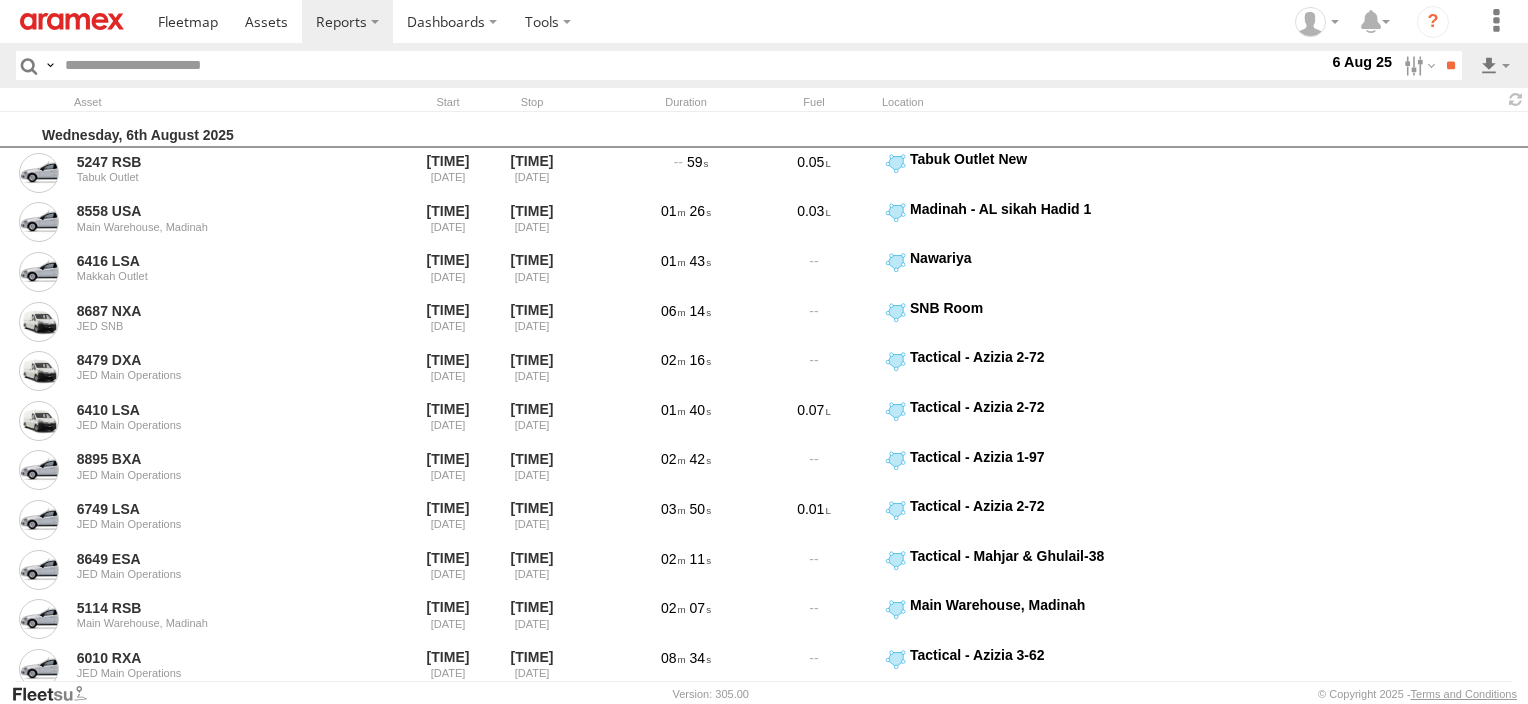 click at bounding box center [0, 0] 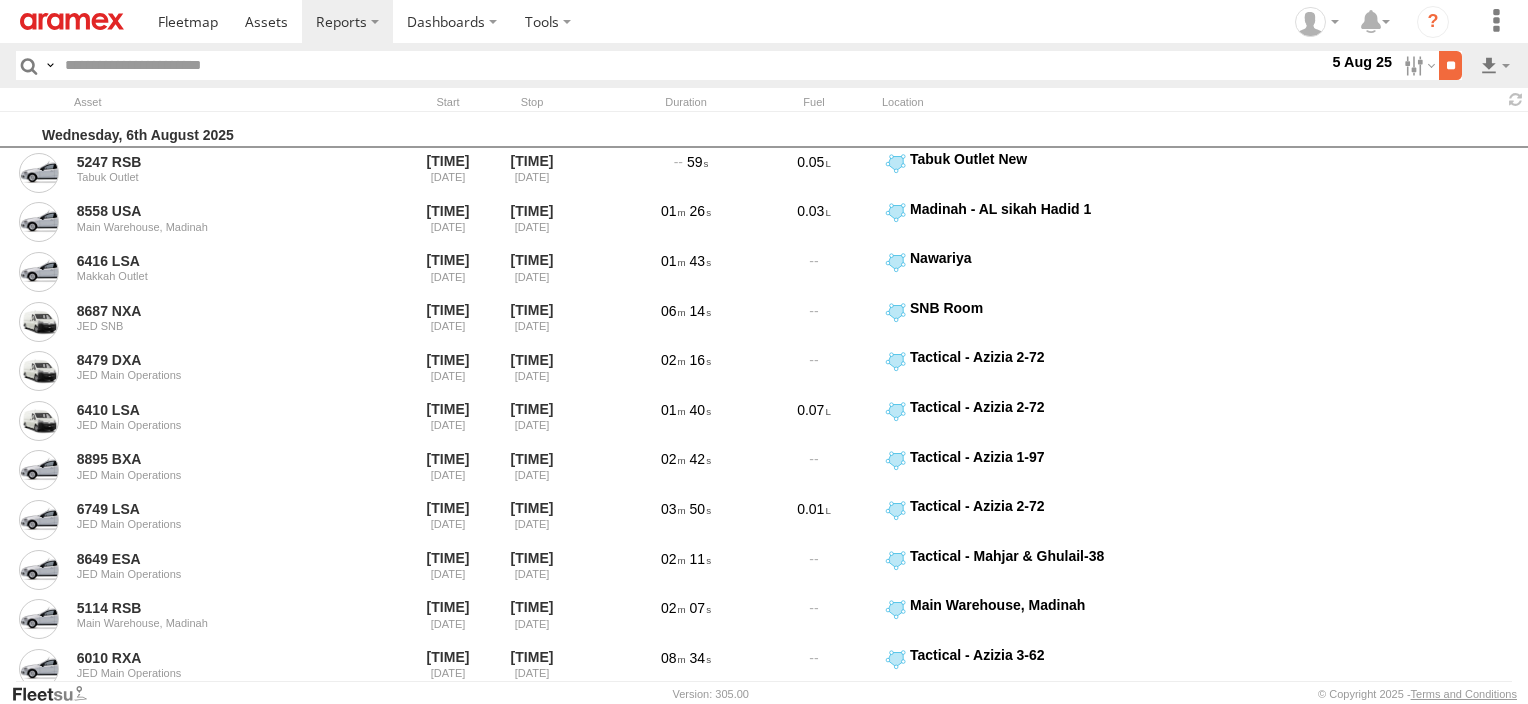 click on "**" at bounding box center (1450, 65) 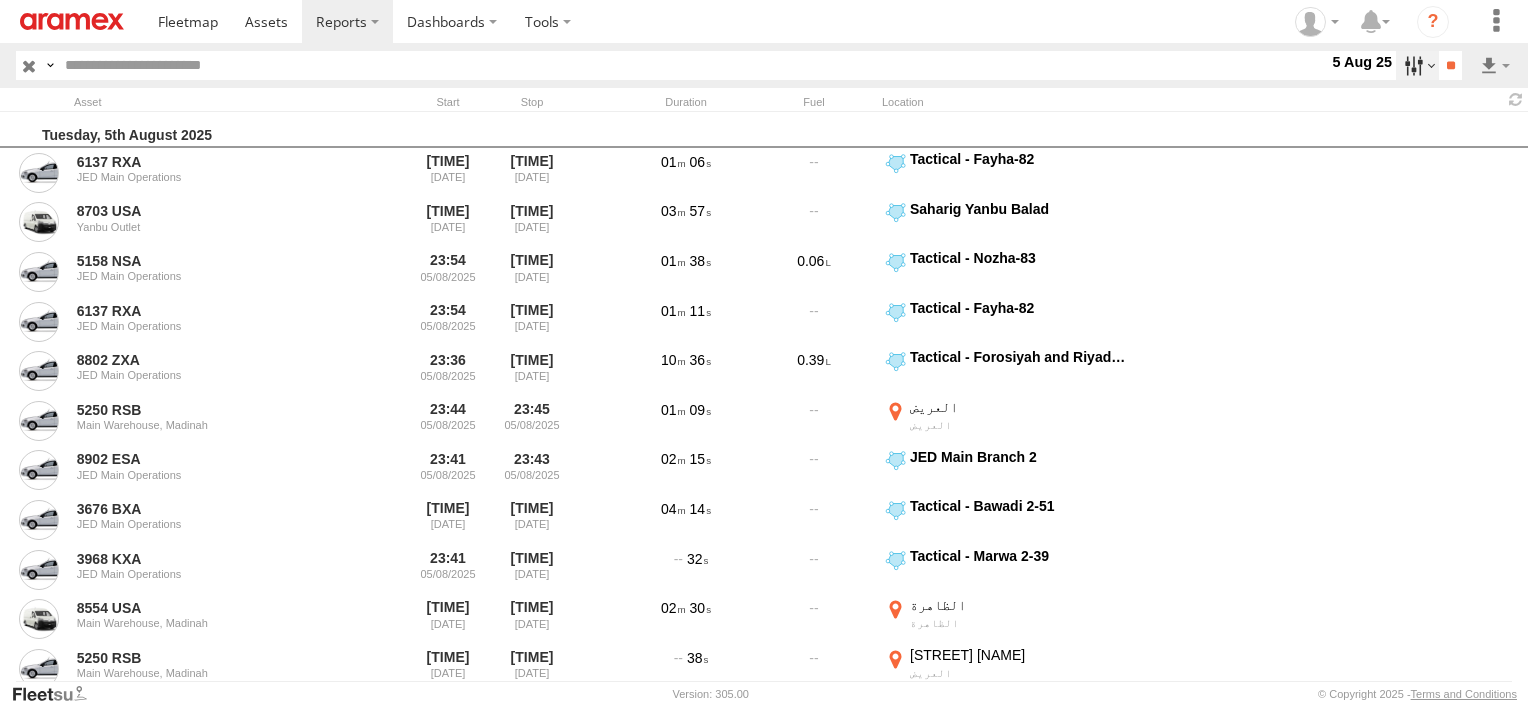 click at bounding box center (1417, 65) 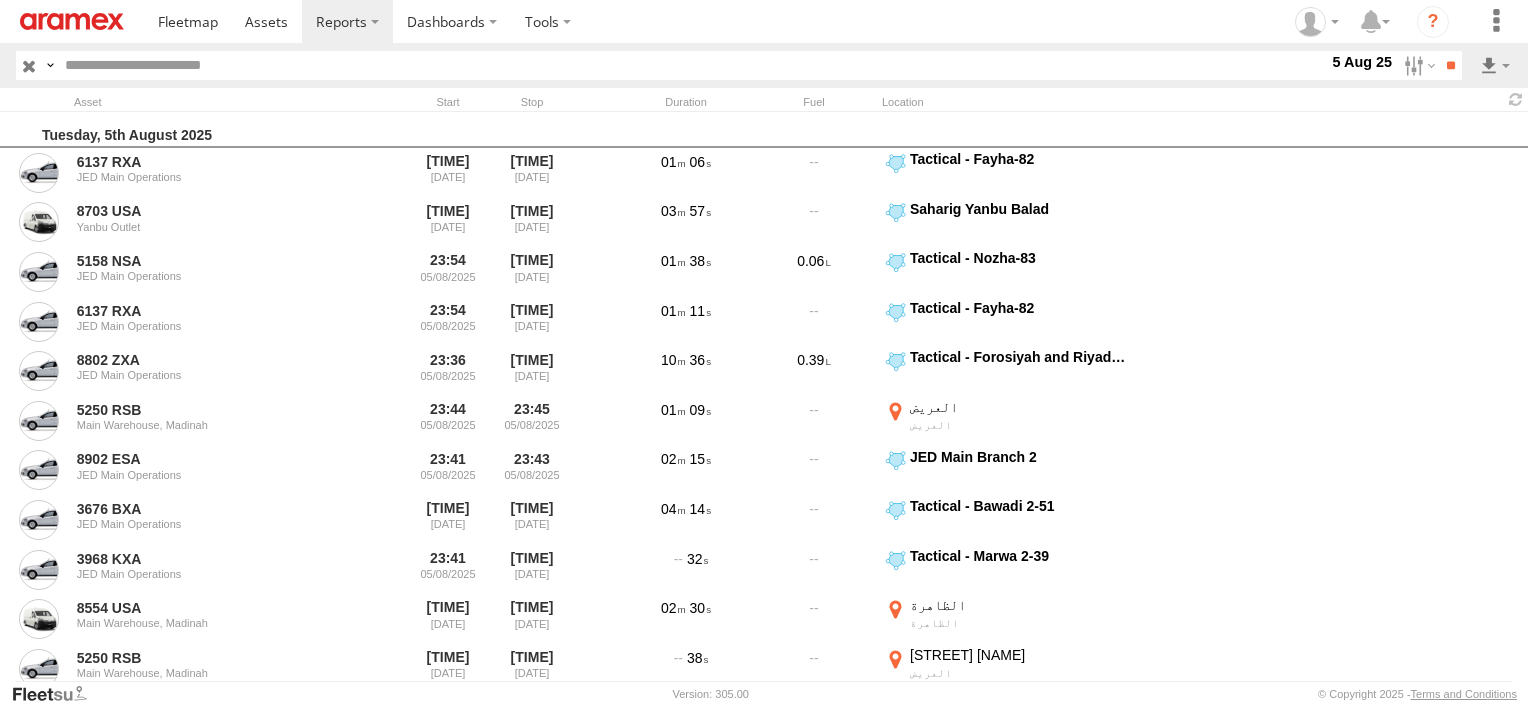 click on "Abha Warhouse" at bounding box center (0, 0) 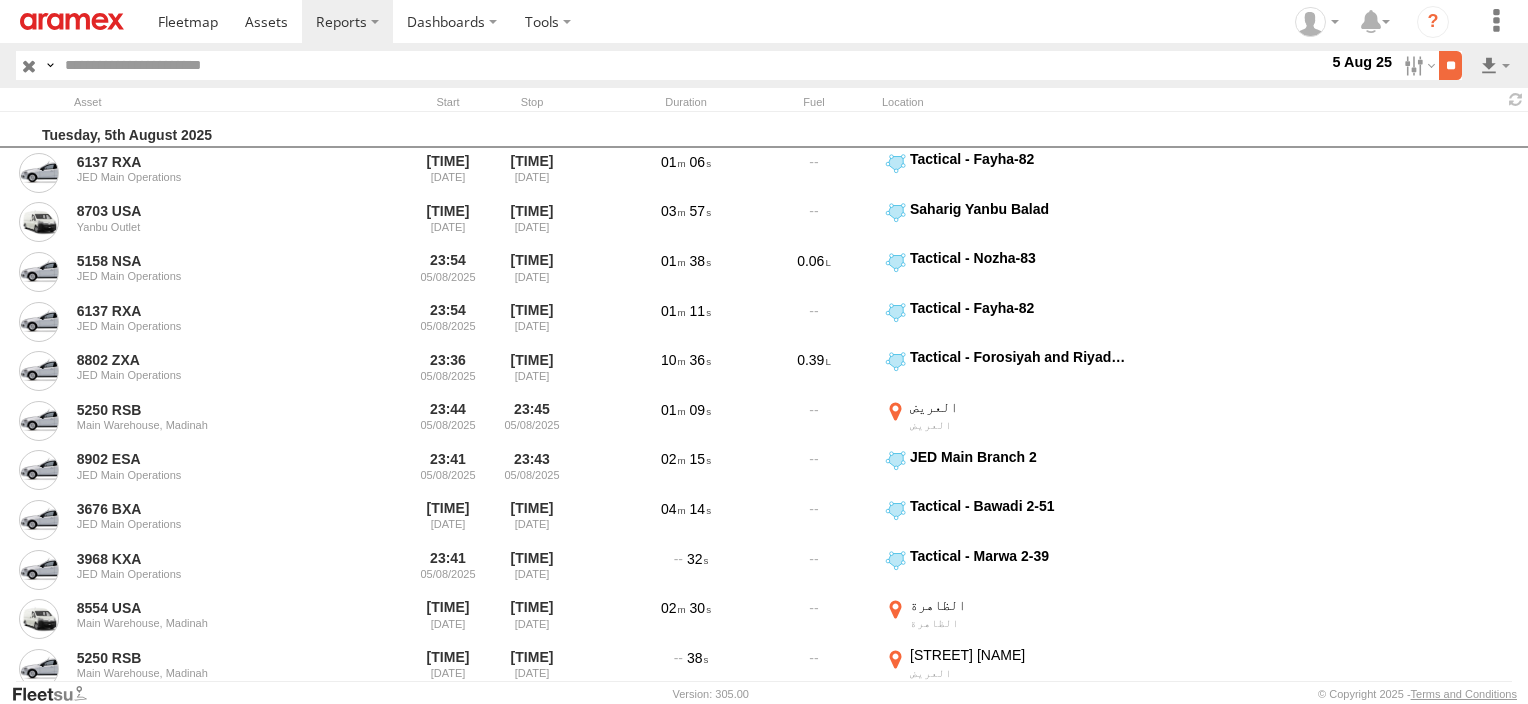 drag, startPoint x: 1424, startPoint y: 78, endPoint x: 1454, endPoint y: 72, distance: 30.594116 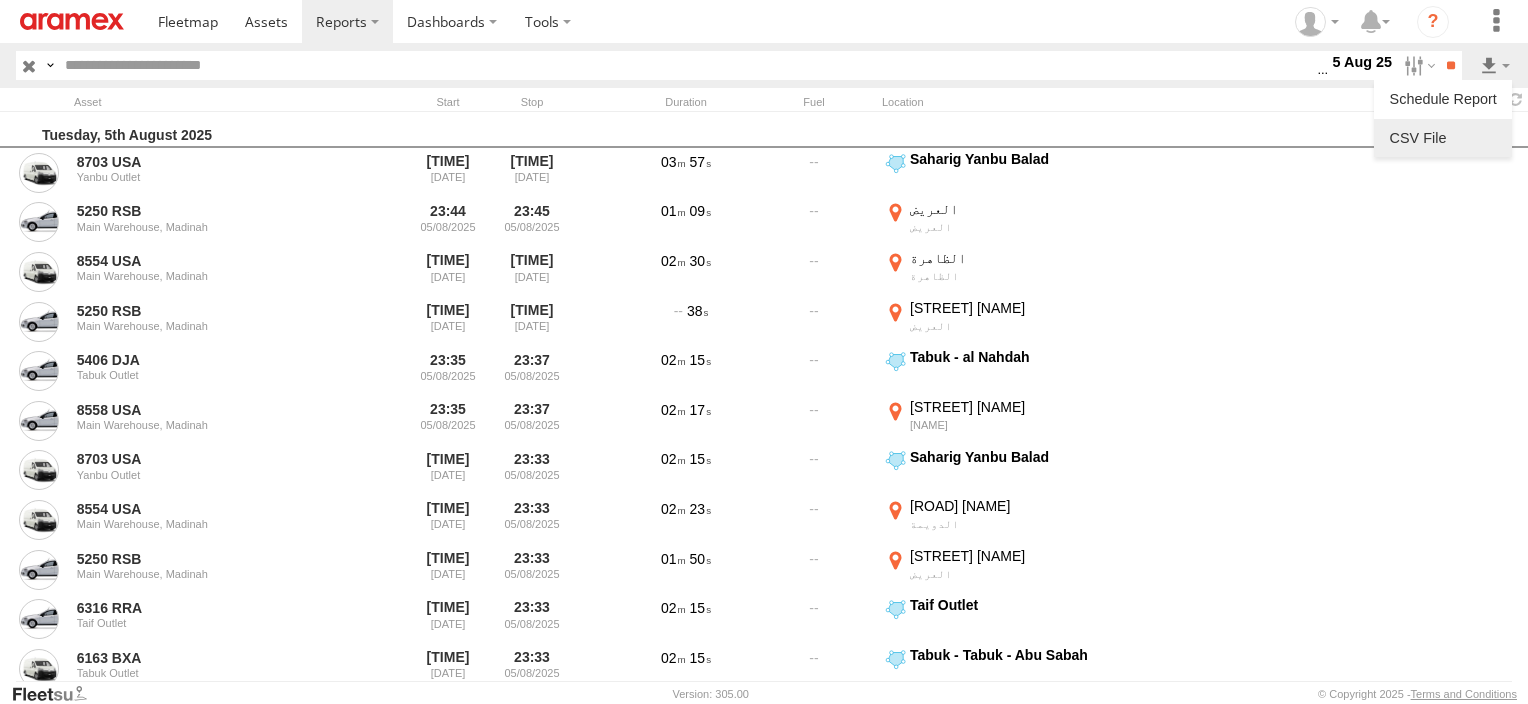 click at bounding box center (1443, 138) 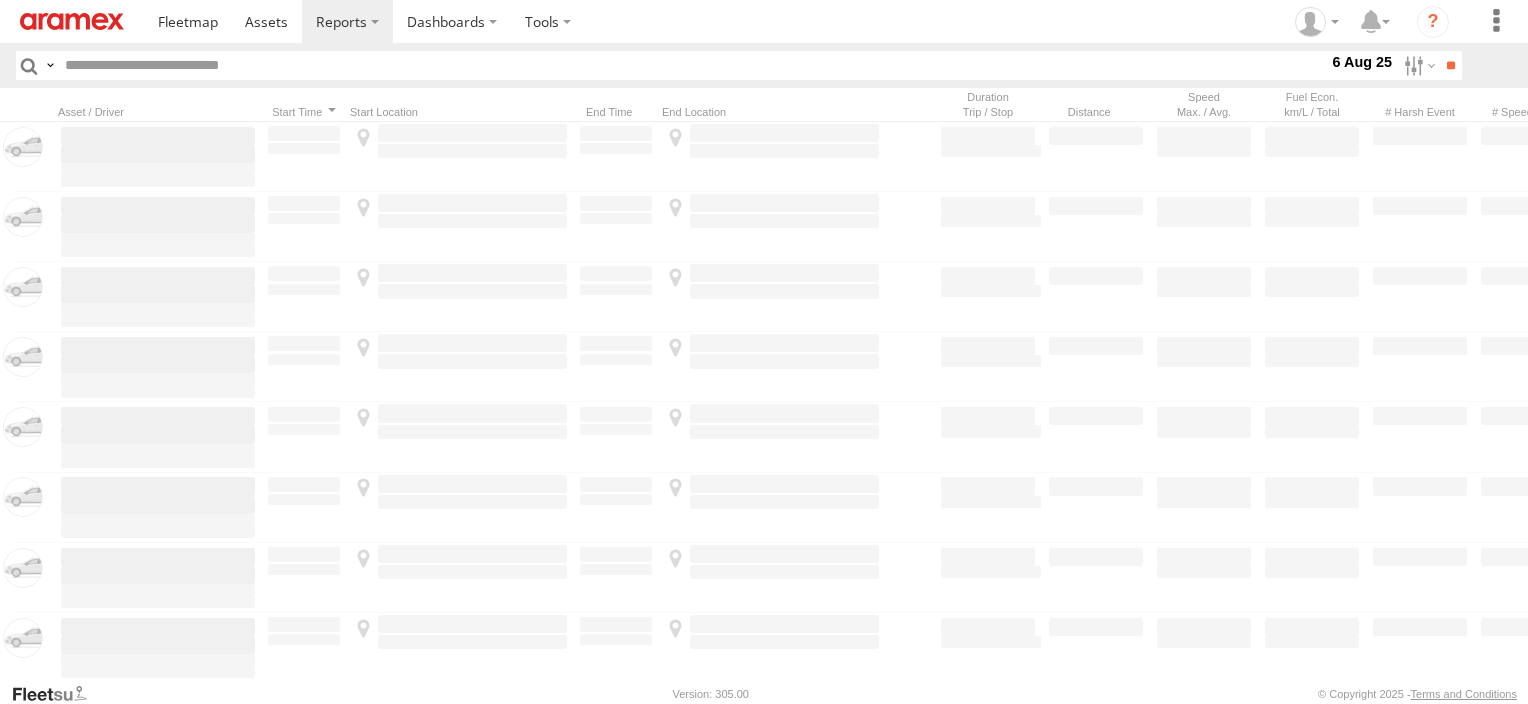 scroll, scrollTop: 0, scrollLeft: 0, axis: both 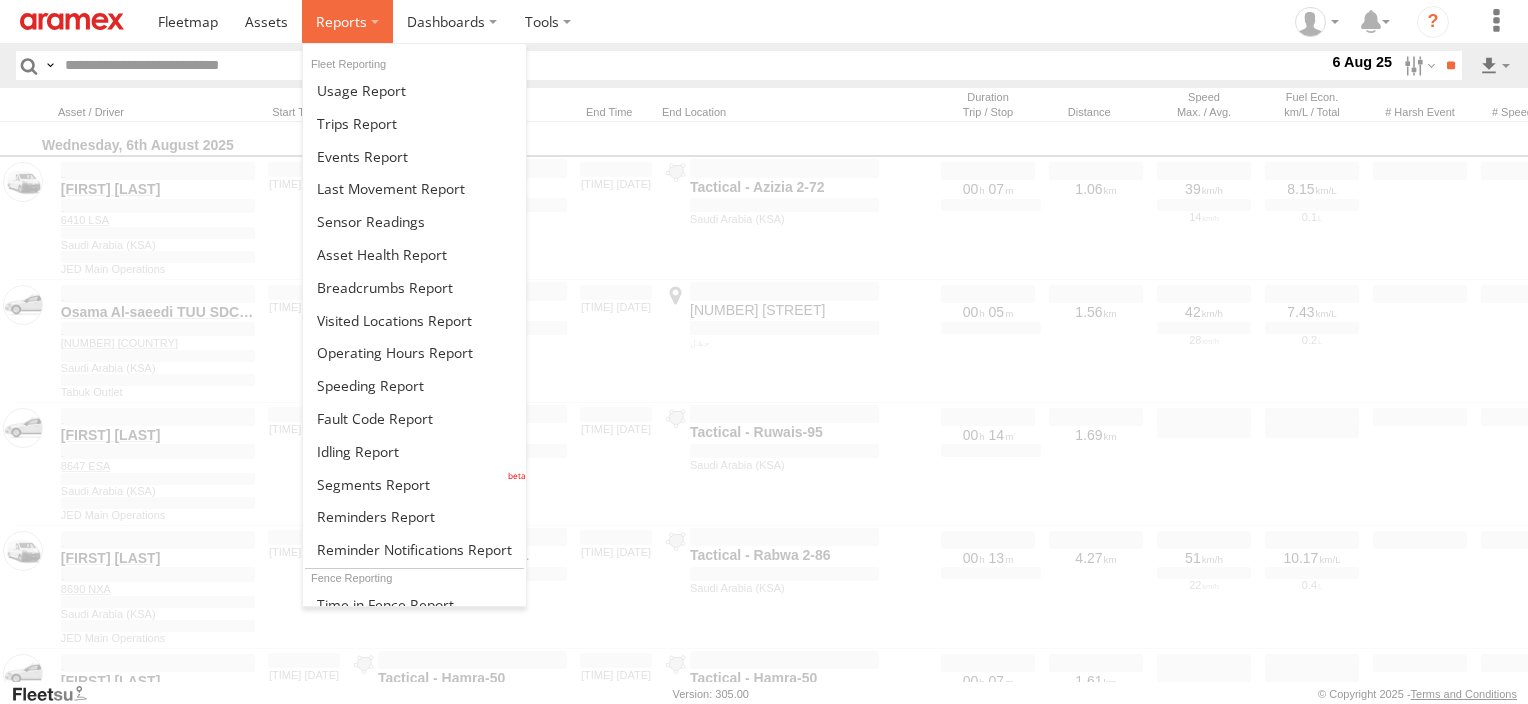 click at bounding box center (341, 21) 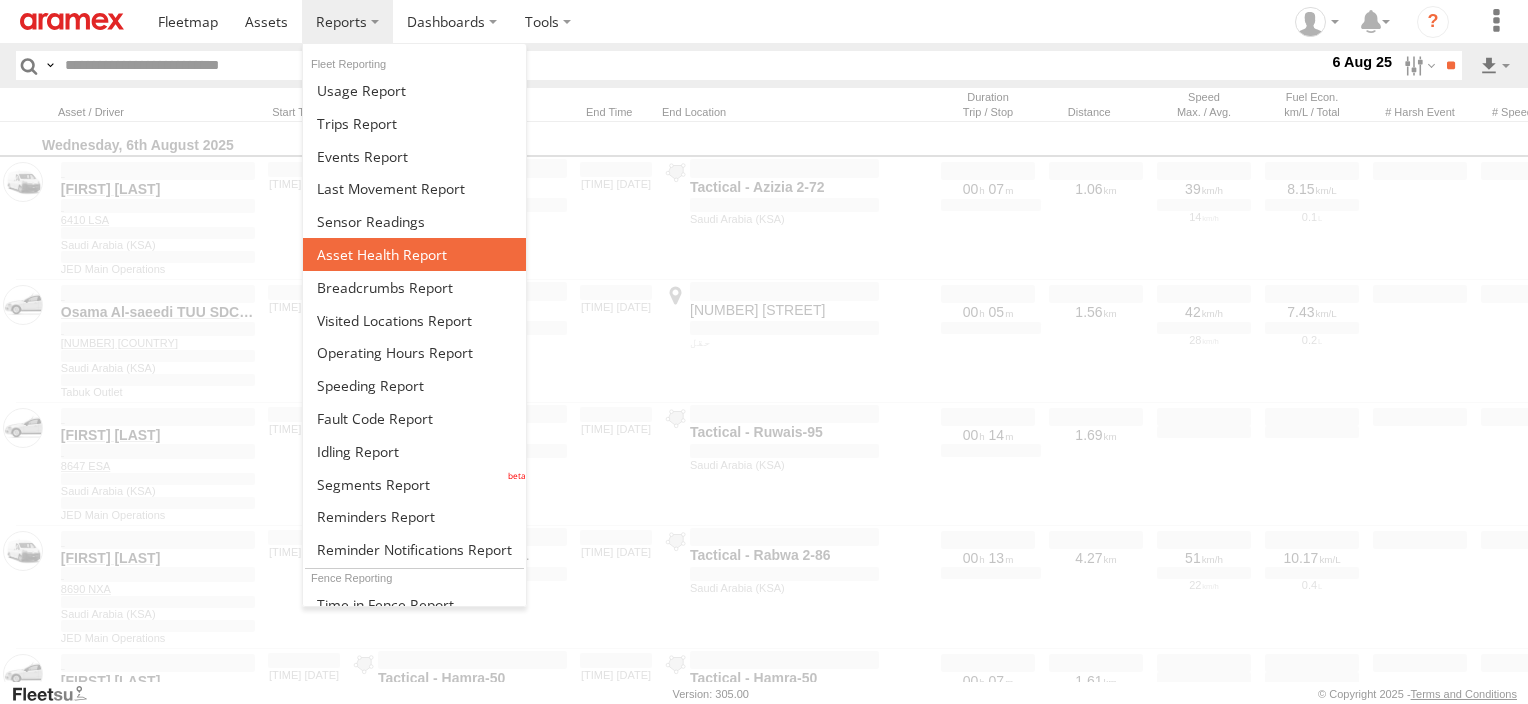 click at bounding box center [382, 254] 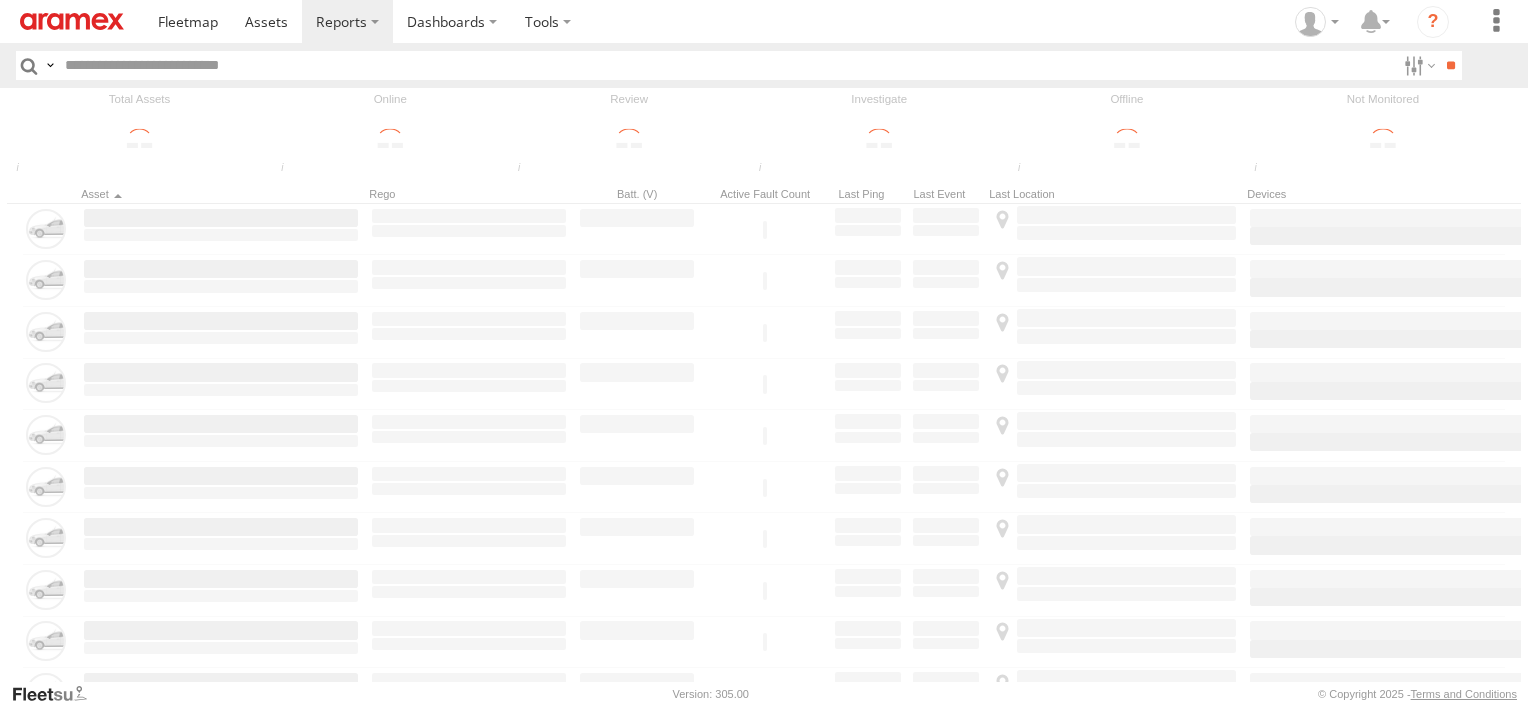 scroll, scrollTop: 0, scrollLeft: 0, axis: both 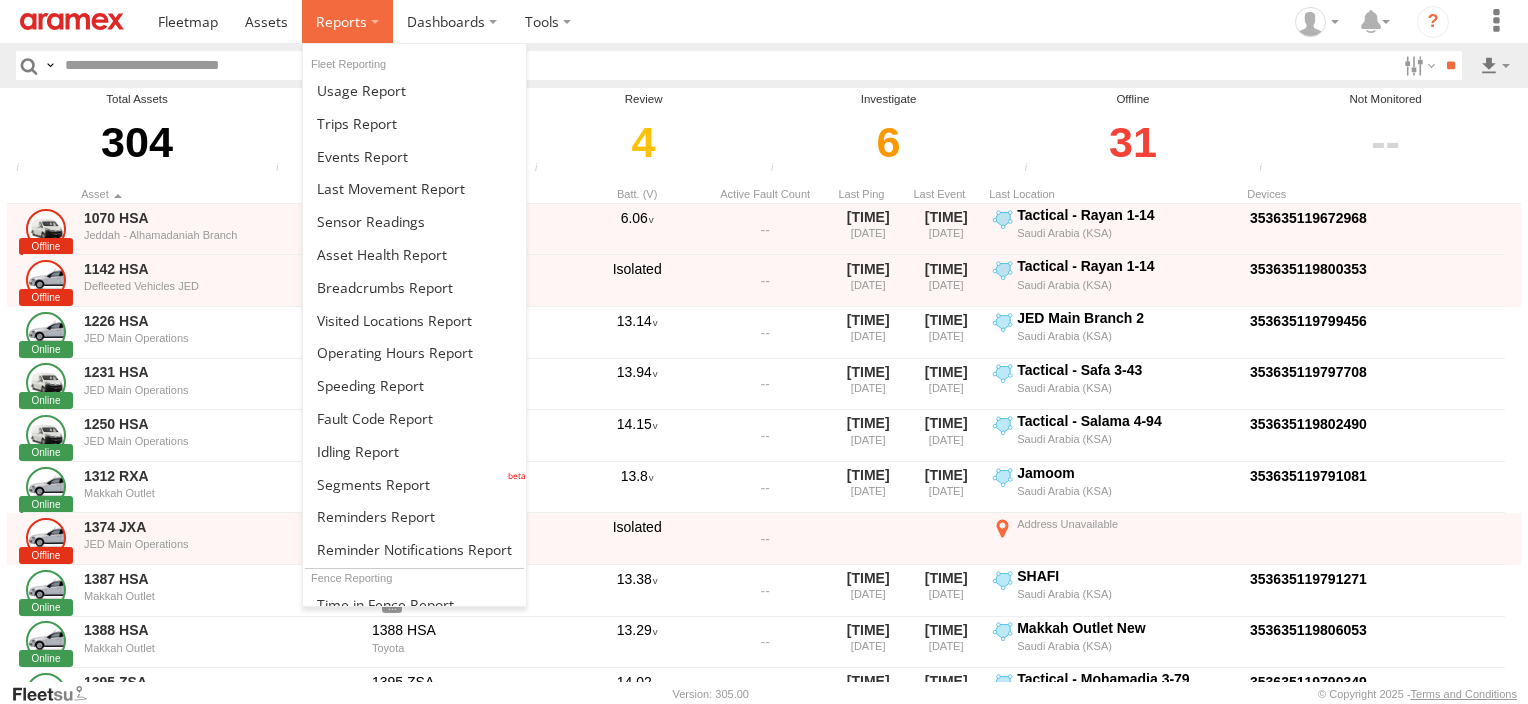click at bounding box center [341, 21] 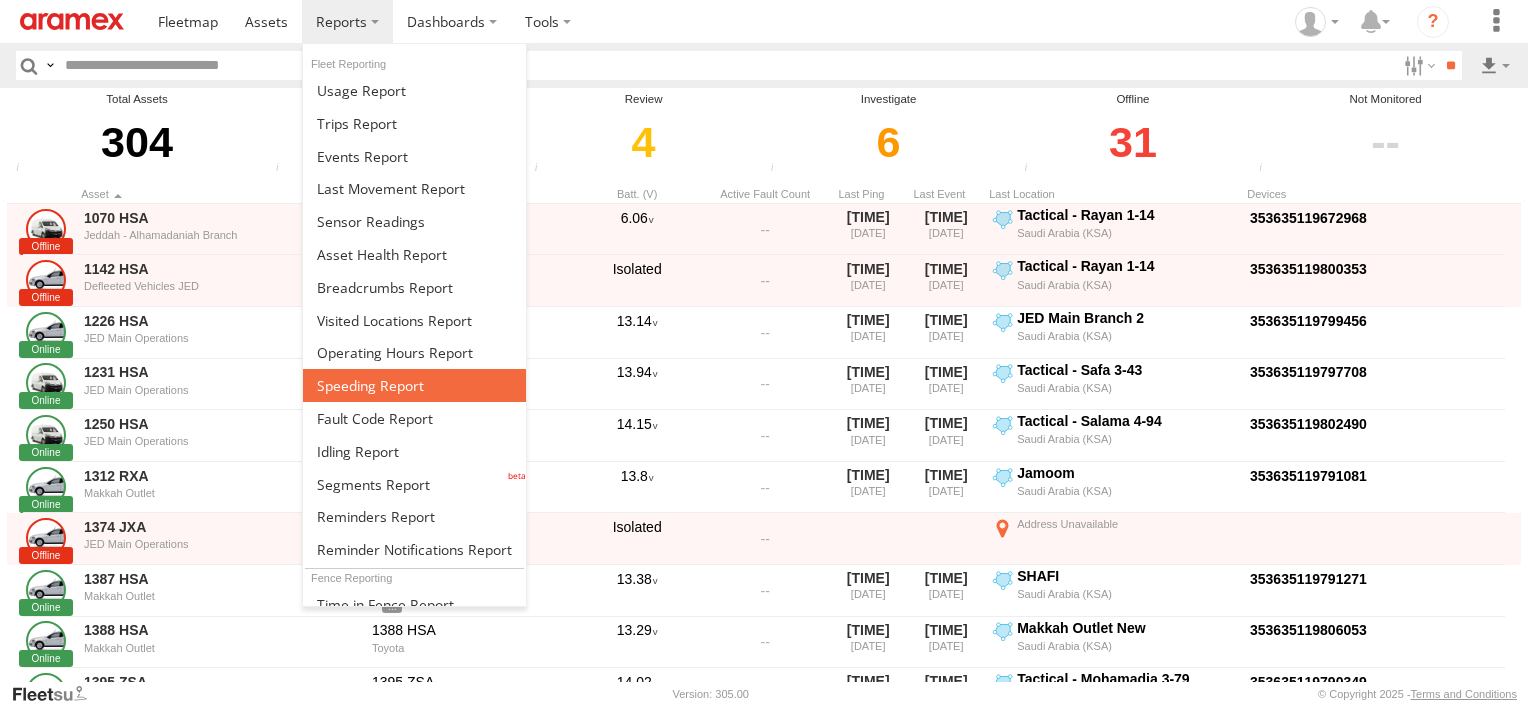 click at bounding box center (370, 385) 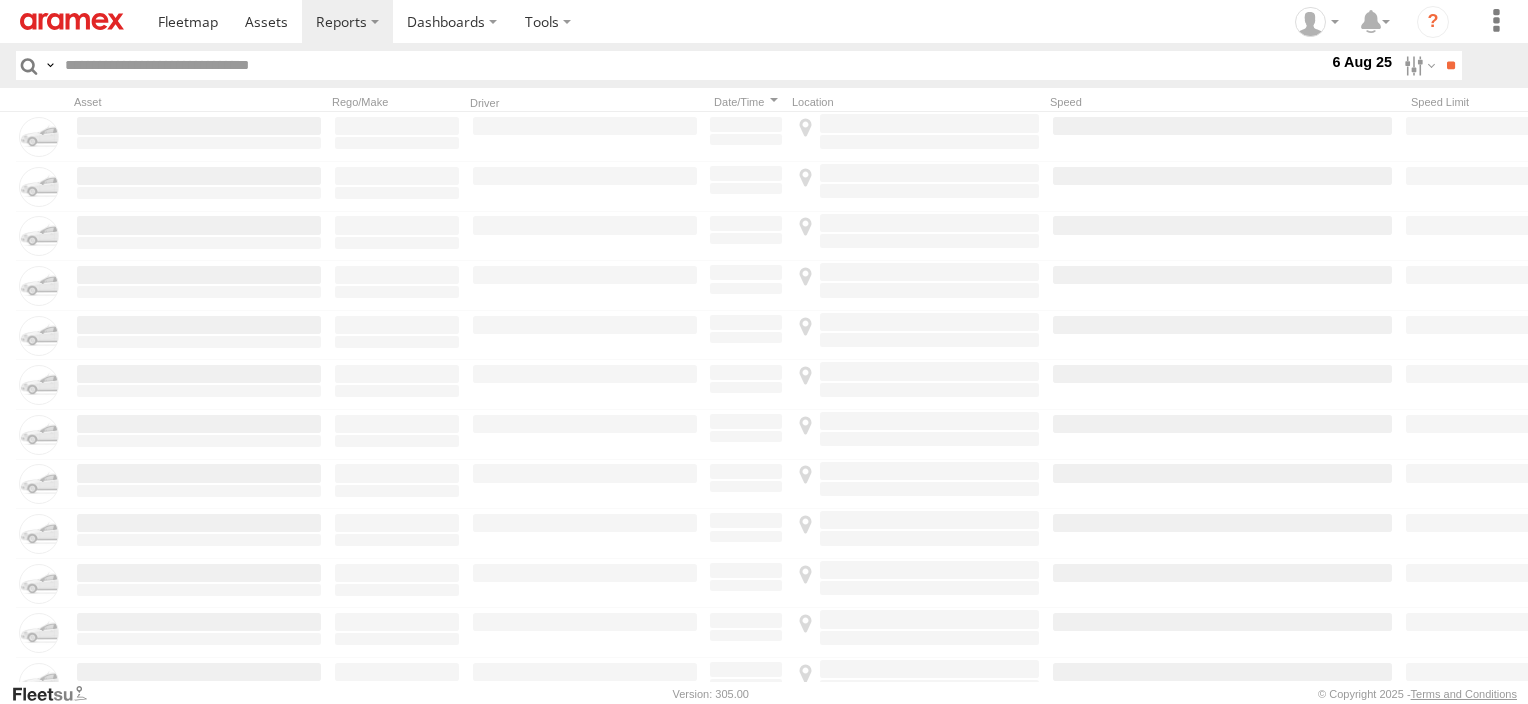 scroll, scrollTop: 0, scrollLeft: 0, axis: both 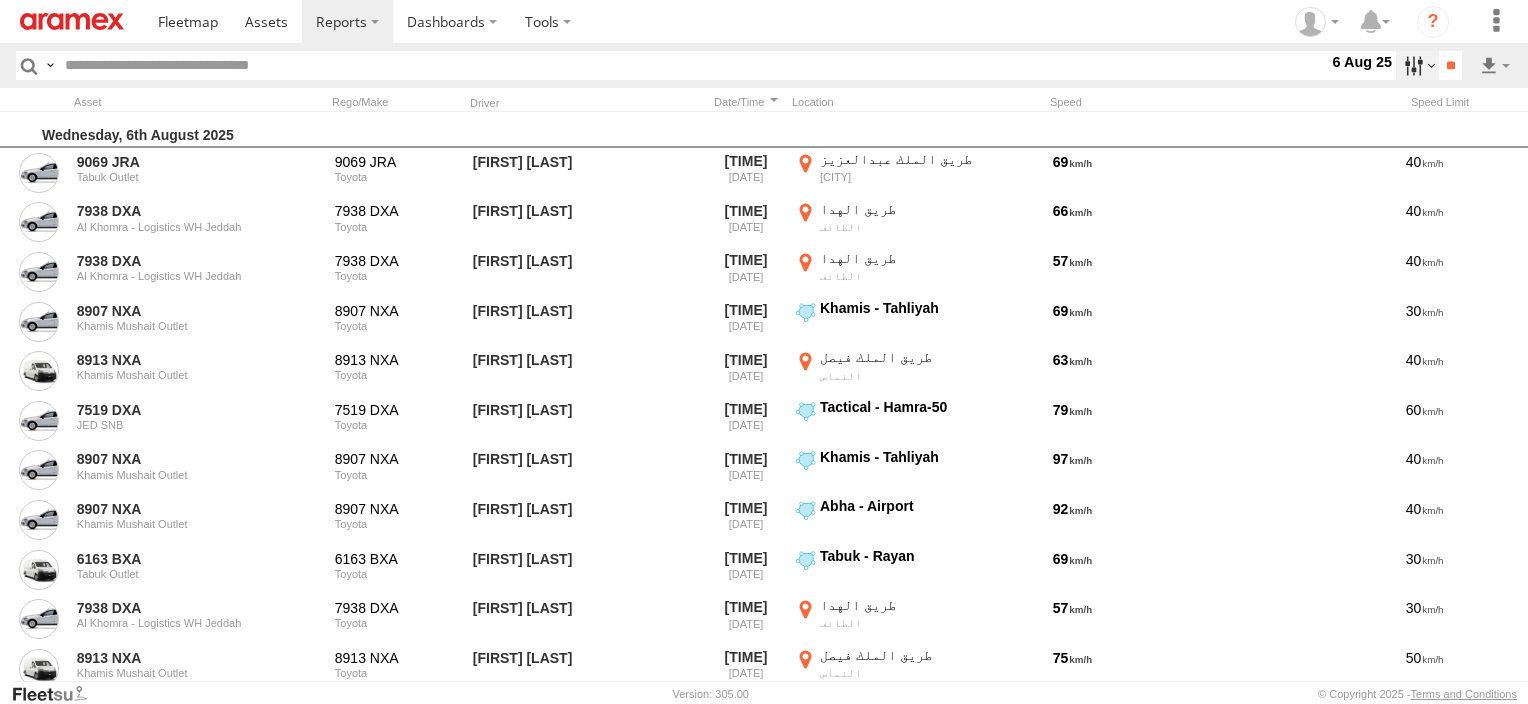 click at bounding box center (1417, 65) 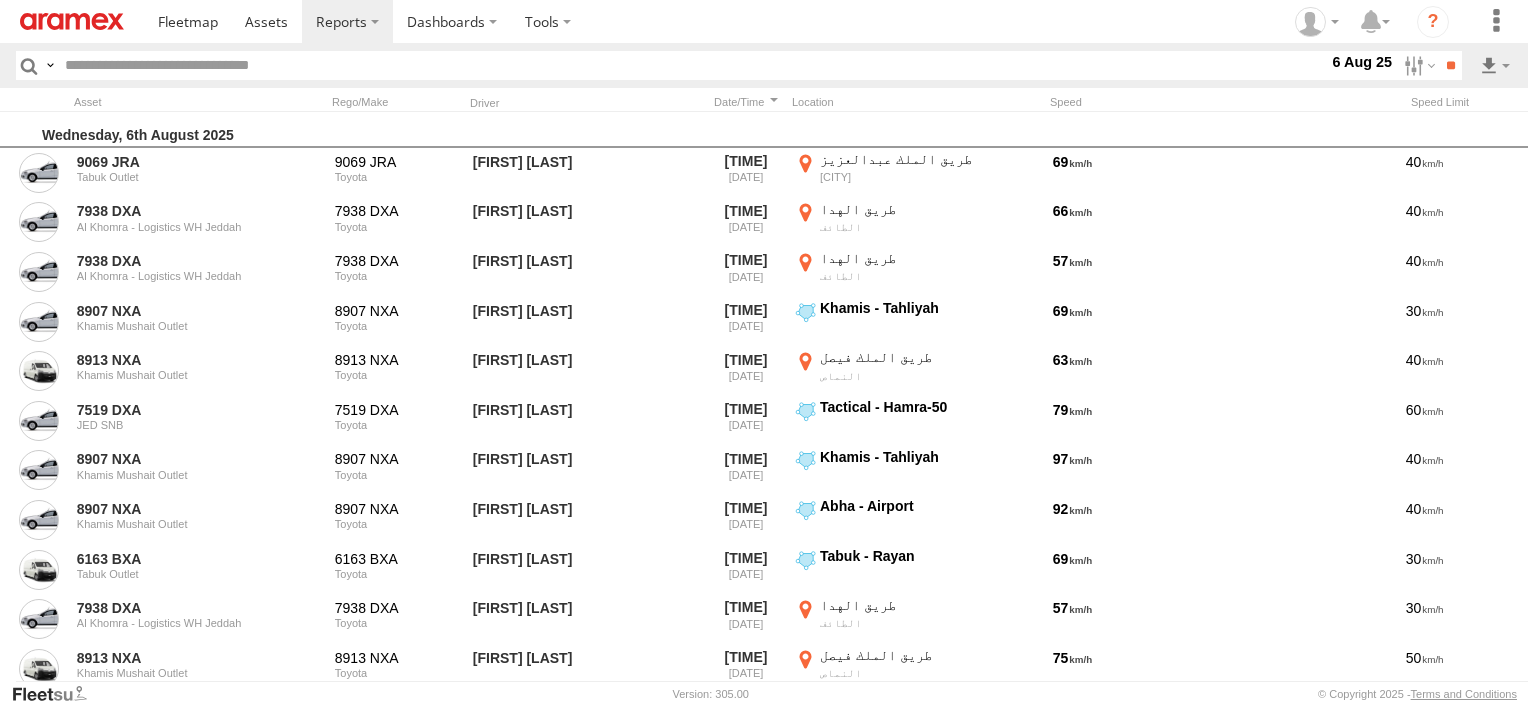 click at bounding box center [0, 0] 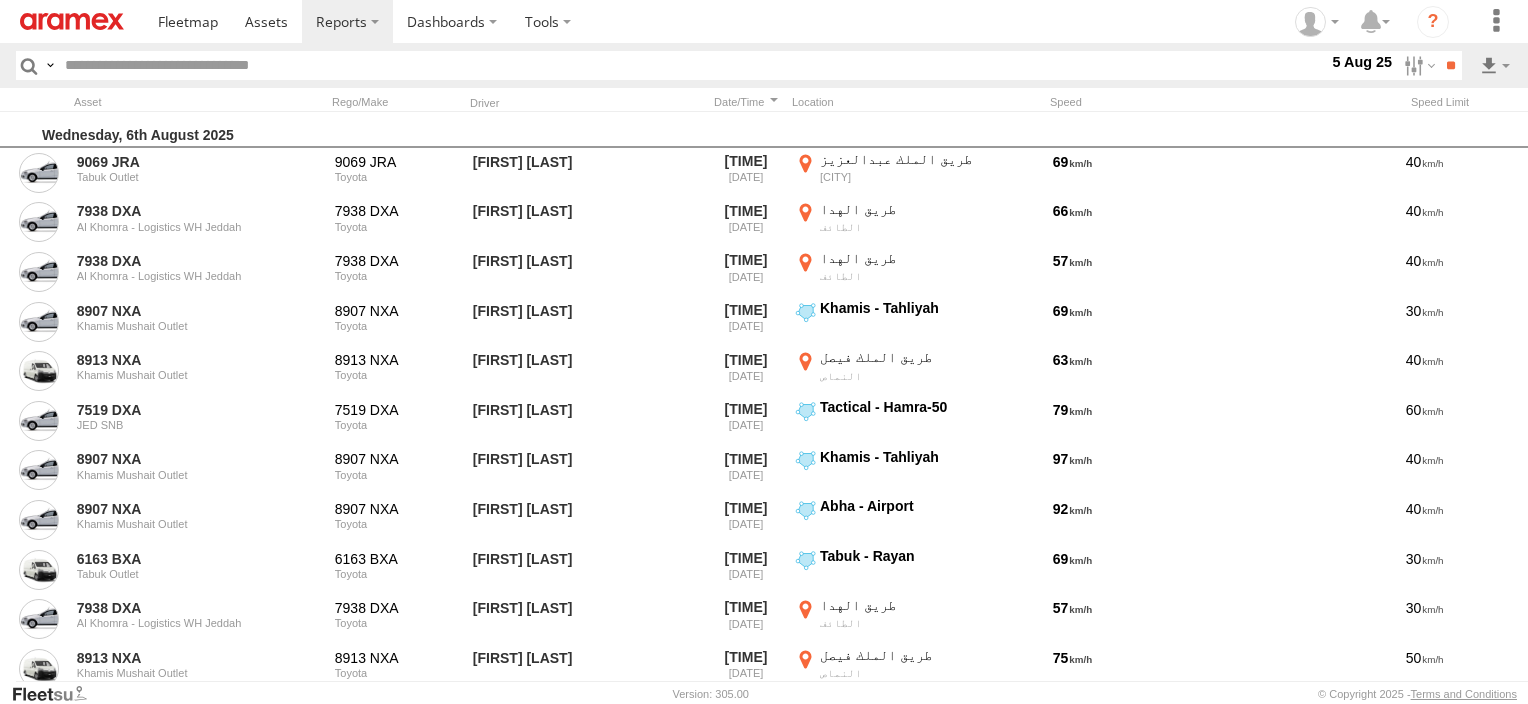 click on "Abha Warhouse" at bounding box center (0, 0) 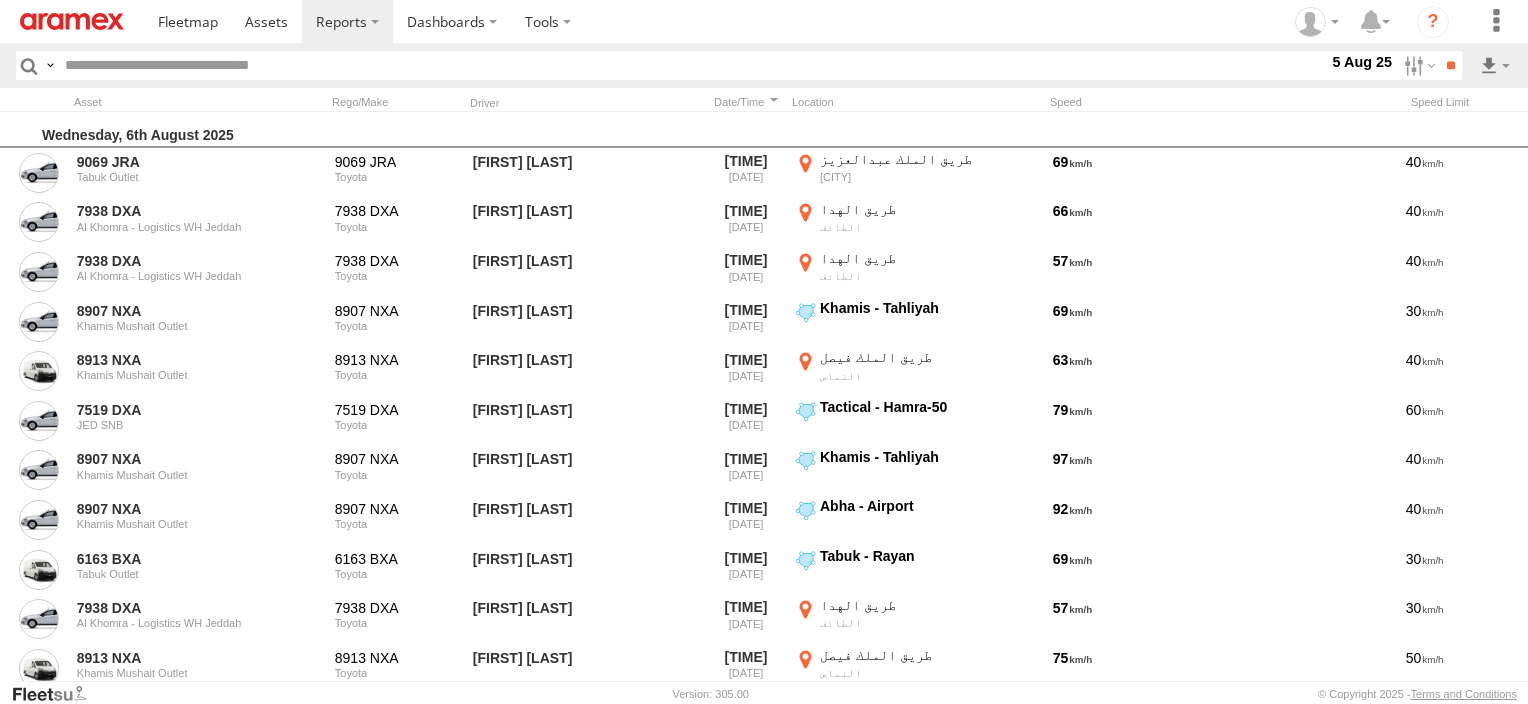 click on "Main Warehouse, Madinah" at bounding box center [0, 0] 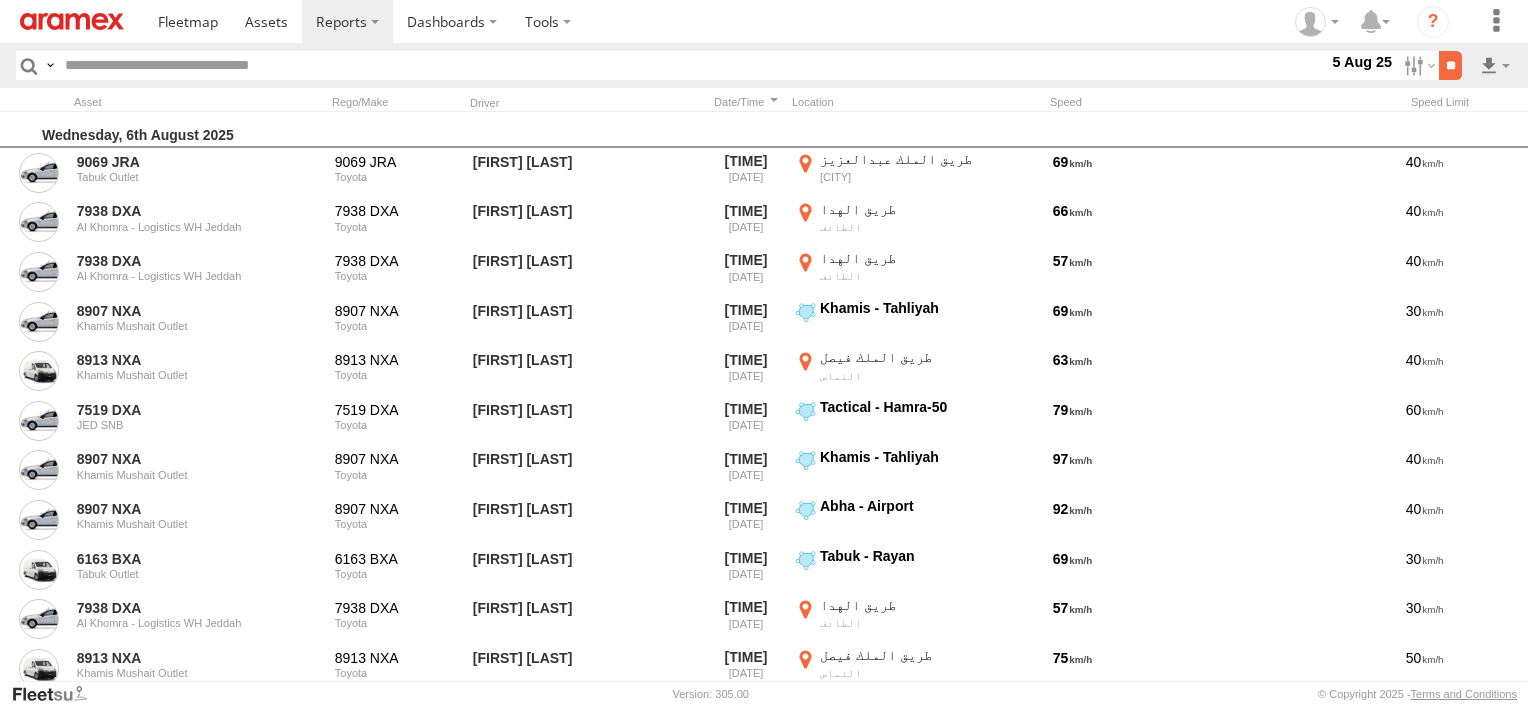 click on "**" at bounding box center [1450, 65] 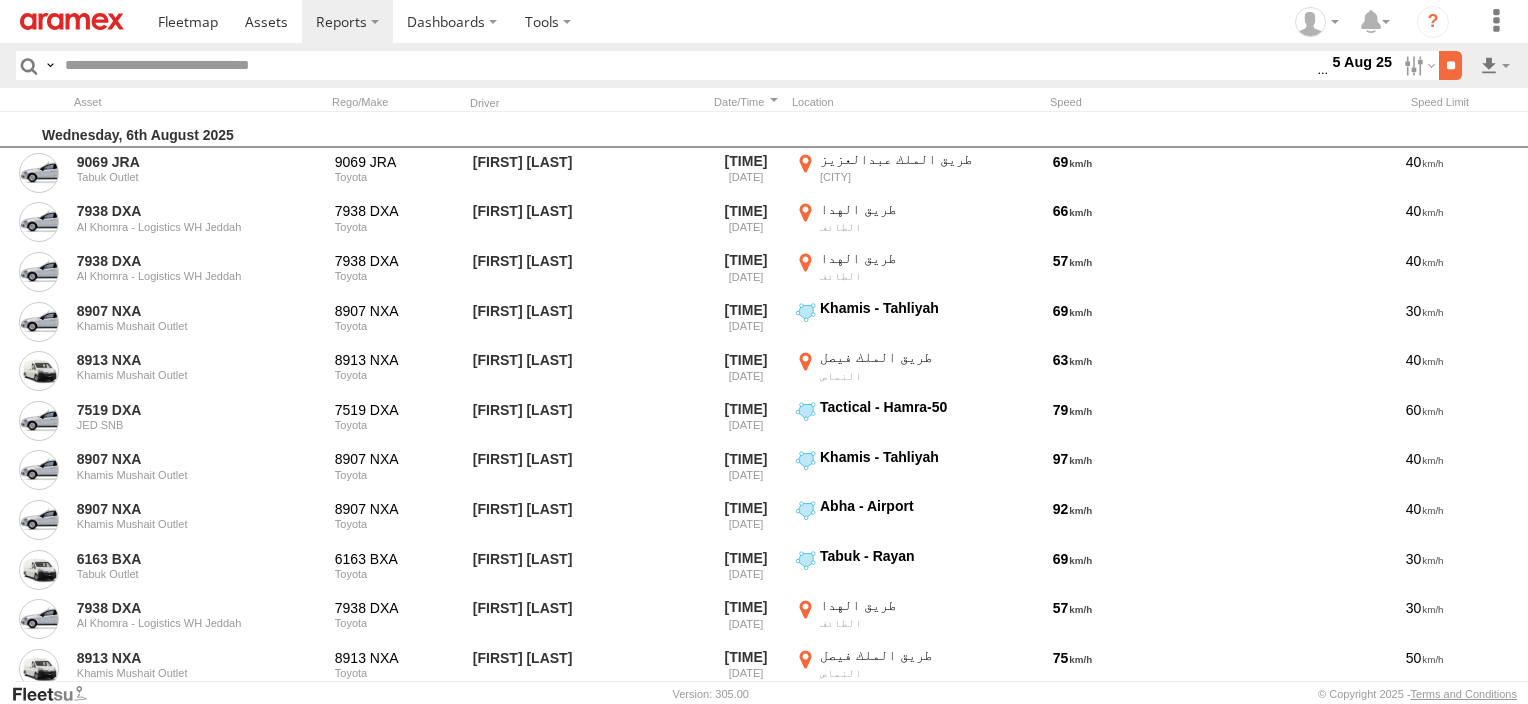 scroll, scrollTop: 0, scrollLeft: 0, axis: both 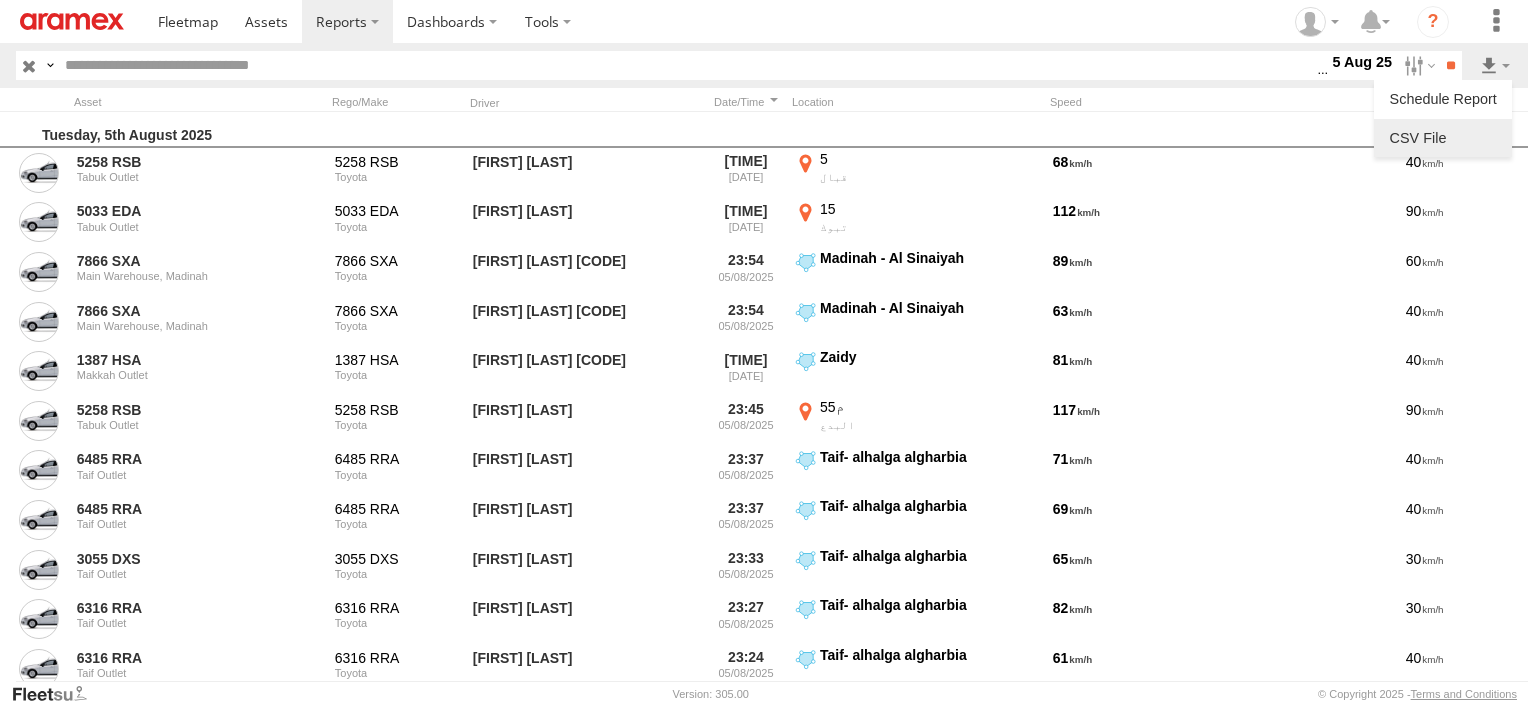 click at bounding box center [1443, 138] 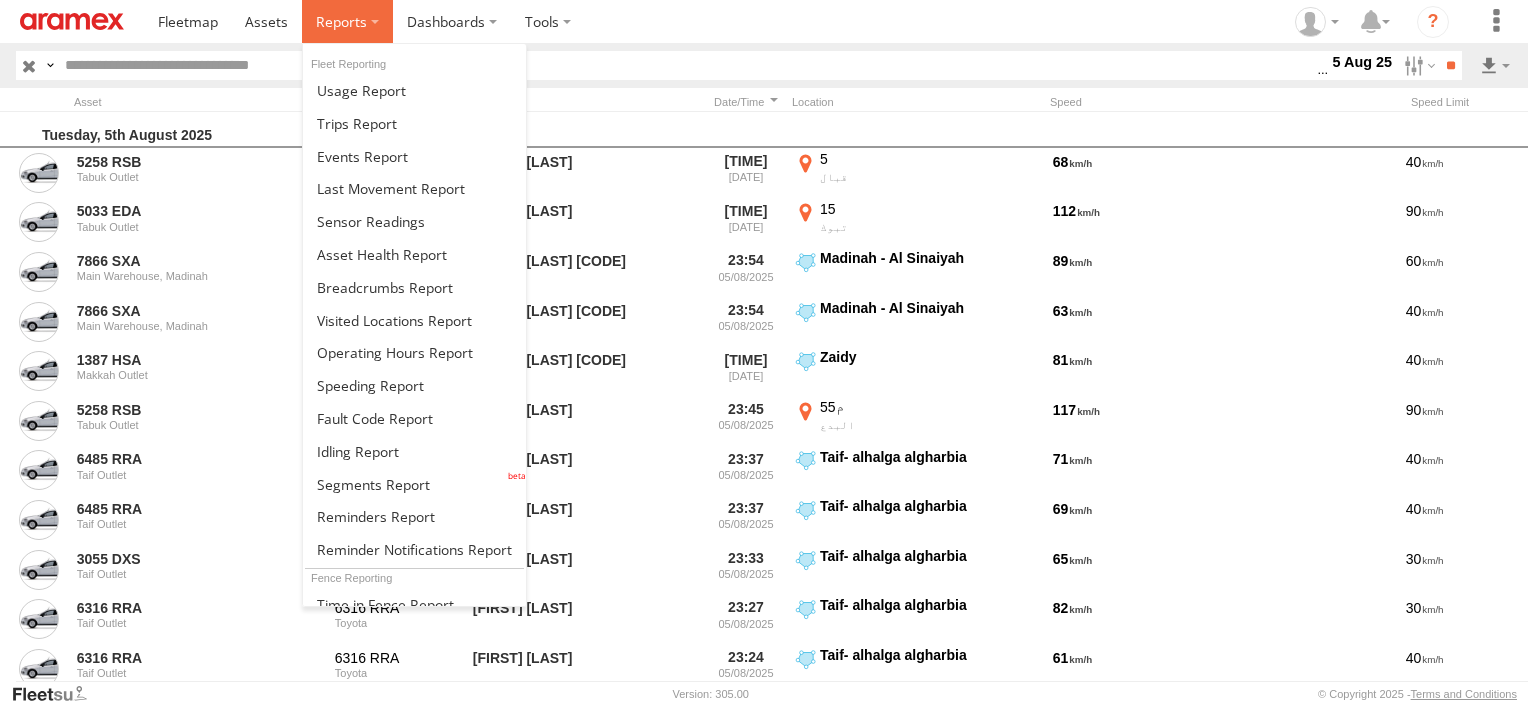 click at bounding box center [347, 21] 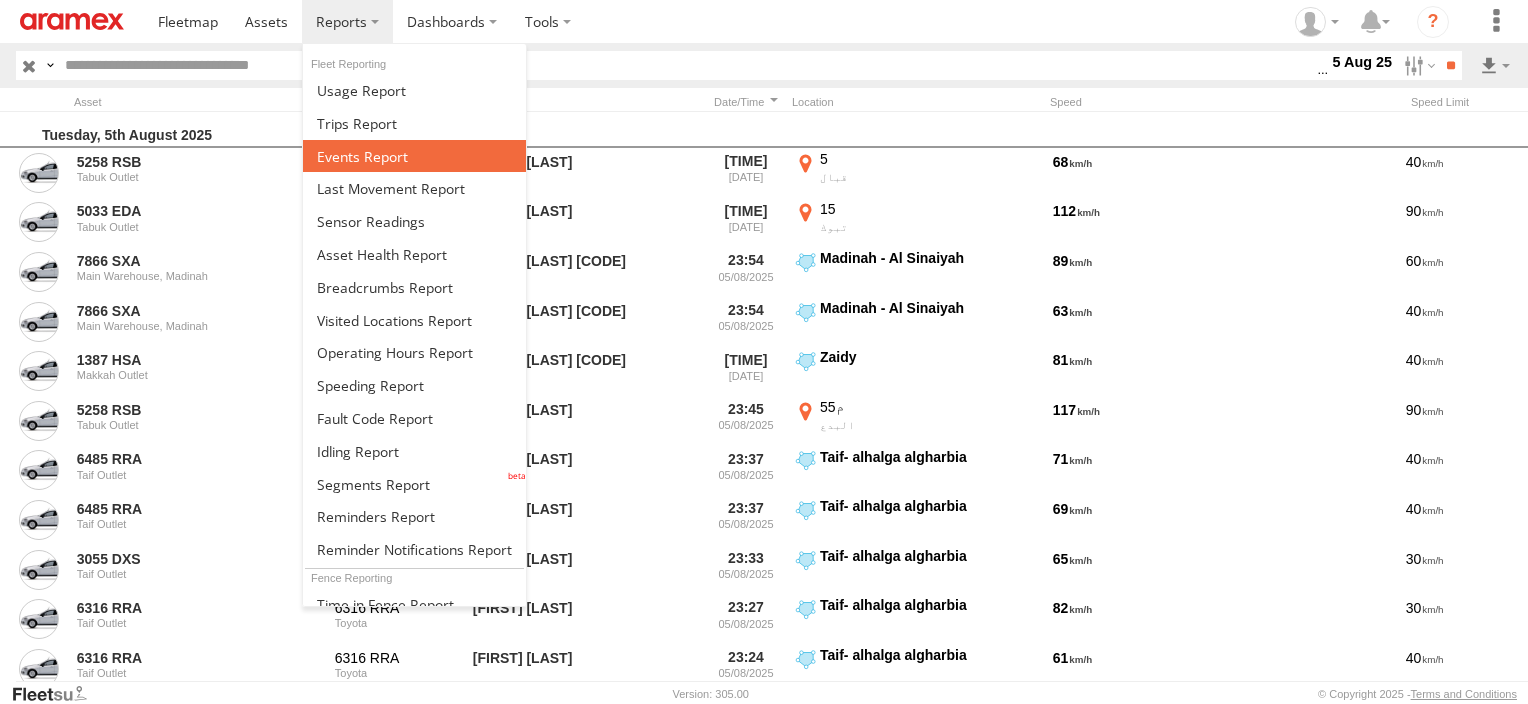 click at bounding box center (362, 156) 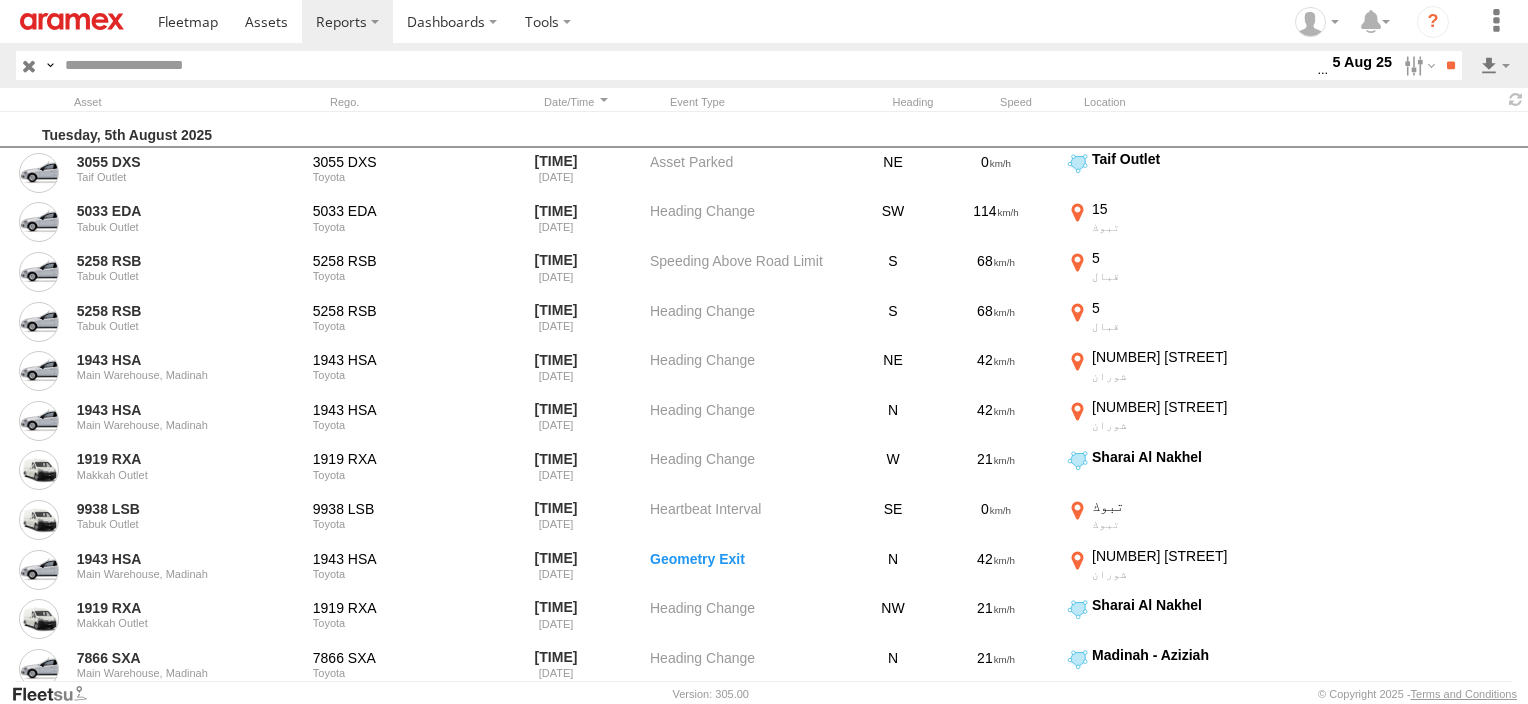 scroll, scrollTop: 0, scrollLeft: 0, axis: both 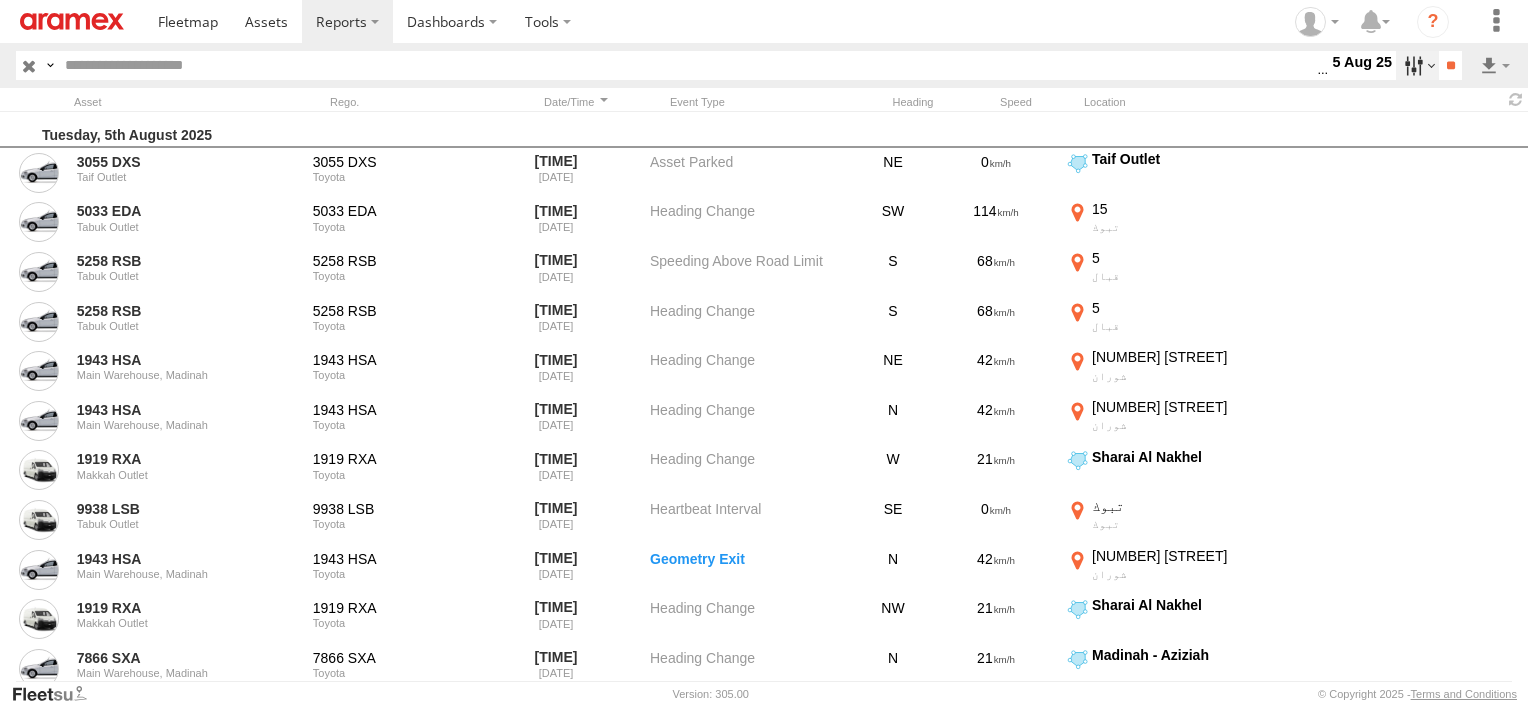 click at bounding box center [1417, 65] 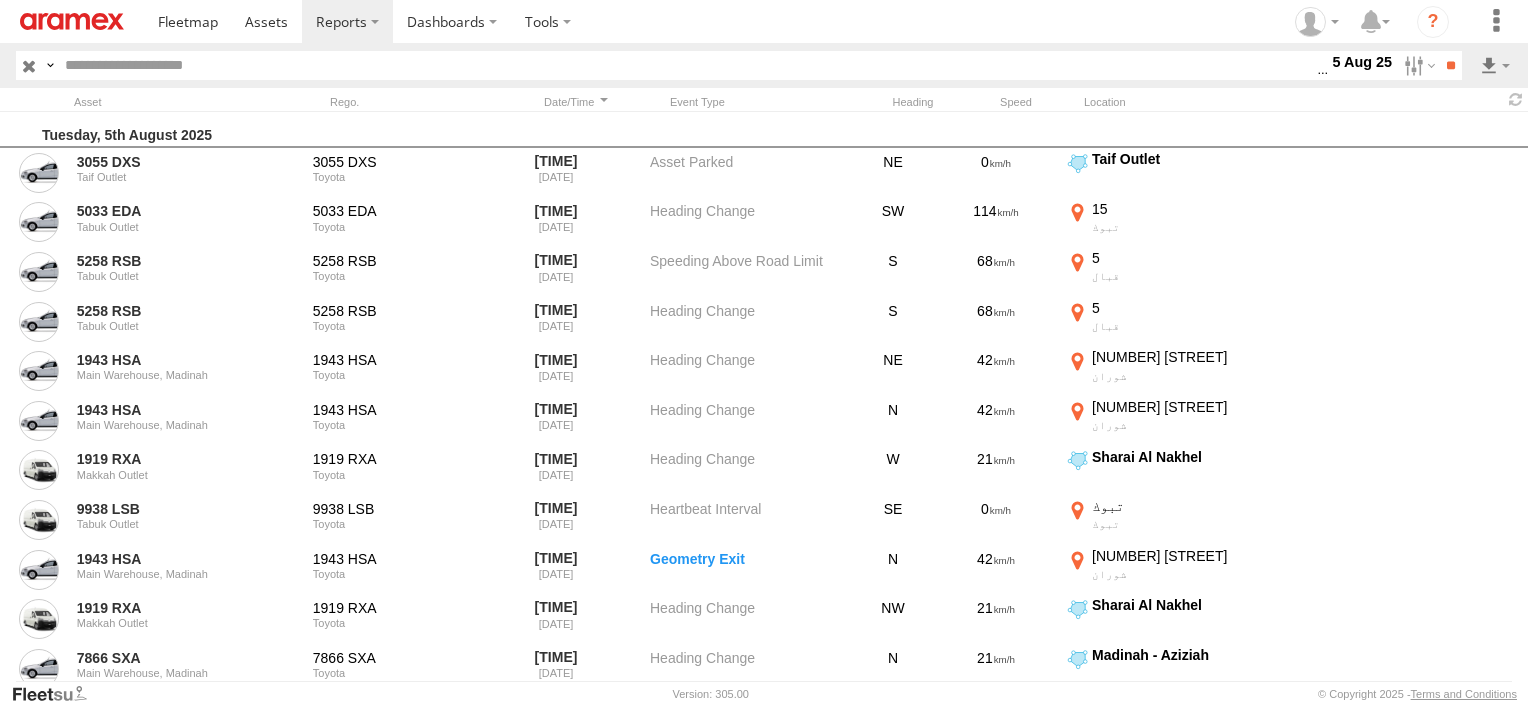 scroll, scrollTop: 300, scrollLeft: 0, axis: vertical 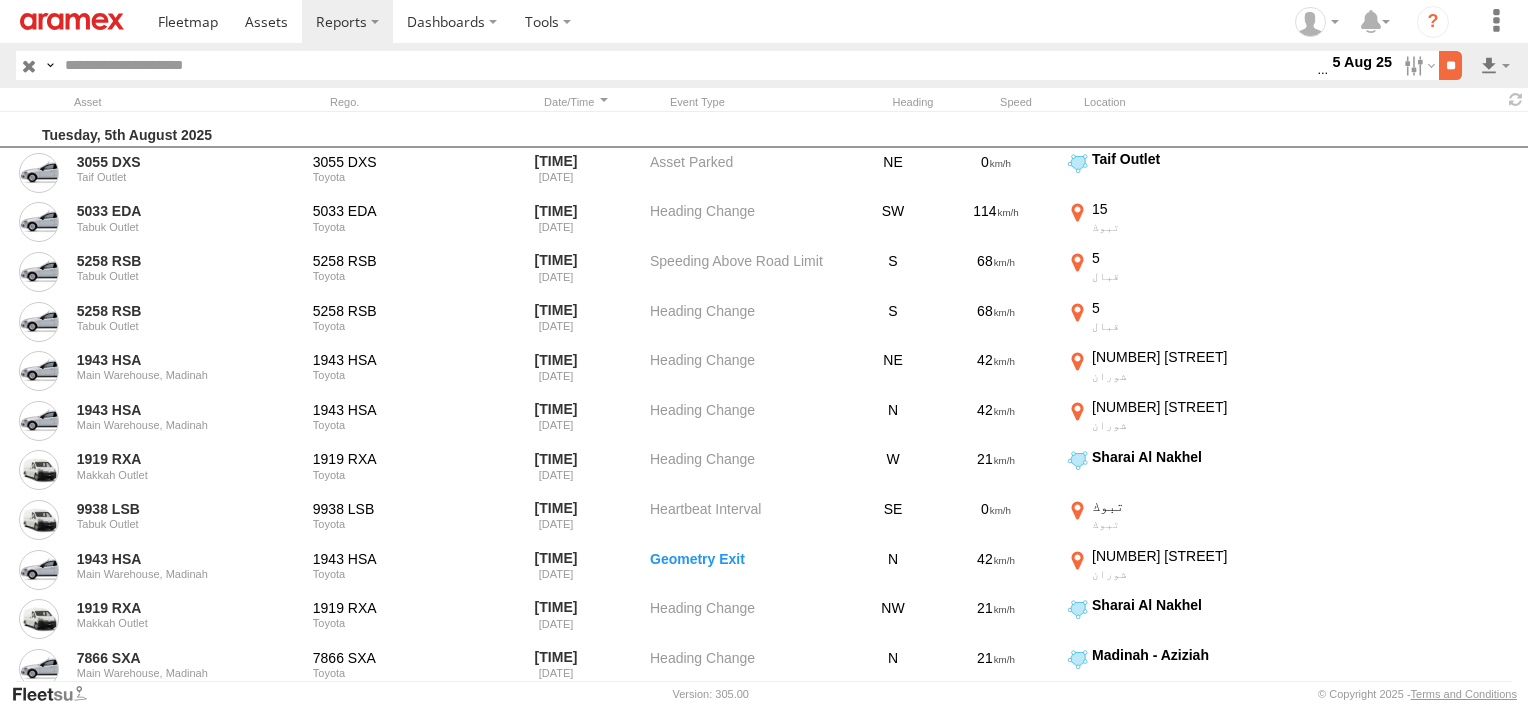 click on "**" at bounding box center (1450, 65) 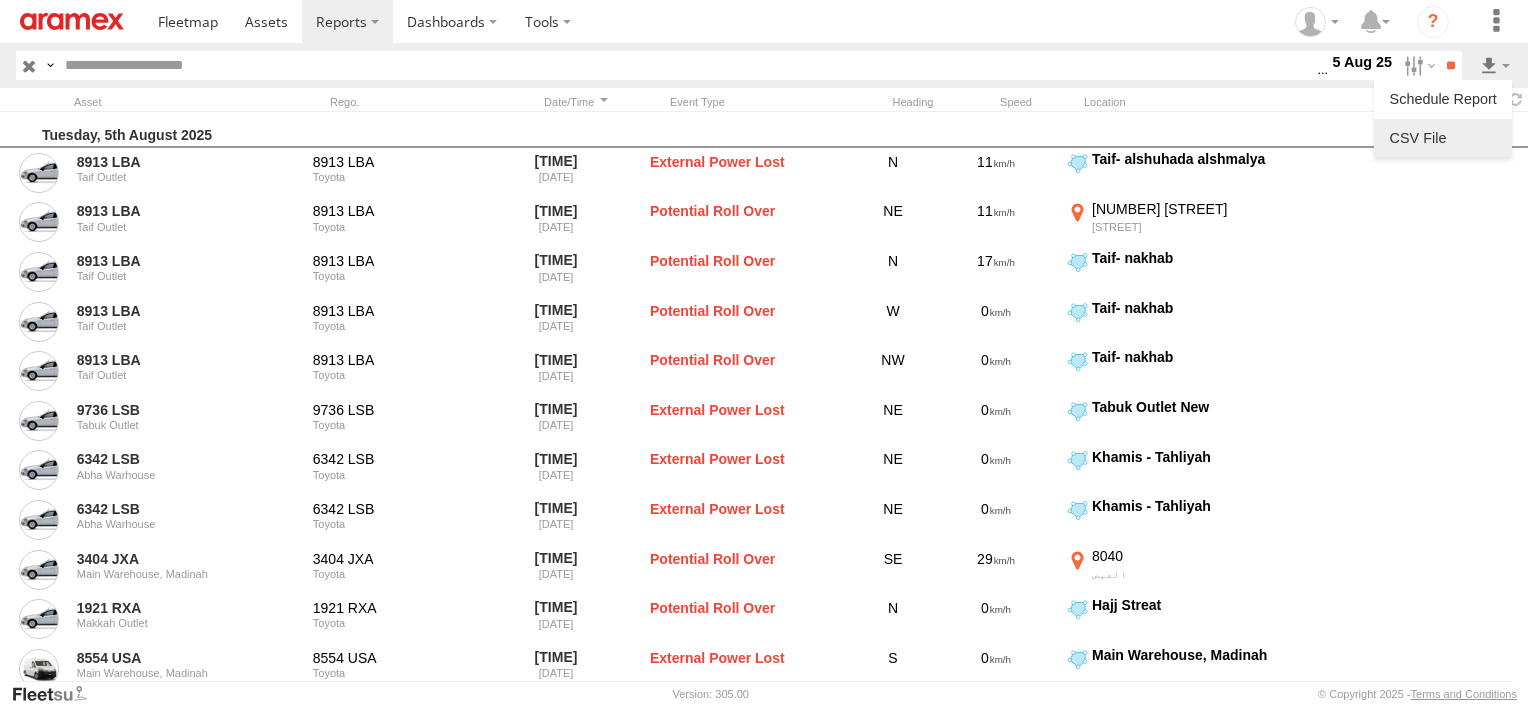 click at bounding box center (1443, 138) 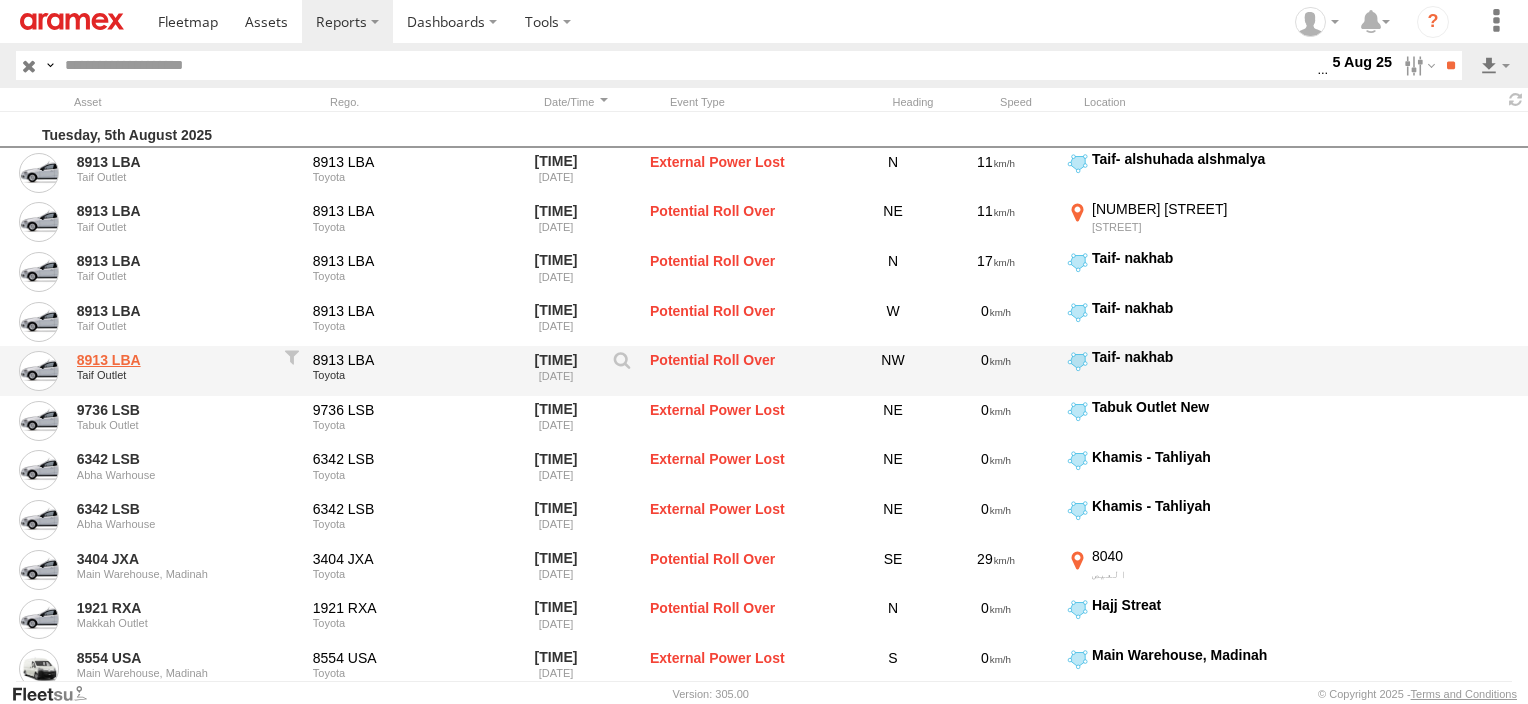 click on "8913 LBA" at bounding box center (174, 360) 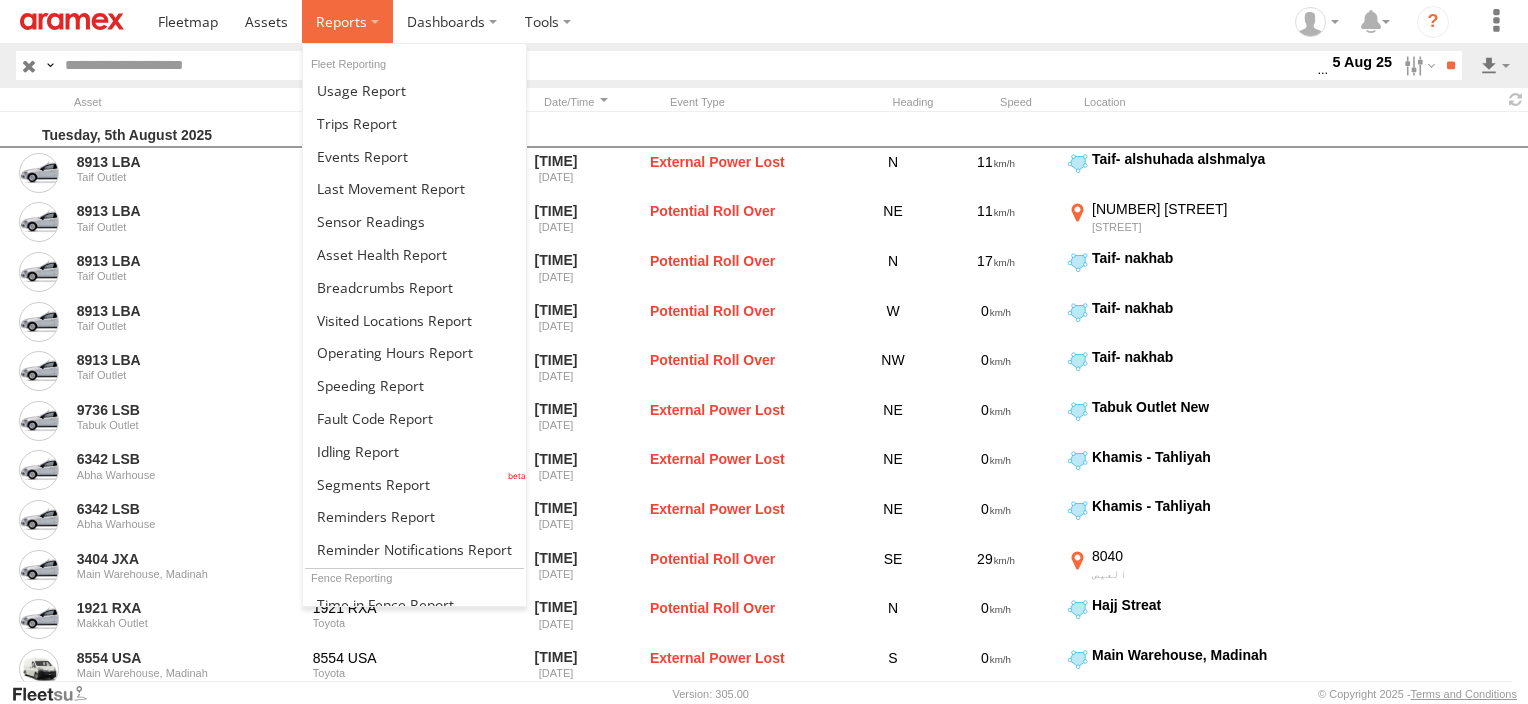 click at bounding box center (347, 21) 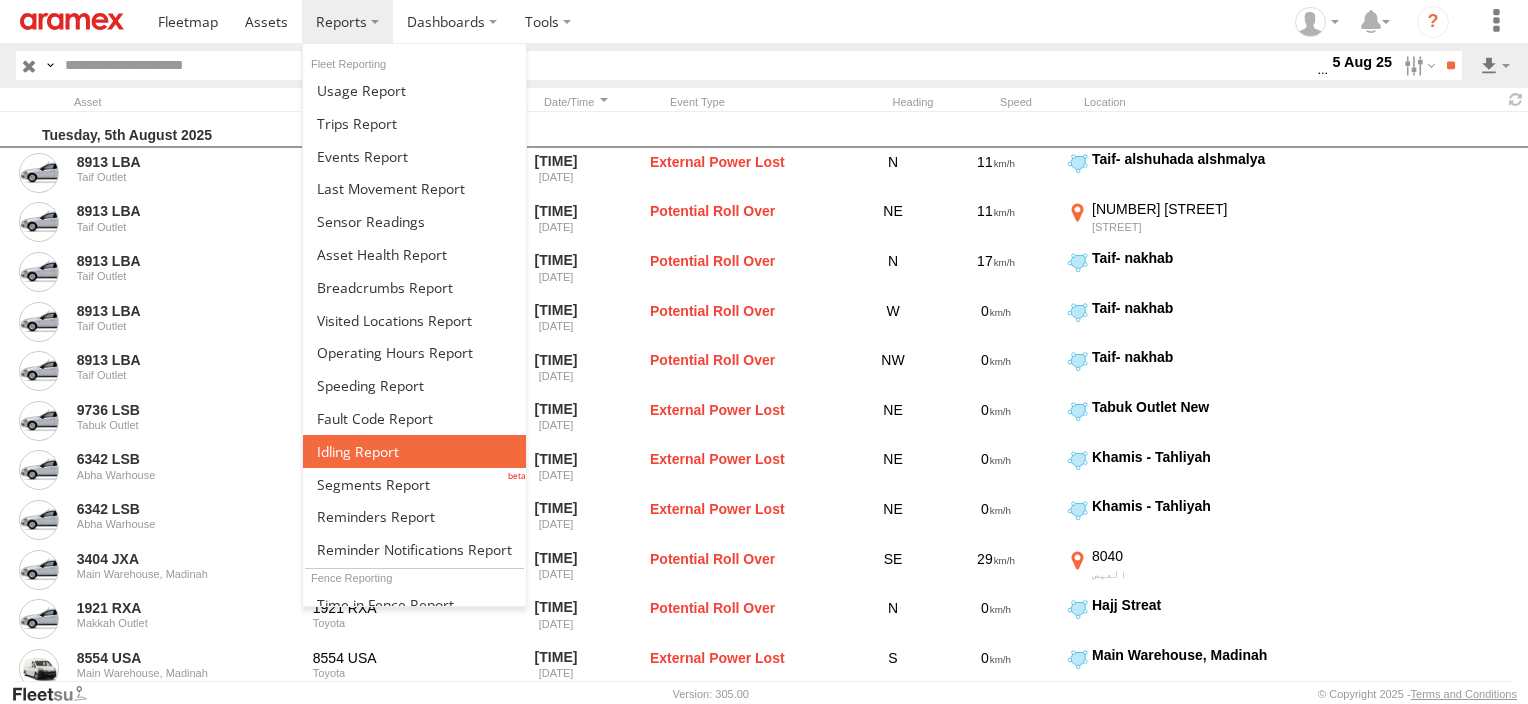 click at bounding box center [358, 451] 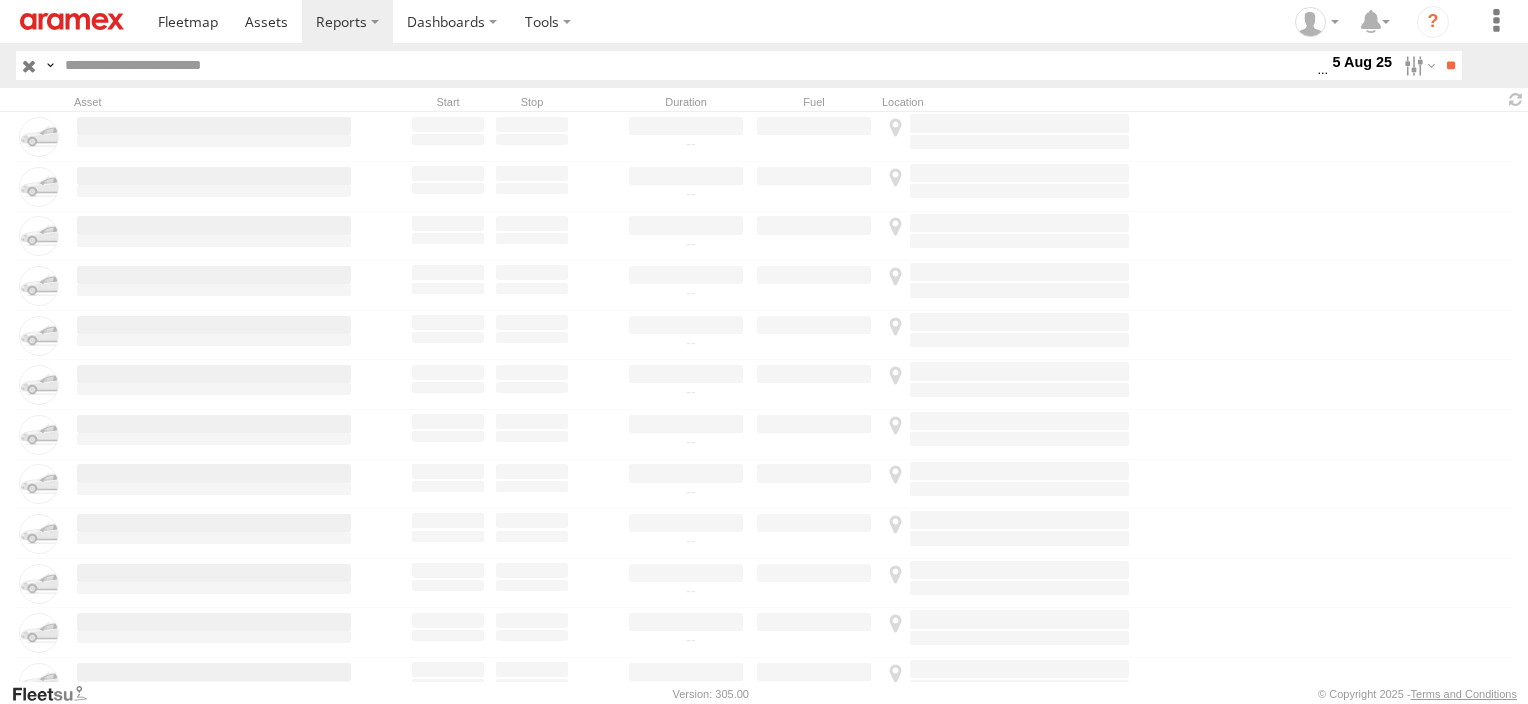 scroll, scrollTop: 0, scrollLeft: 0, axis: both 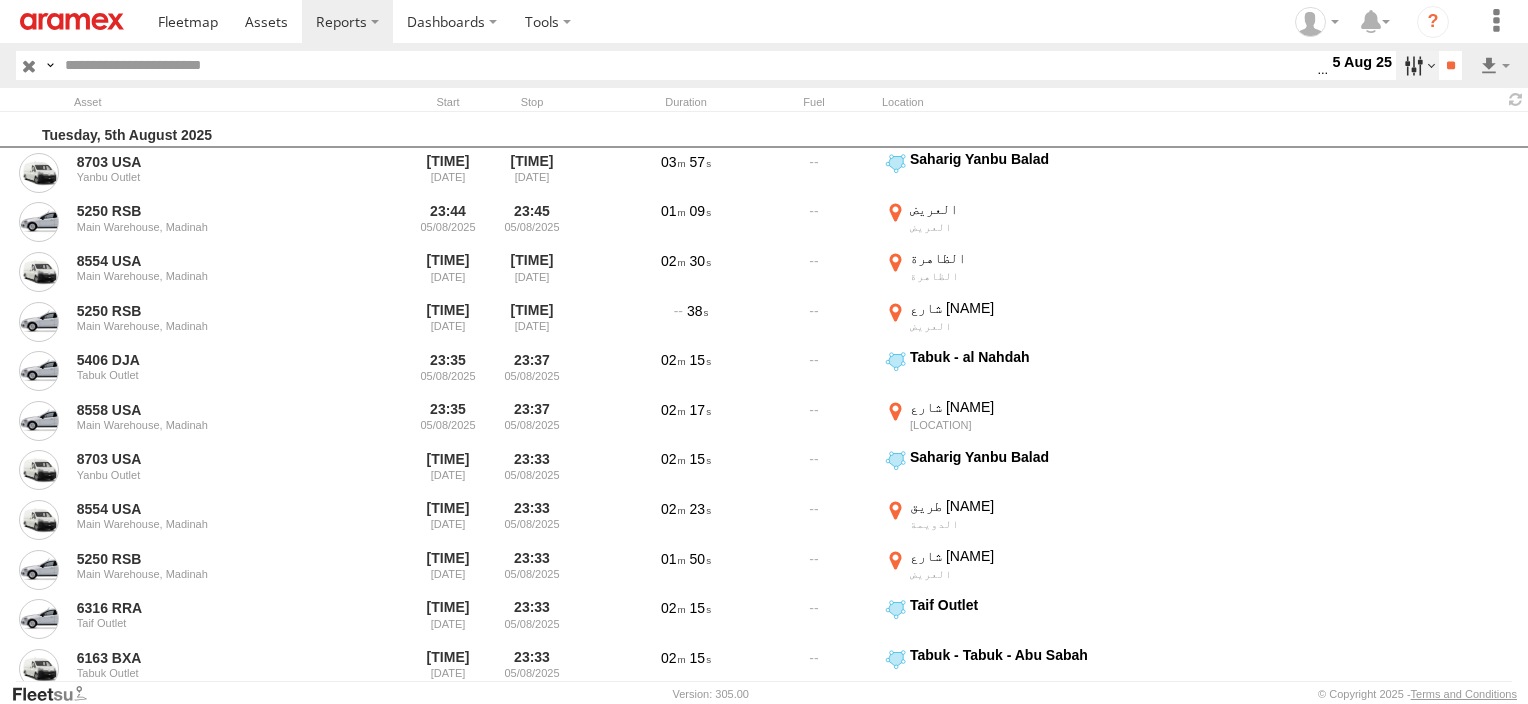 click at bounding box center [1417, 65] 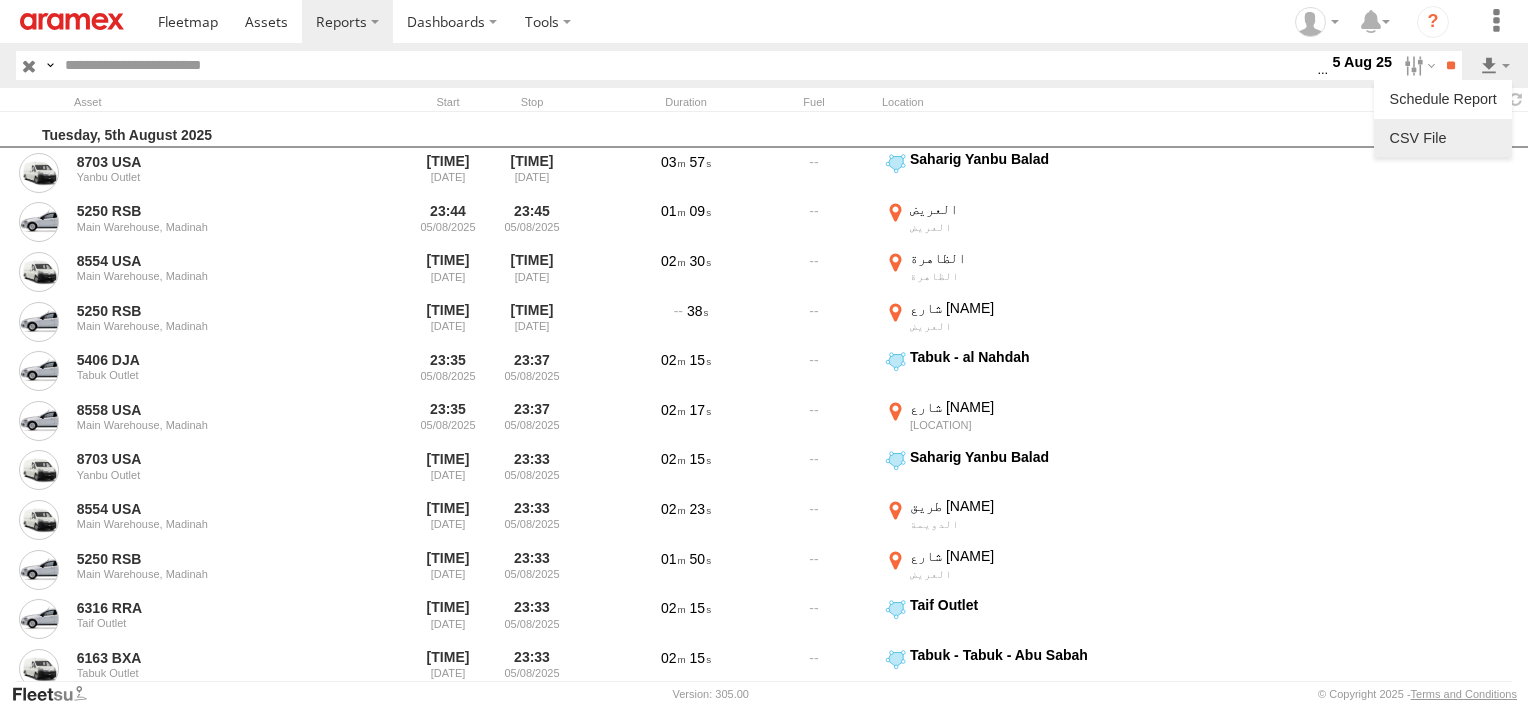 click at bounding box center [1443, 138] 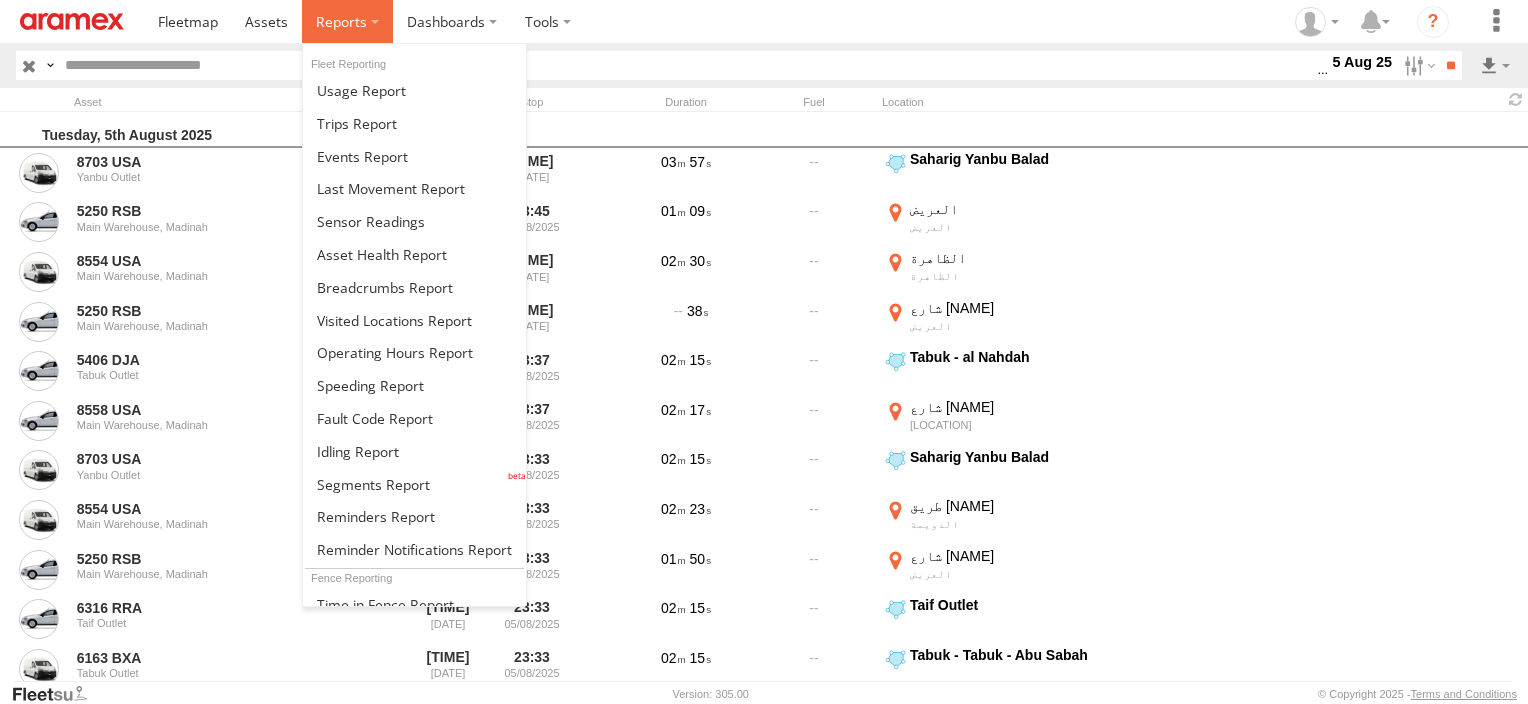 click at bounding box center [347, 21] 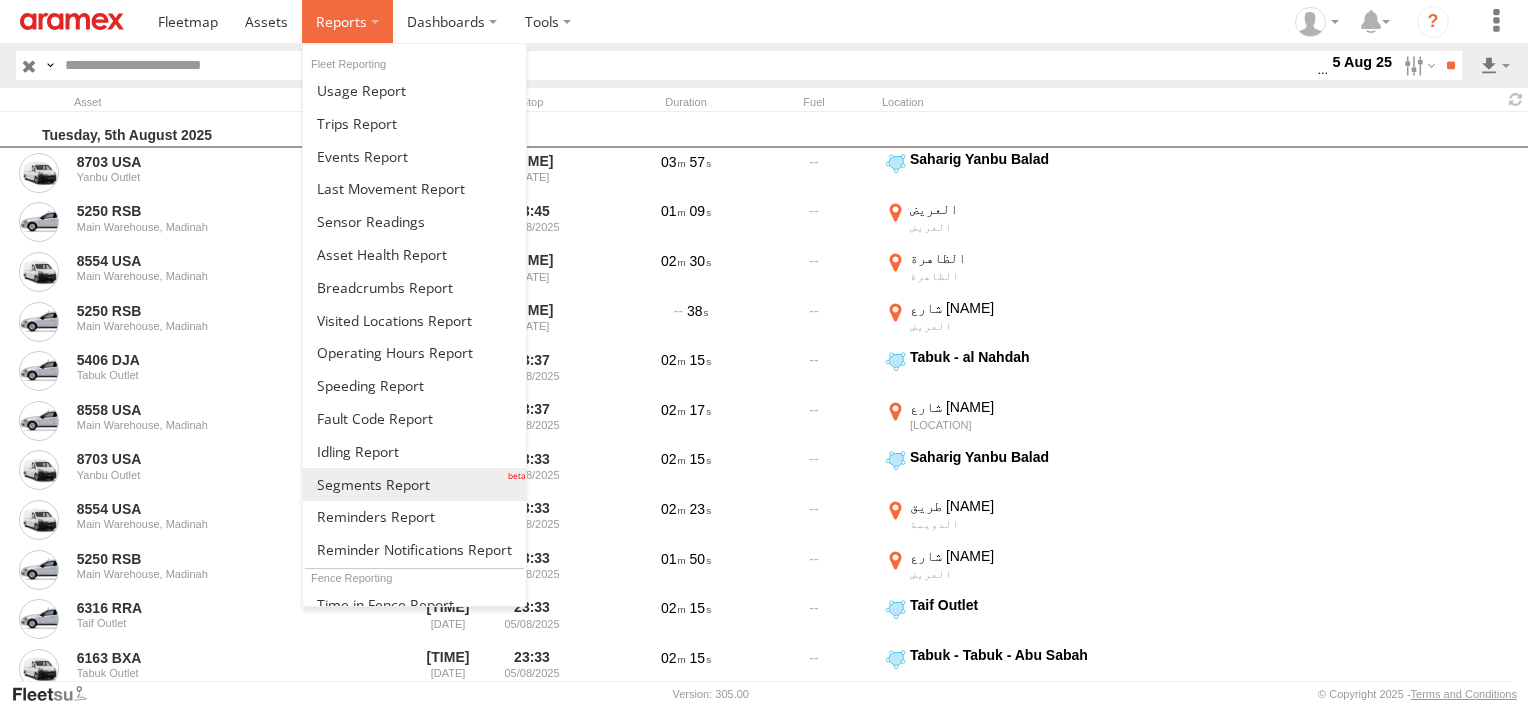 type 